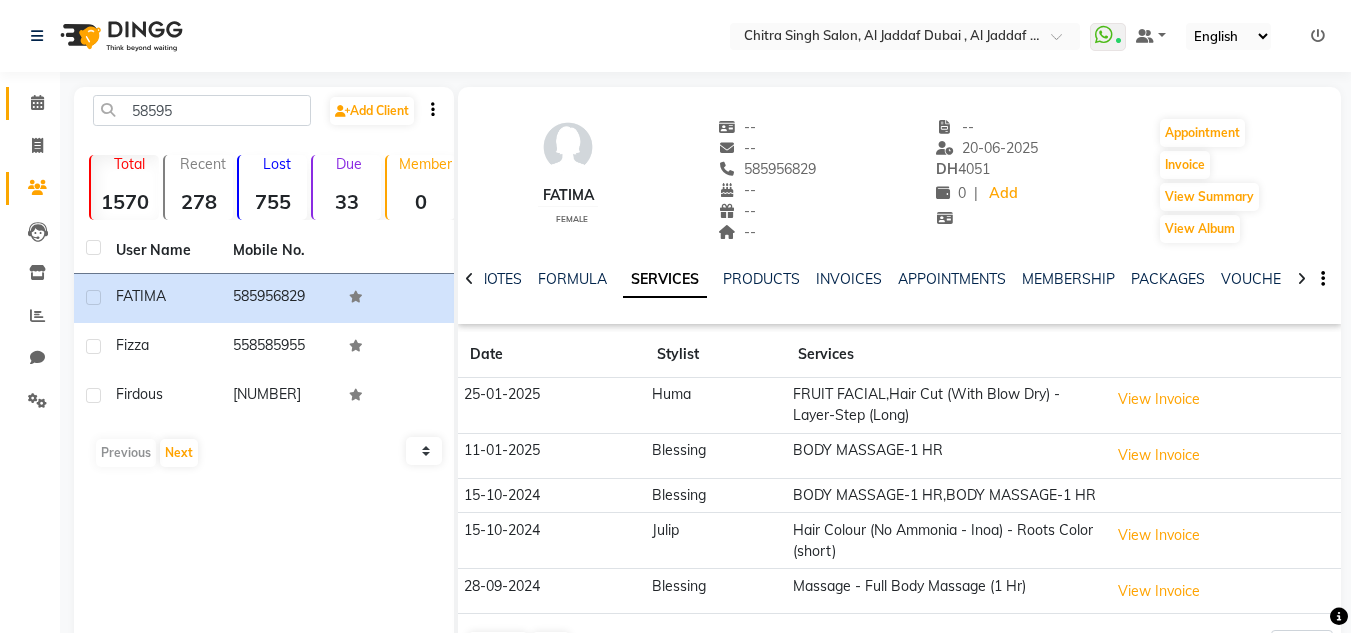 scroll, scrollTop: 84, scrollLeft: 0, axis: vertical 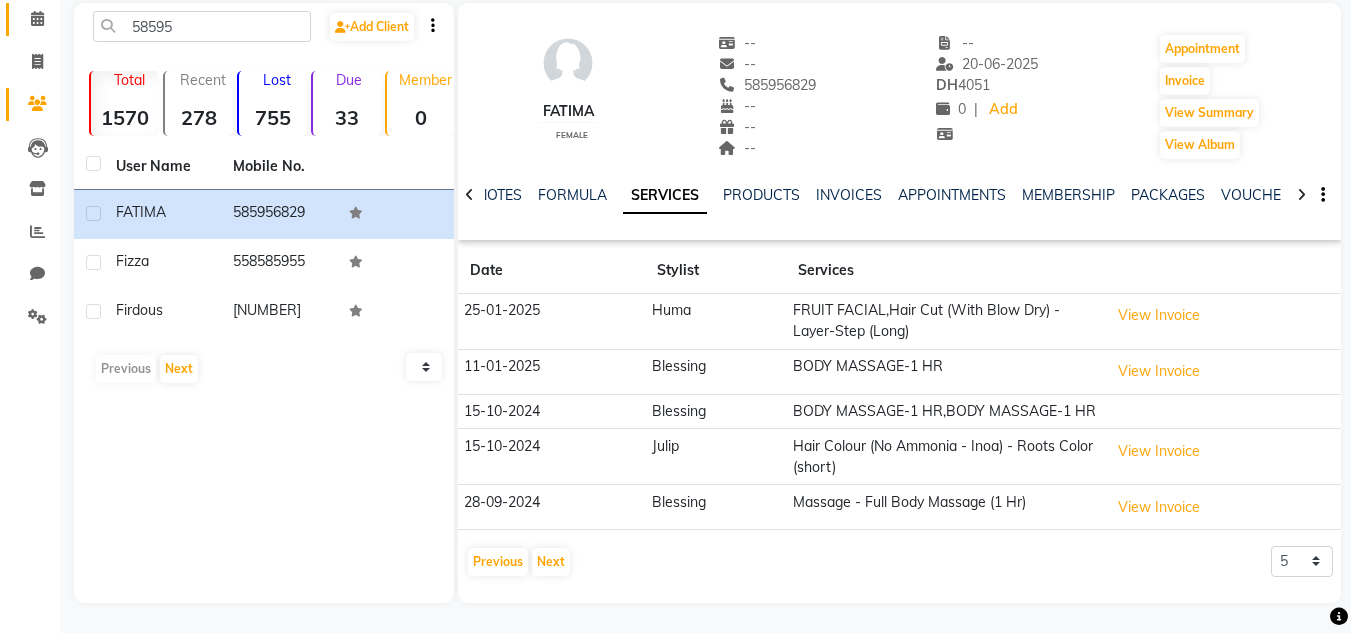 click 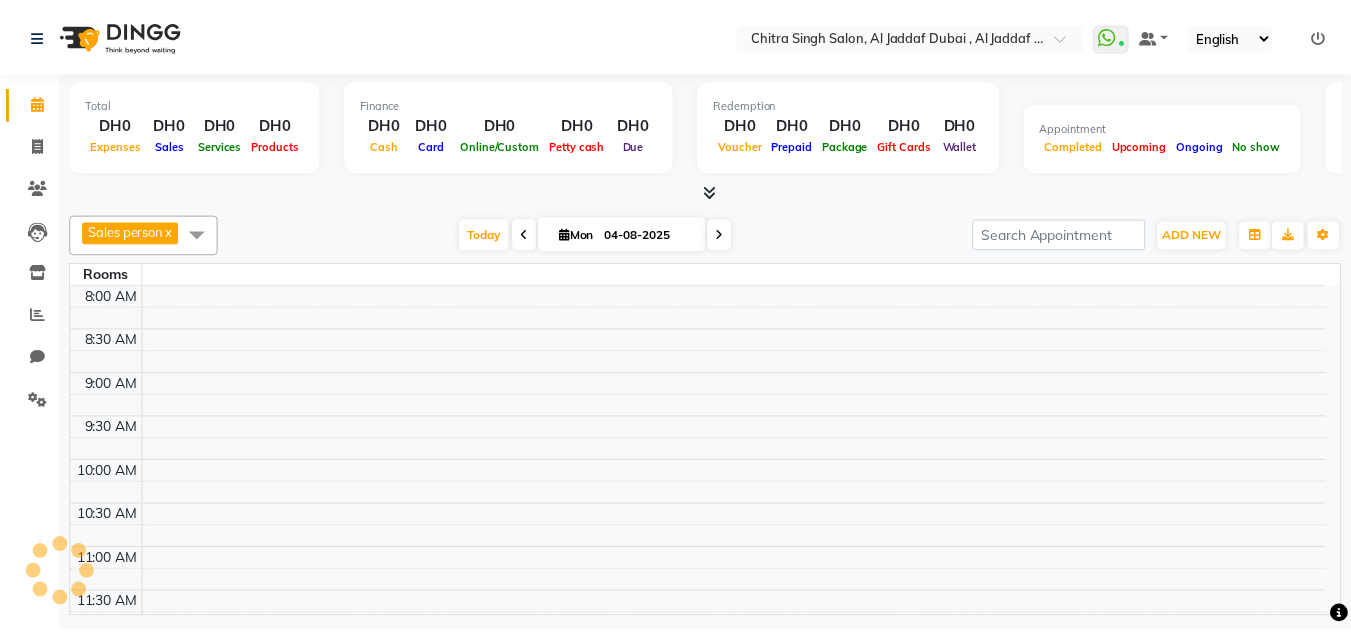 scroll, scrollTop: 0, scrollLeft: 0, axis: both 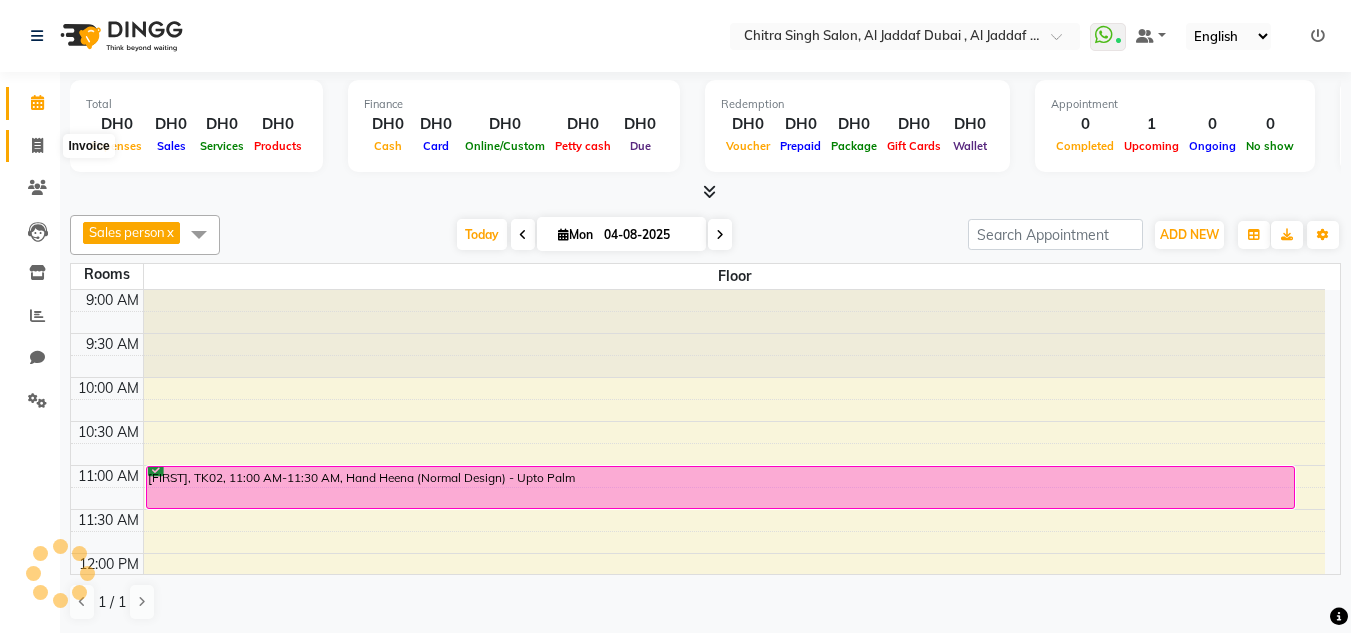 click 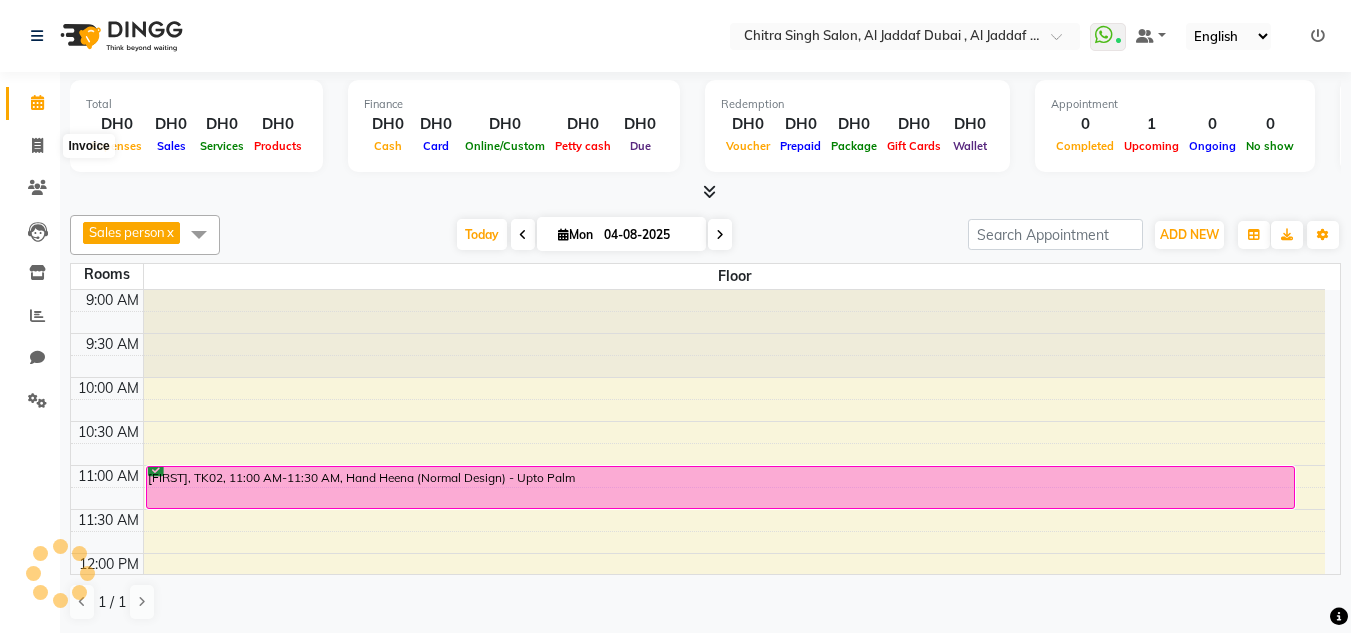 select on "service" 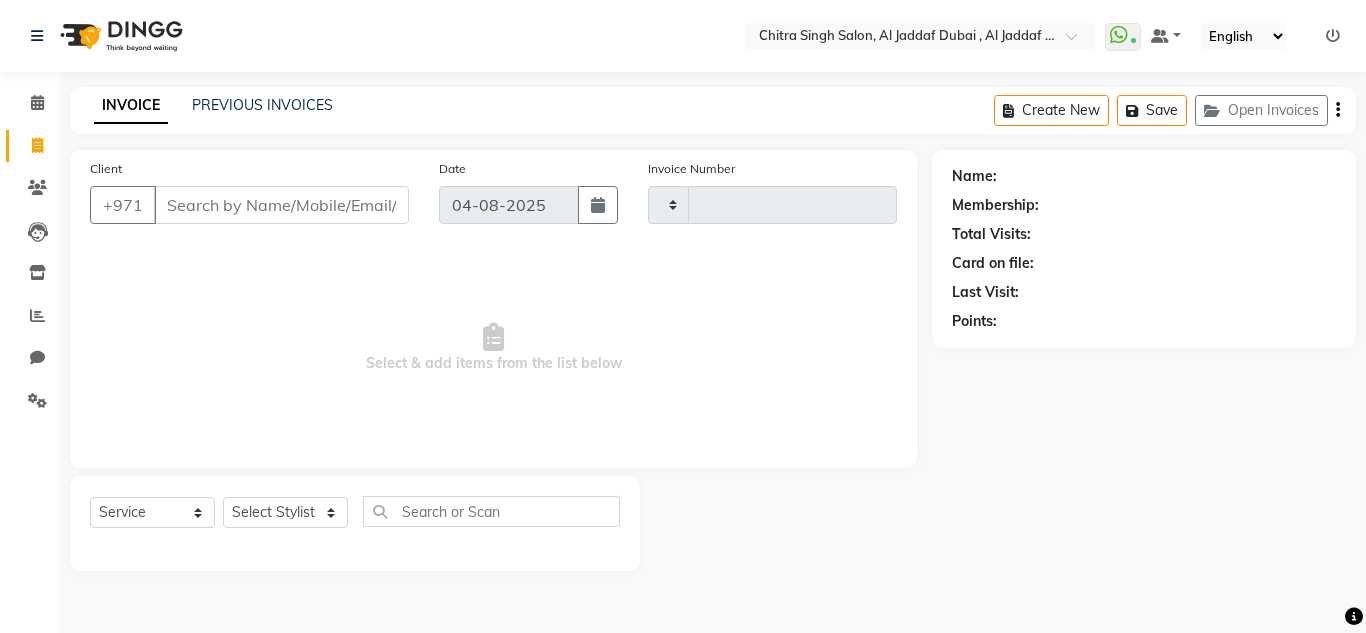 type on "1073" 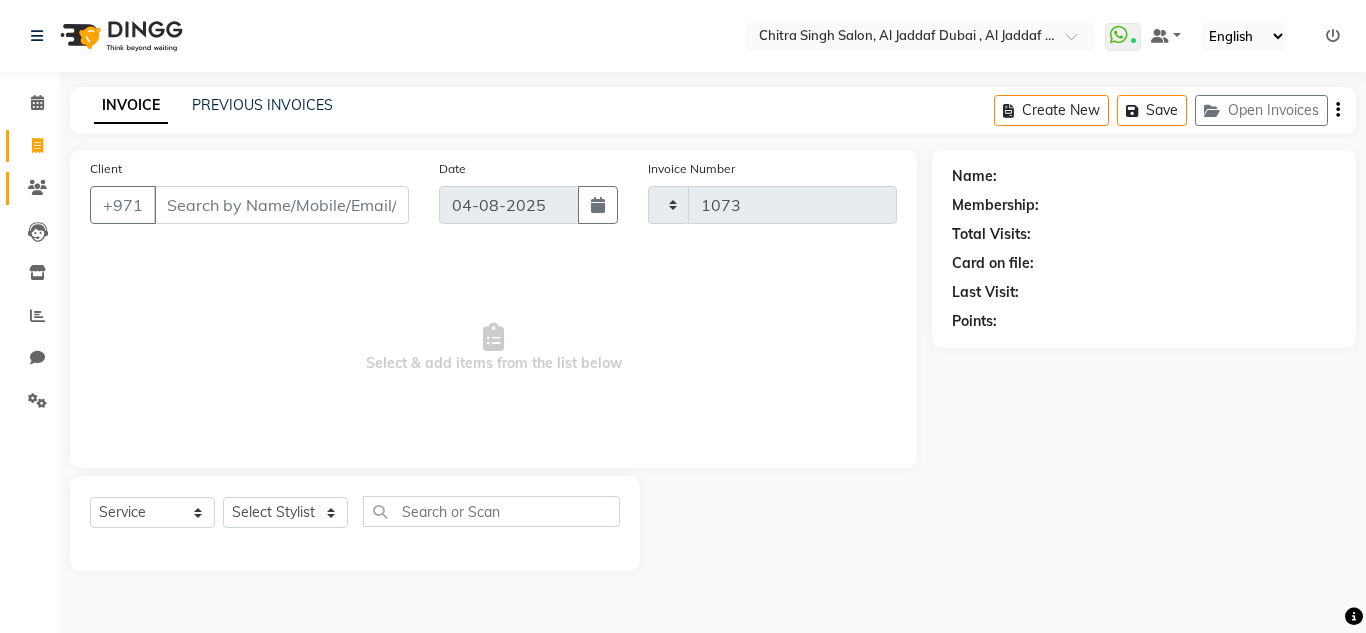 click on "Clients" 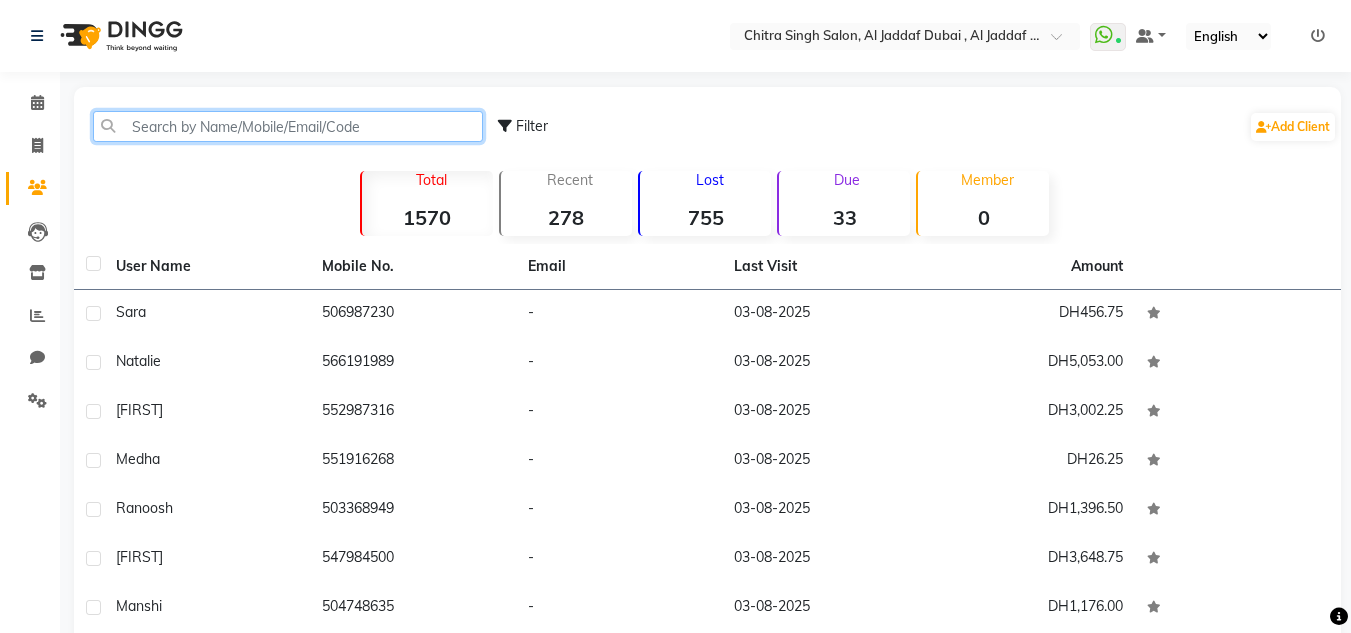 click 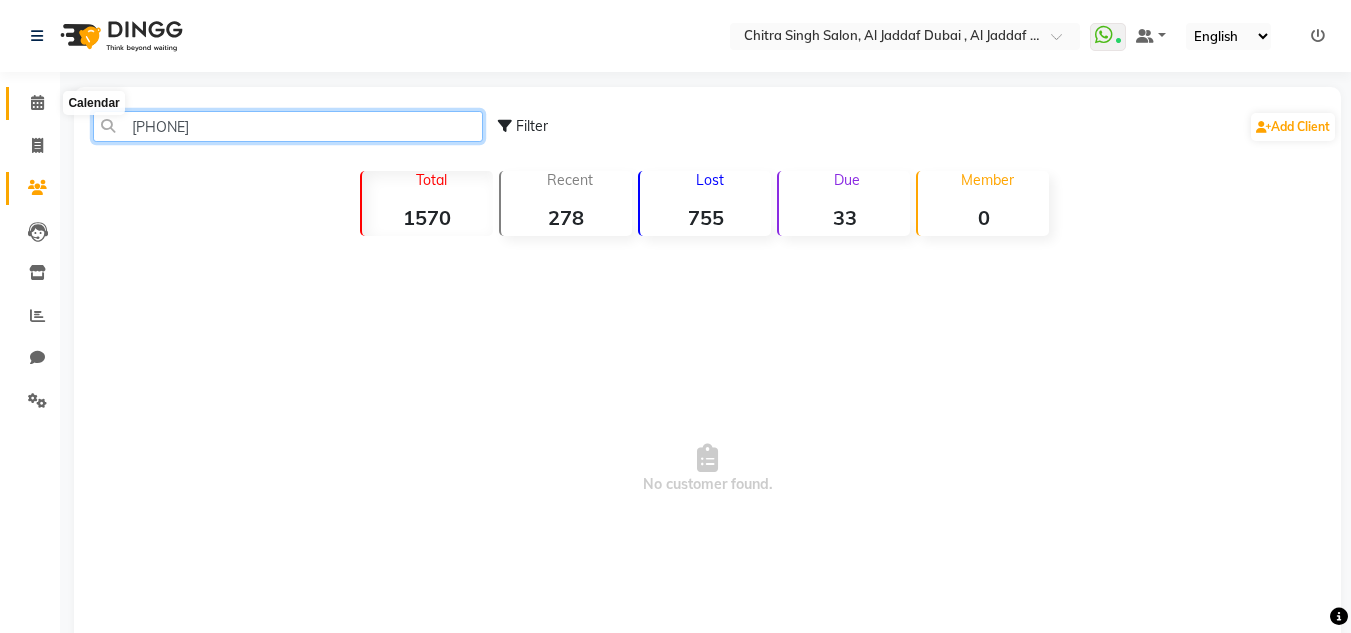 type on "[PHONE]" 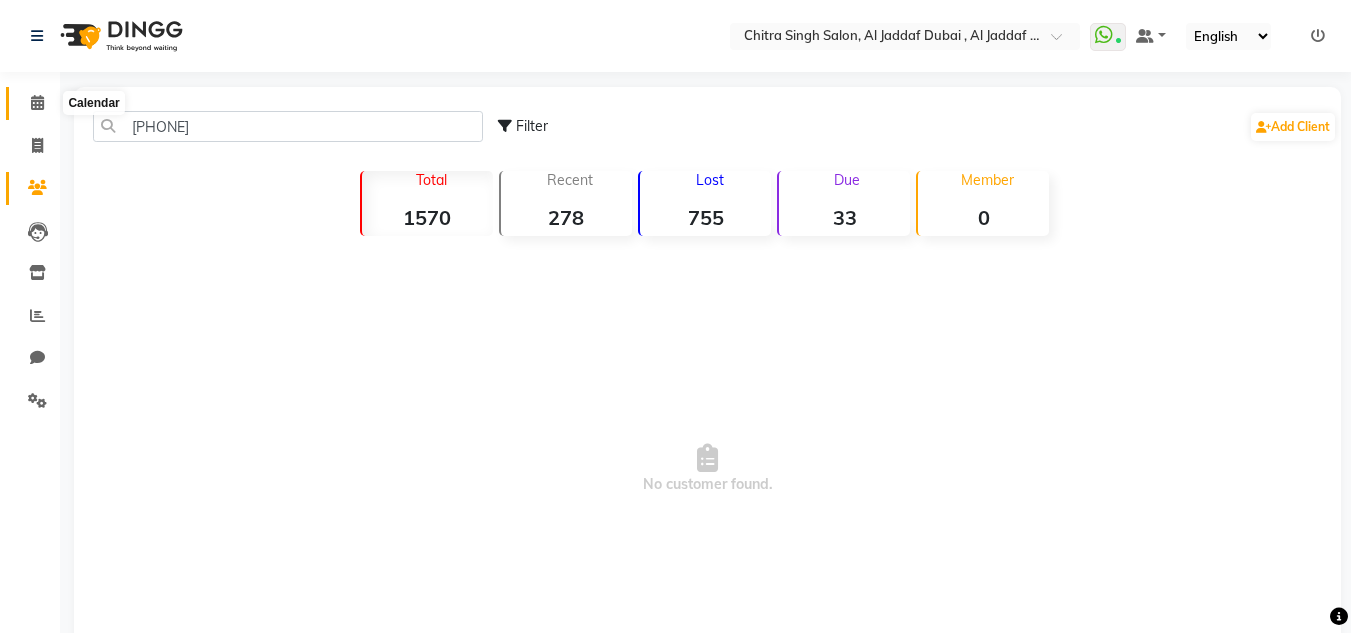 click 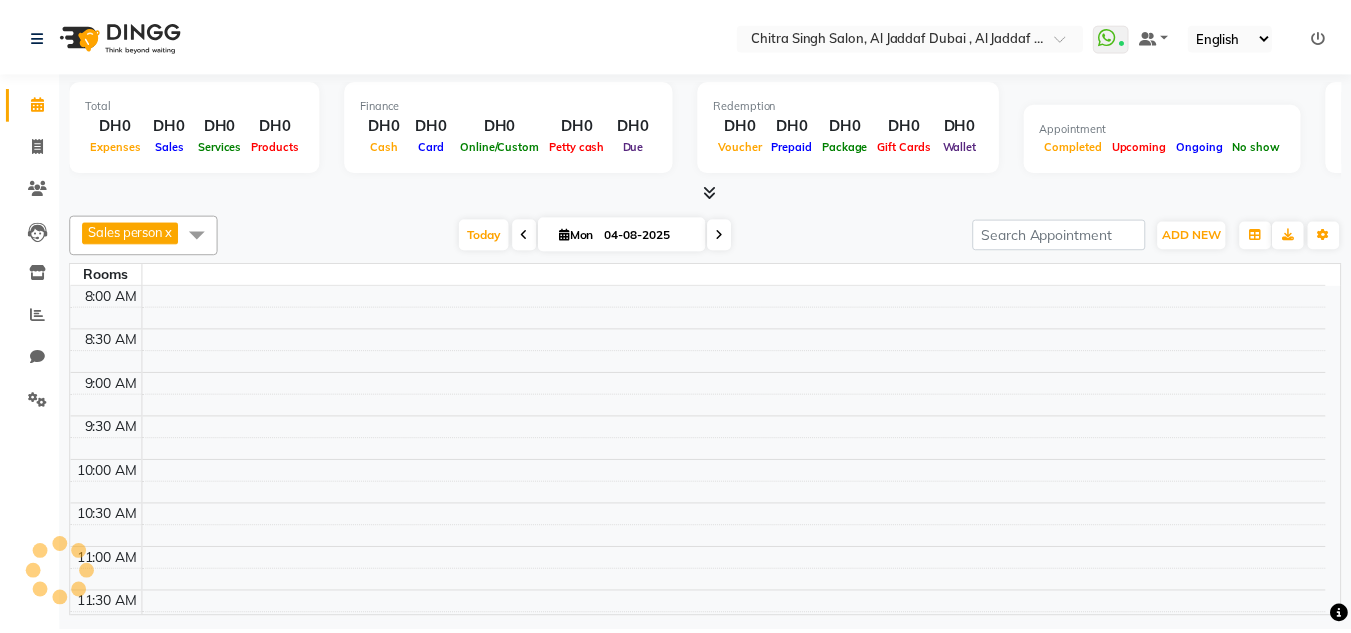 scroll, scrollTop: 793, scrollLeft: 0, axis: vertical 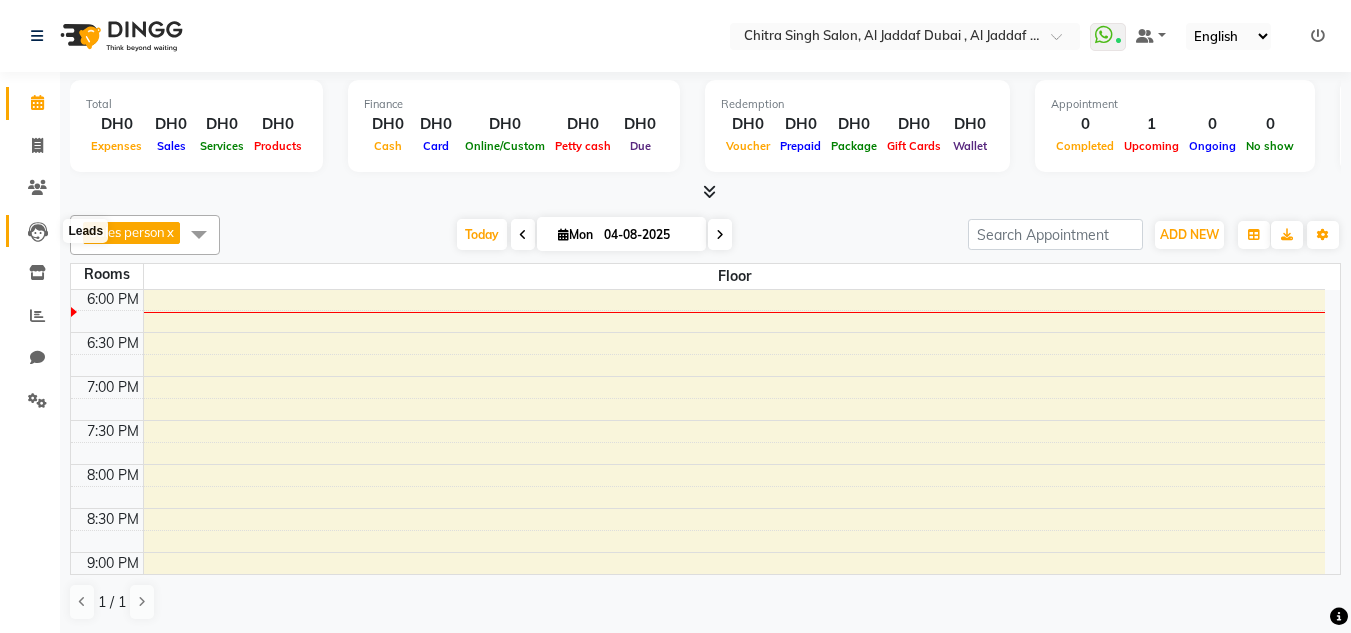 click 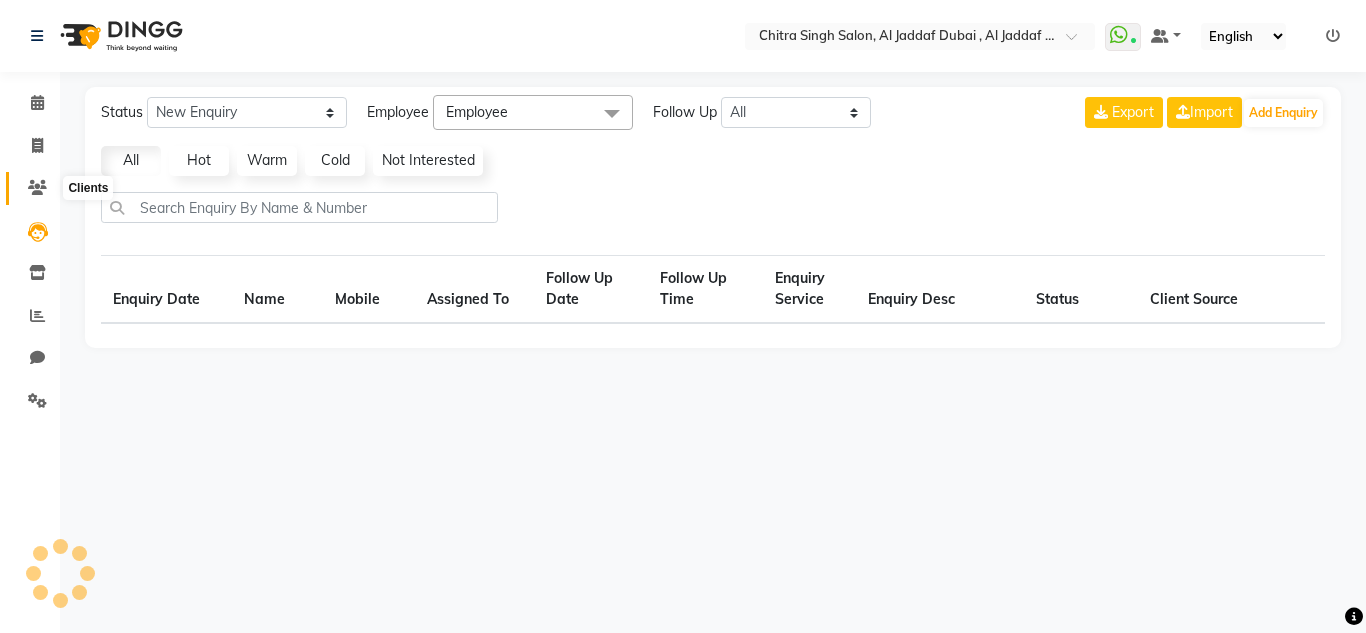 click 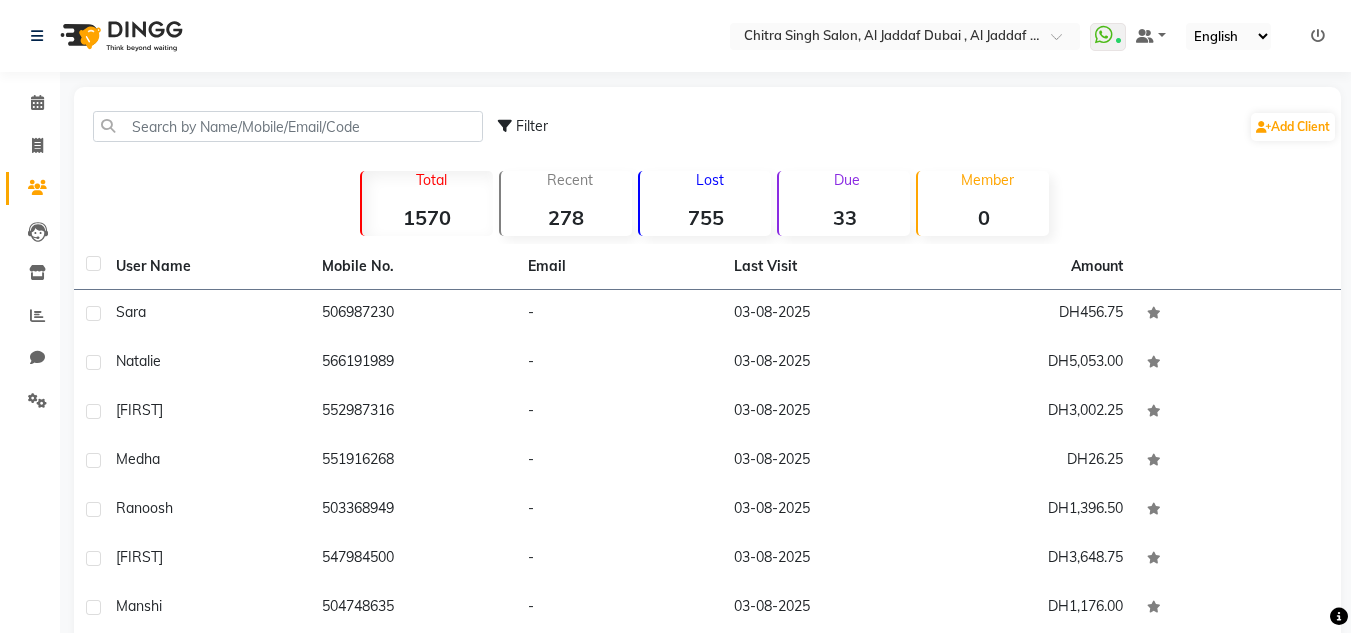 click on "Sara" 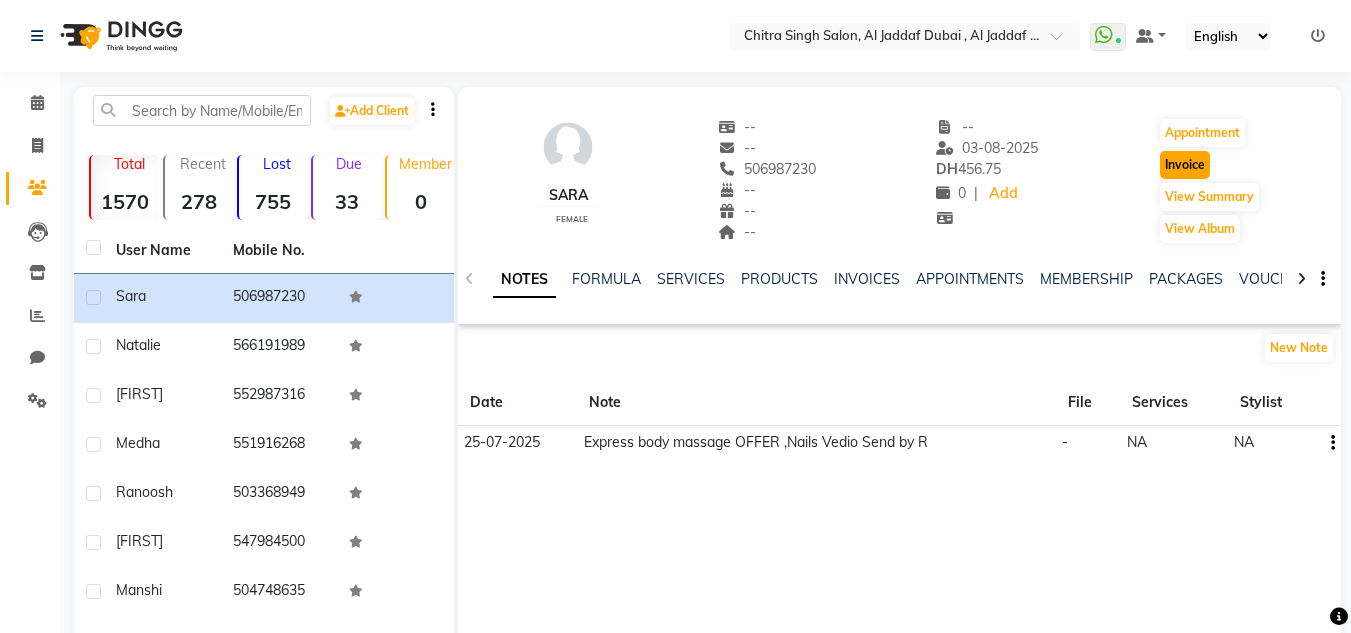 click on "Invoice" 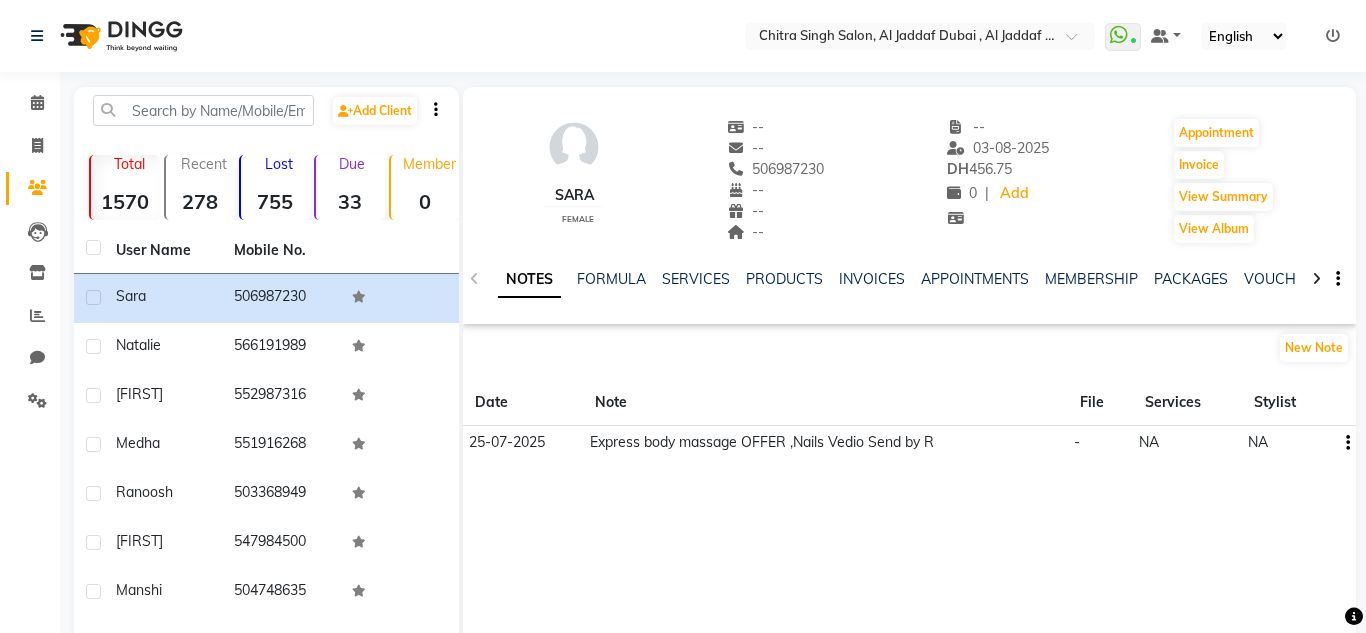 select on "4069" 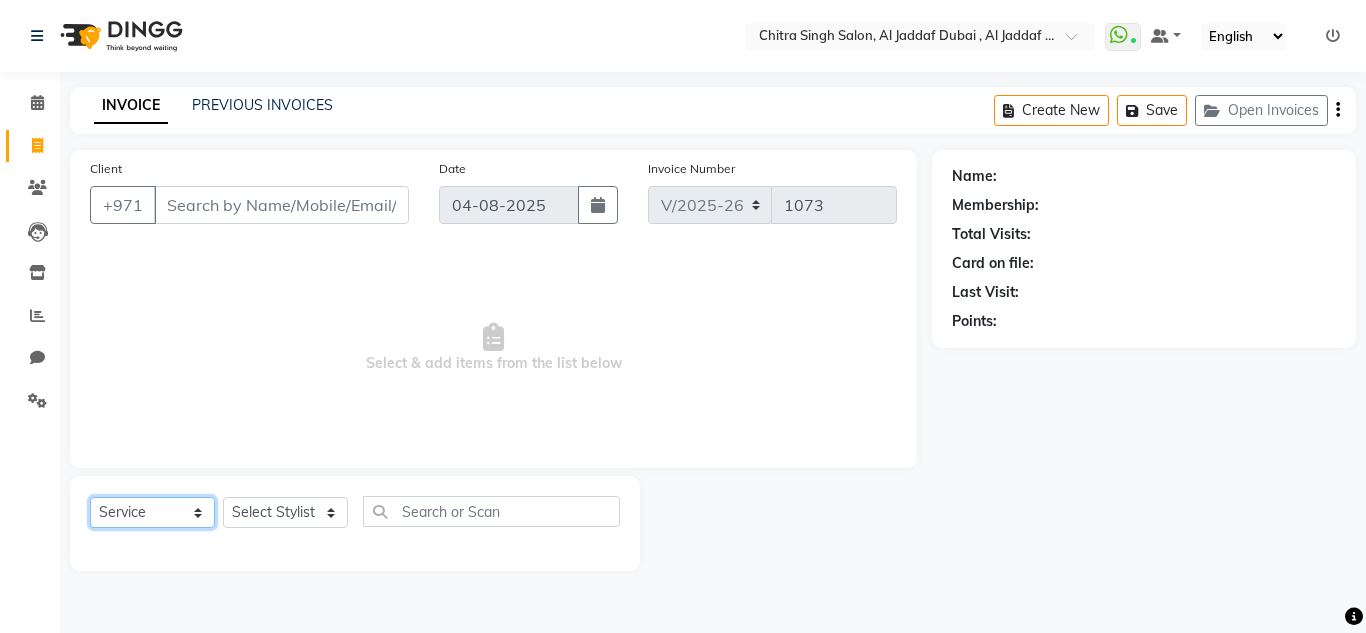 click on "Select  Service  Product  Membership  Package Voucher Prepaid Gift Card" 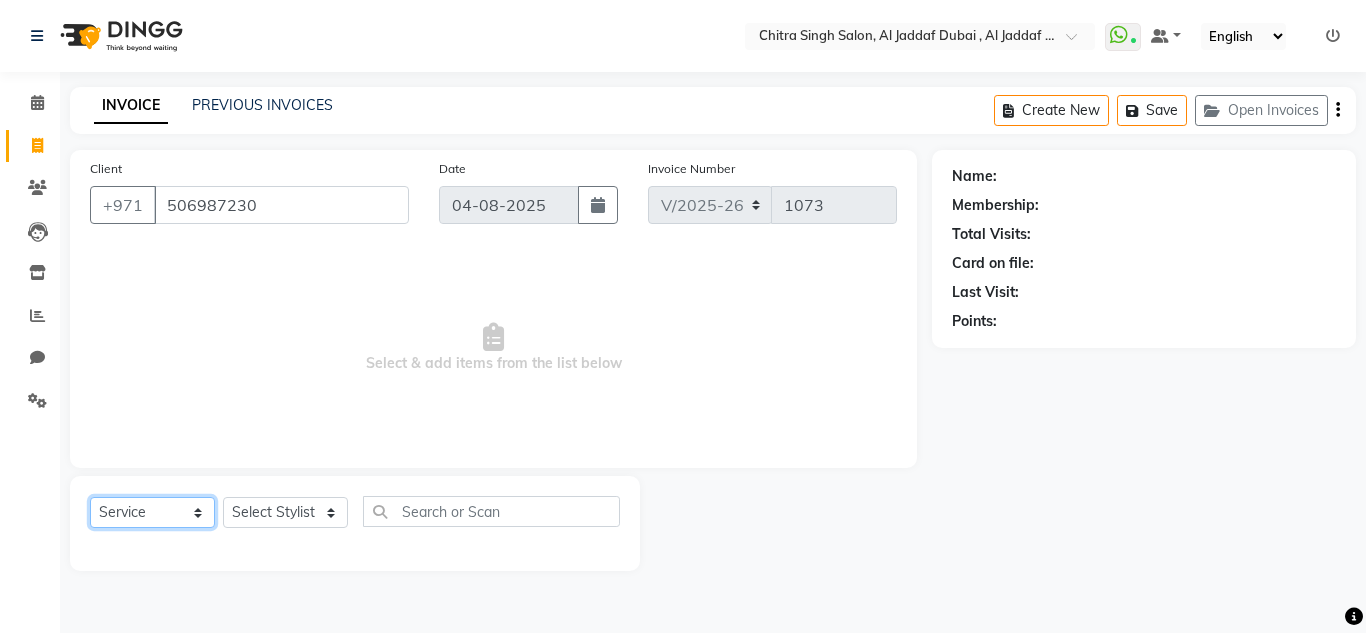 click on "Select  Service  Product  Membership  Package Voucher Prepaid Gift Card" 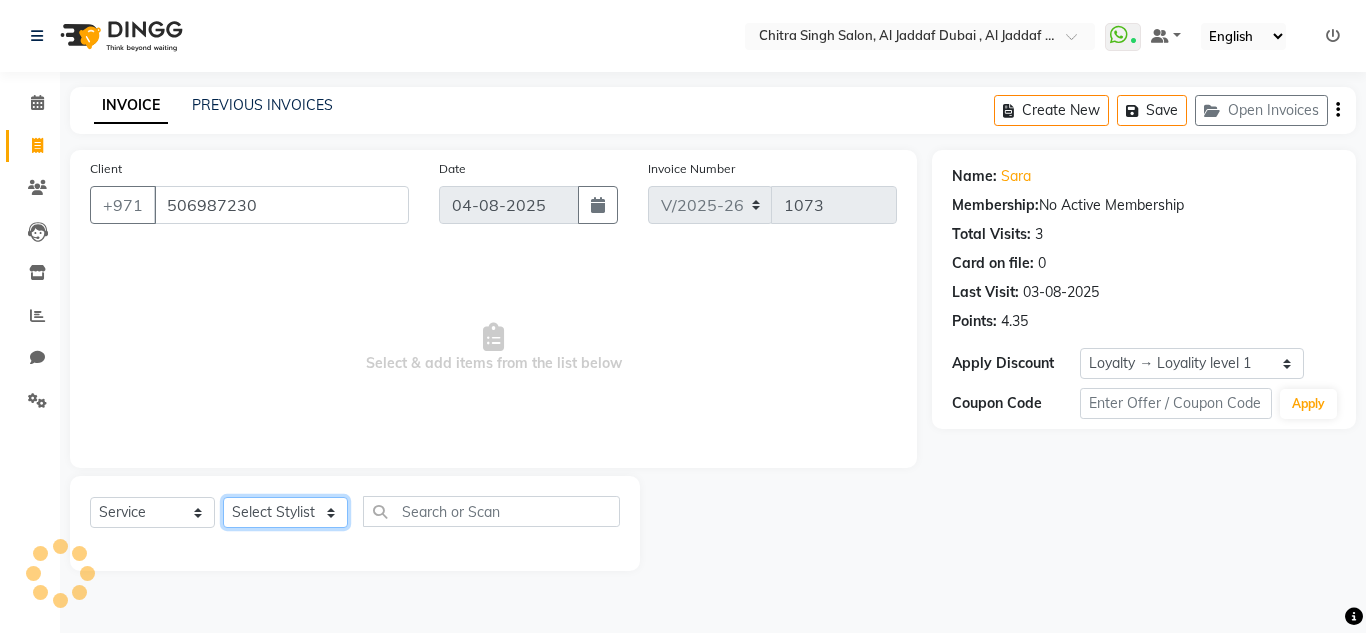 drag, startPoint x: 266, startPoint y: 526, endPoint x: 270, endPoint y: 503, distance: 23.345236 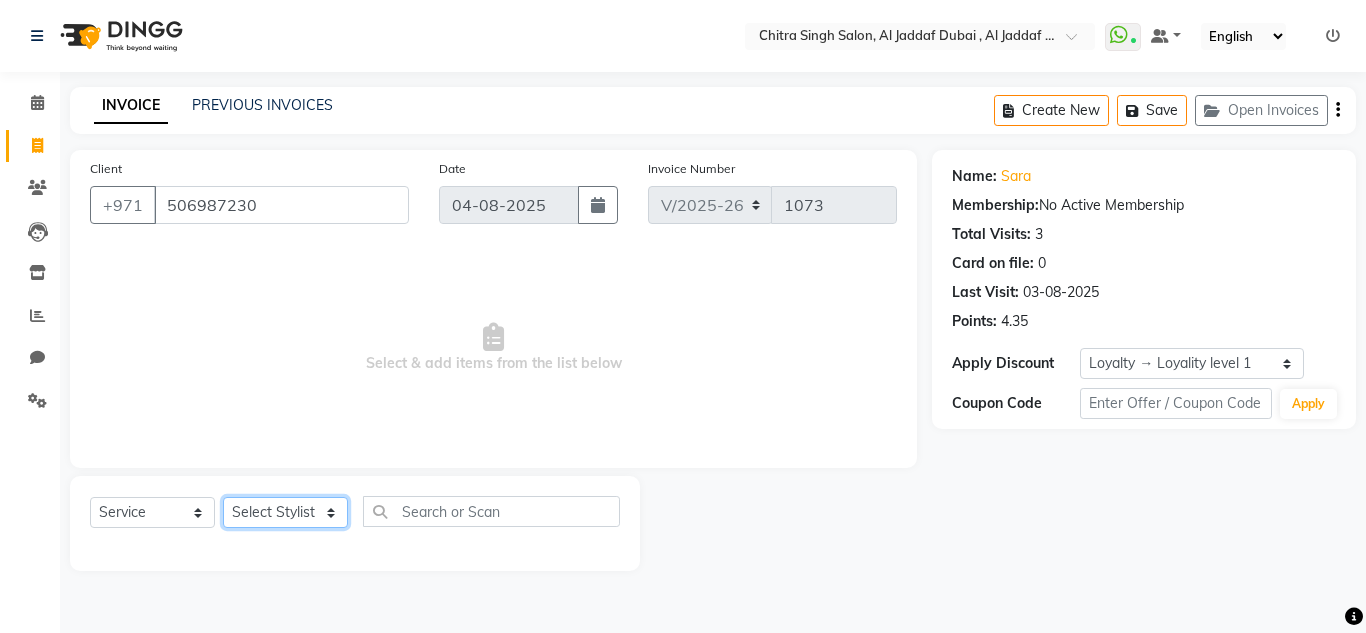 select on "86712" 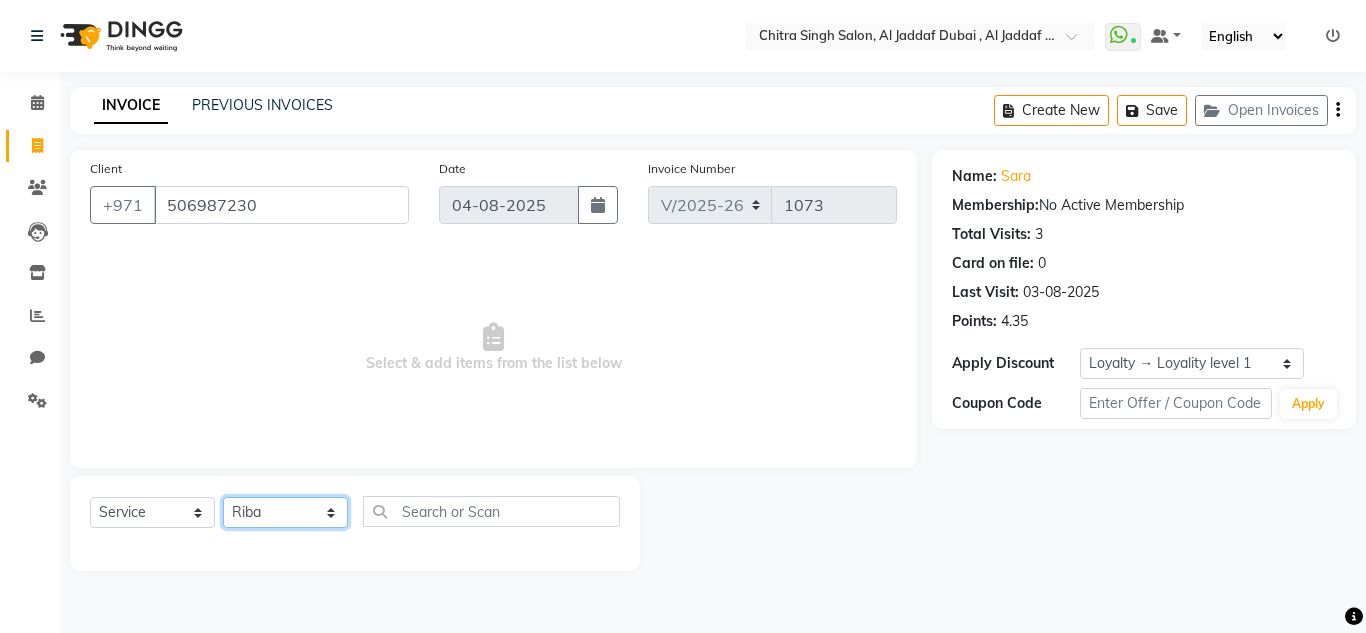 click on "Select Stylist Huma Iqbal Kabita Management Riba Sales person Srijana trial lady" 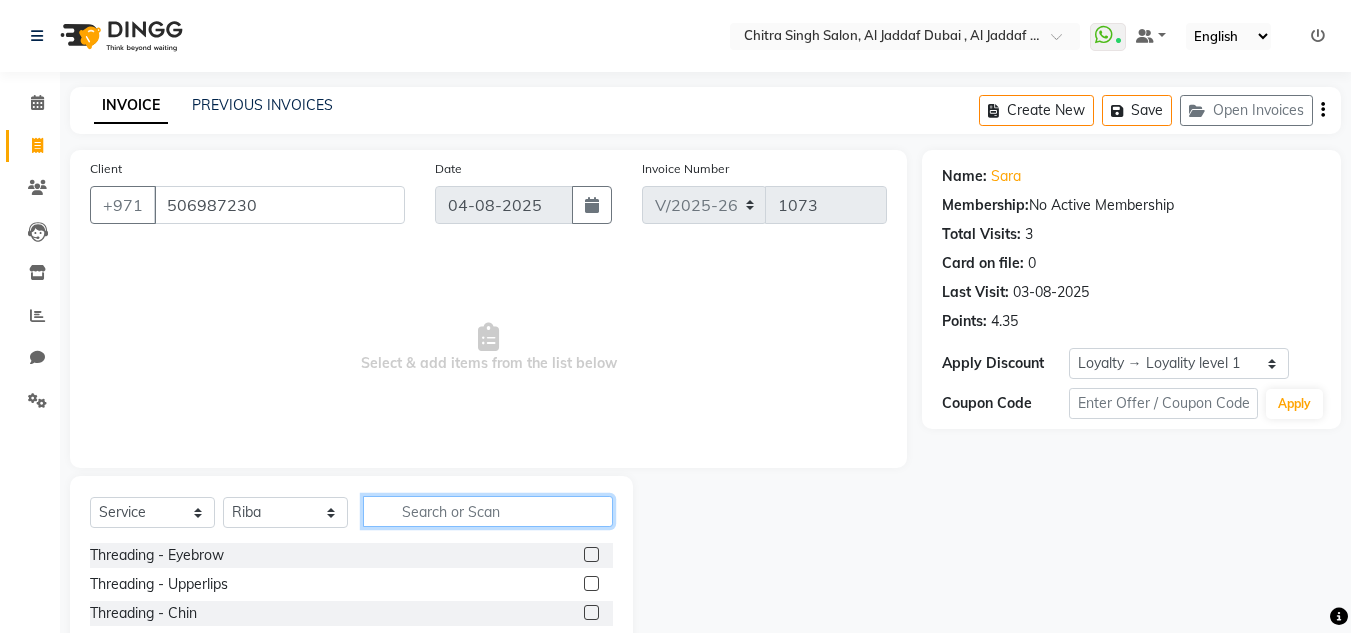 click 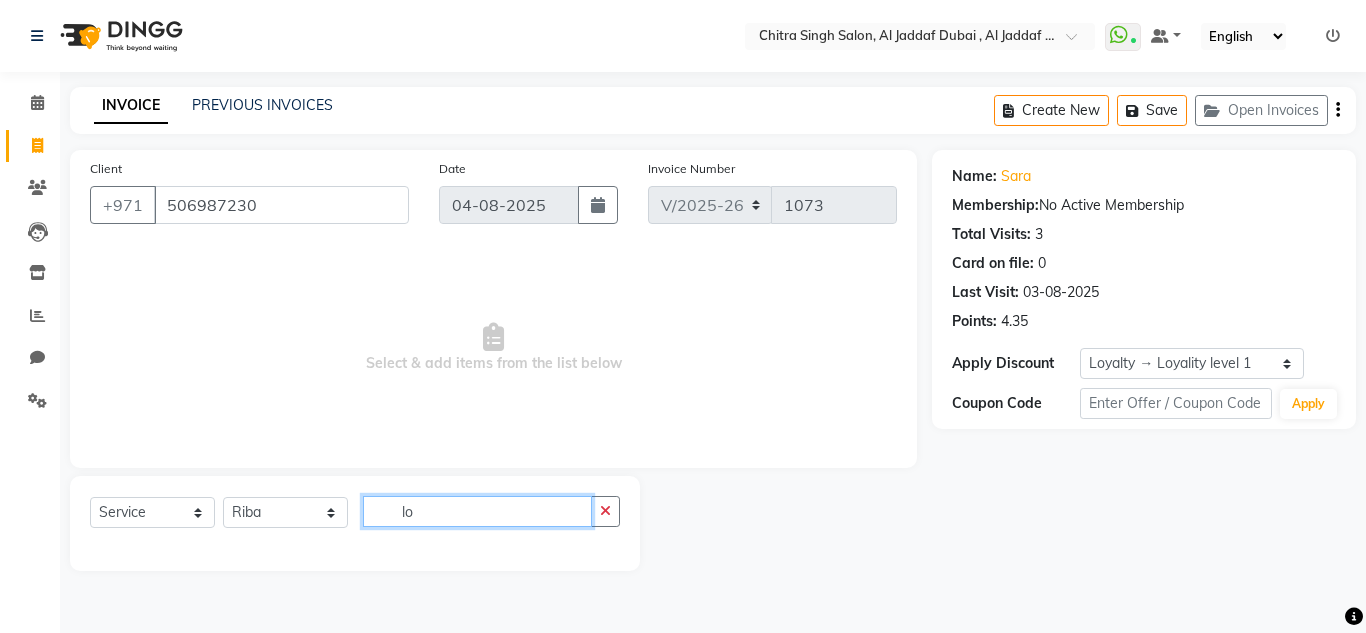 type on "l" 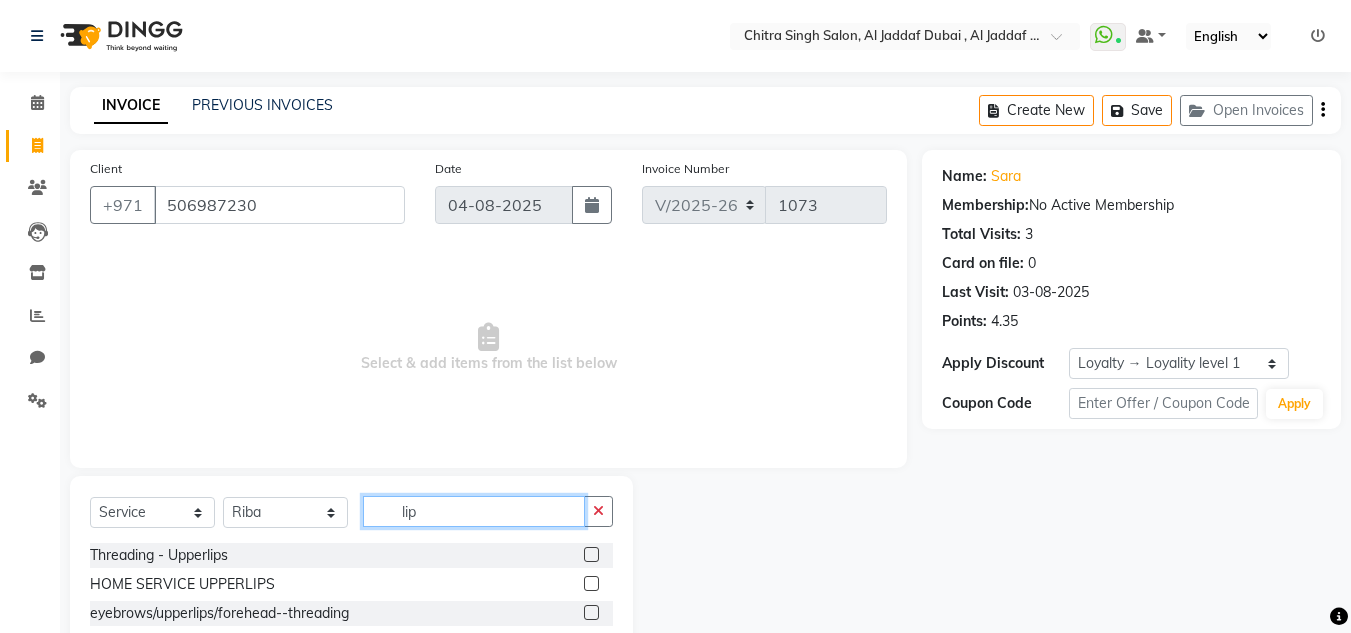 type on "lip" 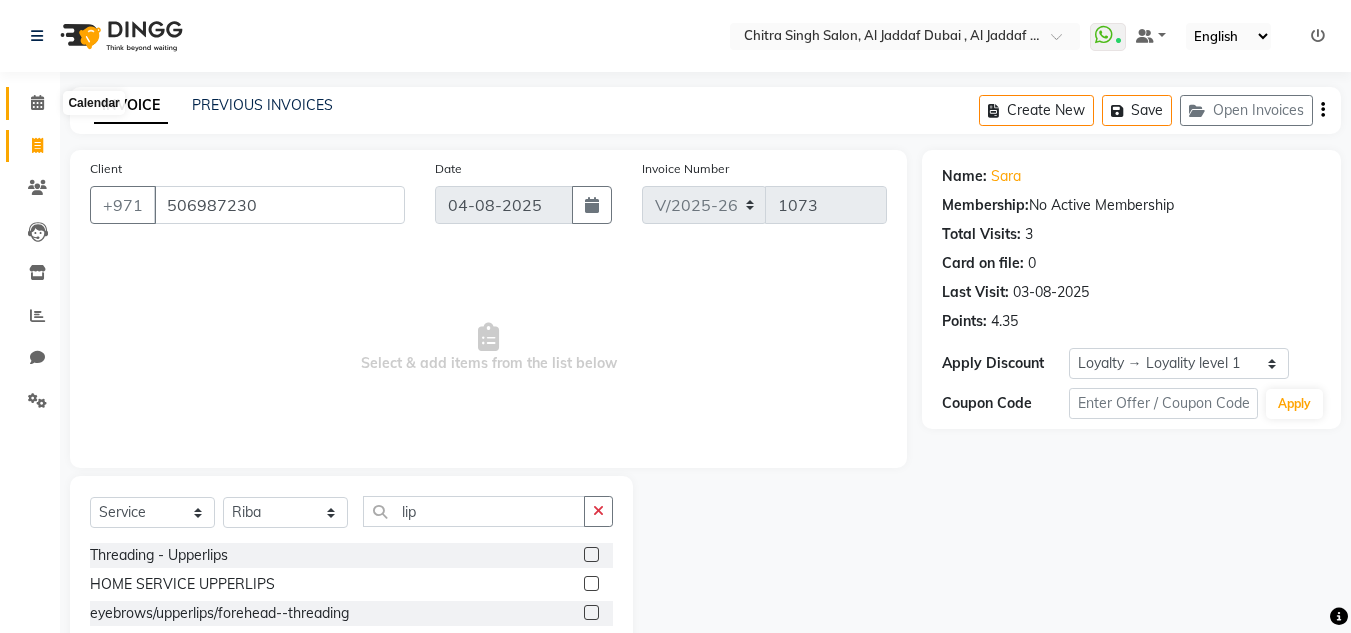 drag, startPoint x: 44, startPoint y: 105, endPoint x: 810, endPoint y: 140, distance: 766.7992 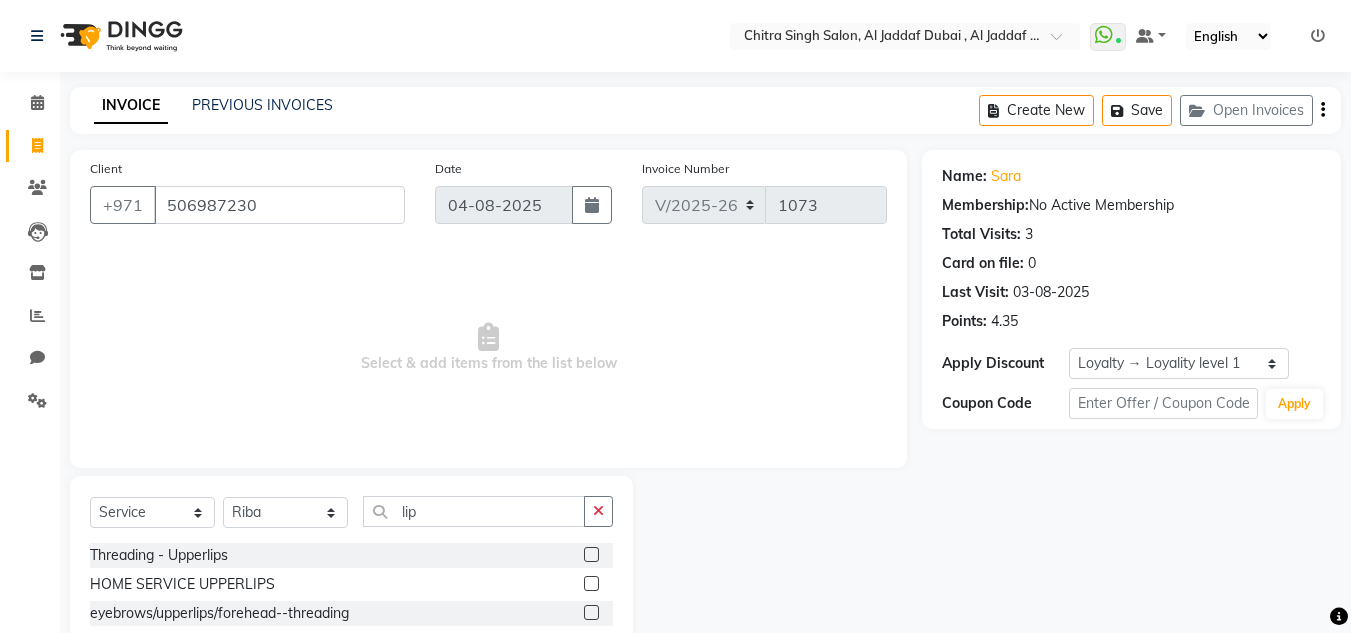 click on "Calendar" 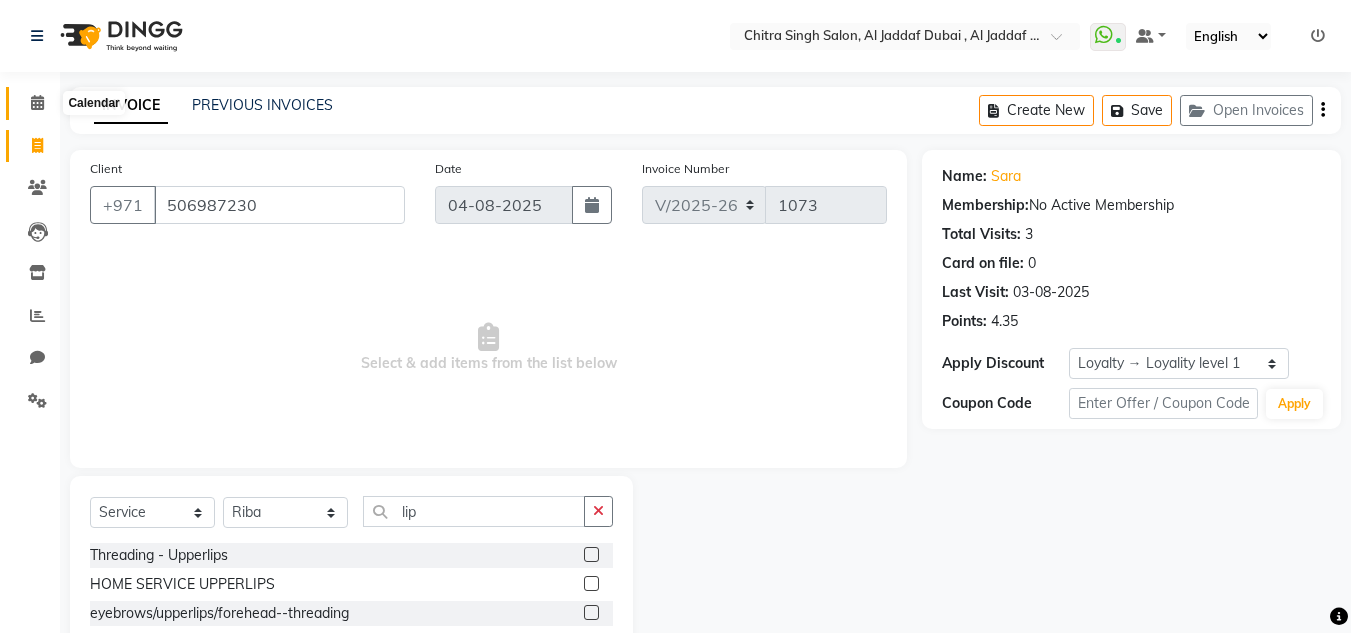 click 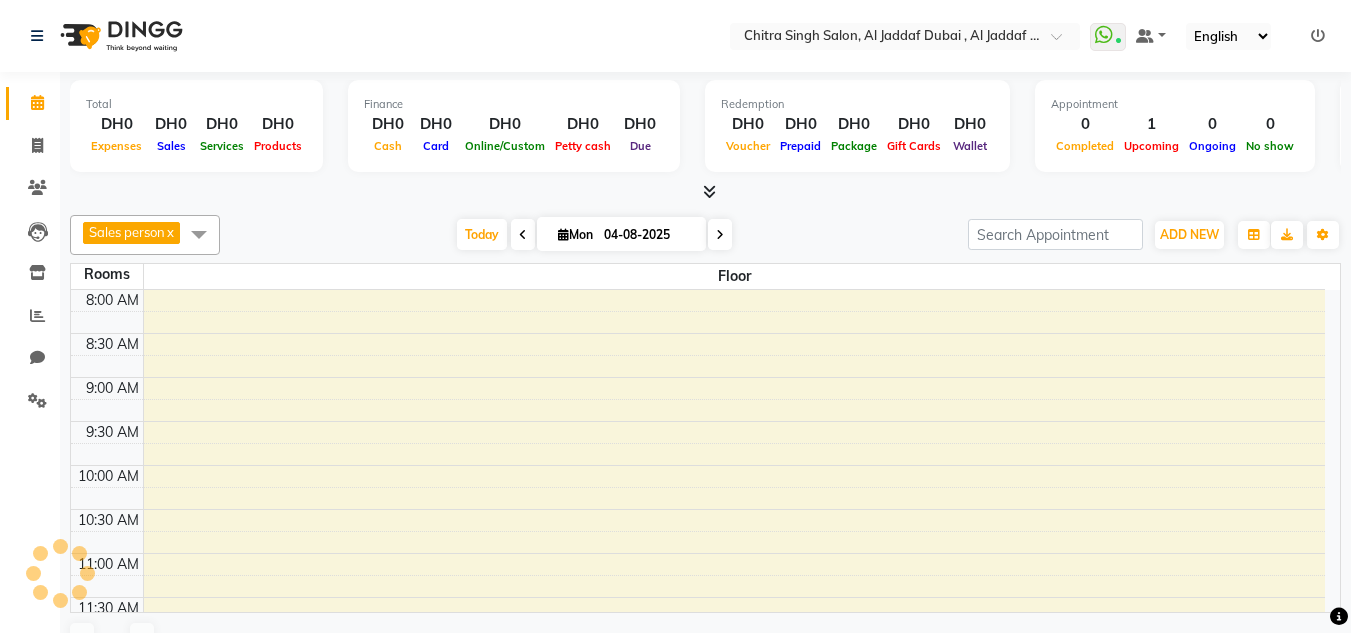 scroll, scrollTop: 0, scrollLeft: 0, axis: both 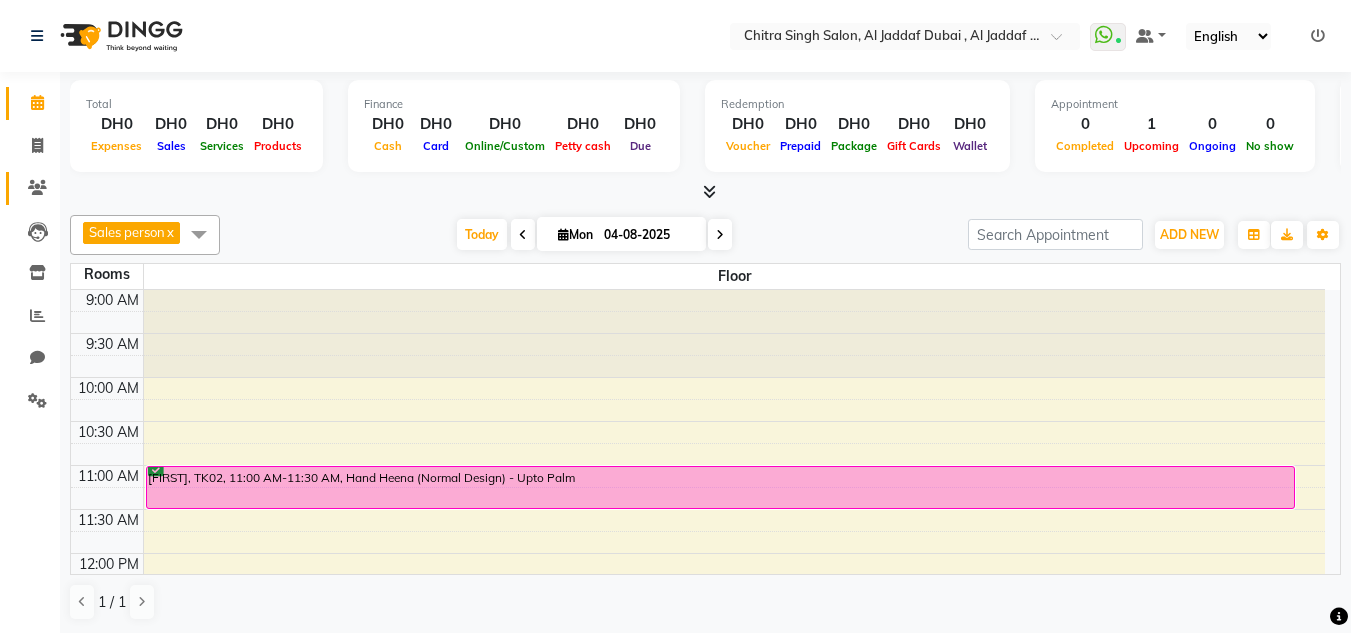 click on "Clients" 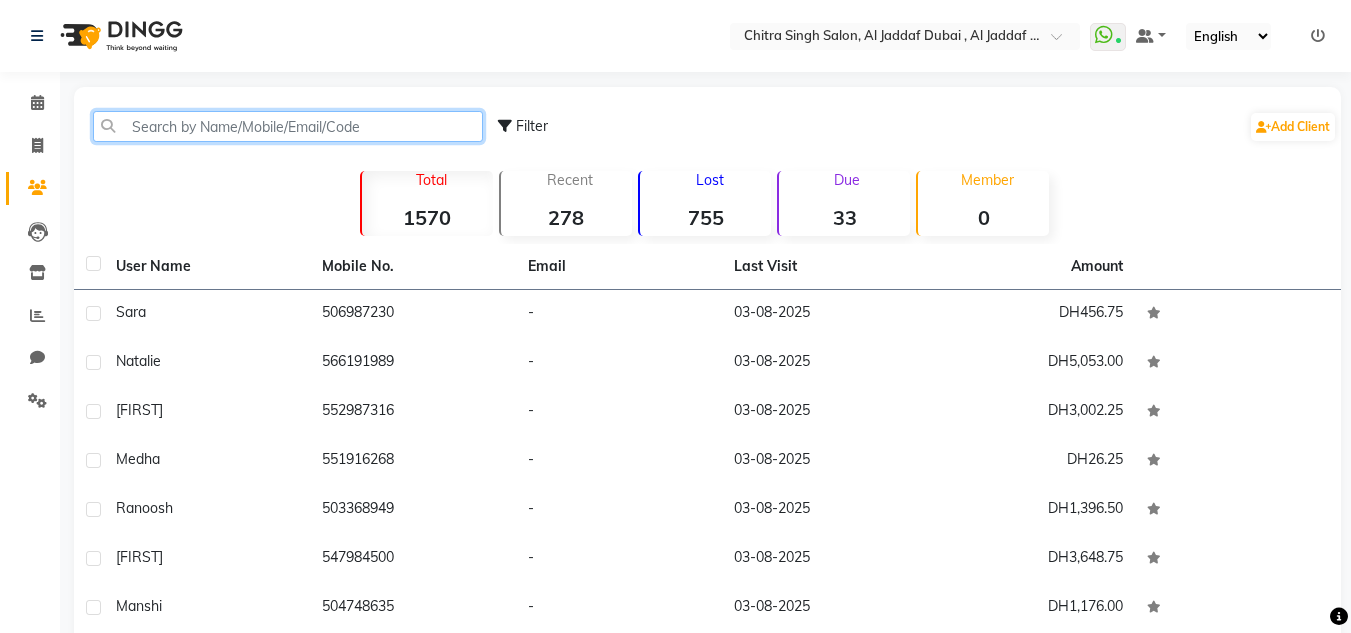 click 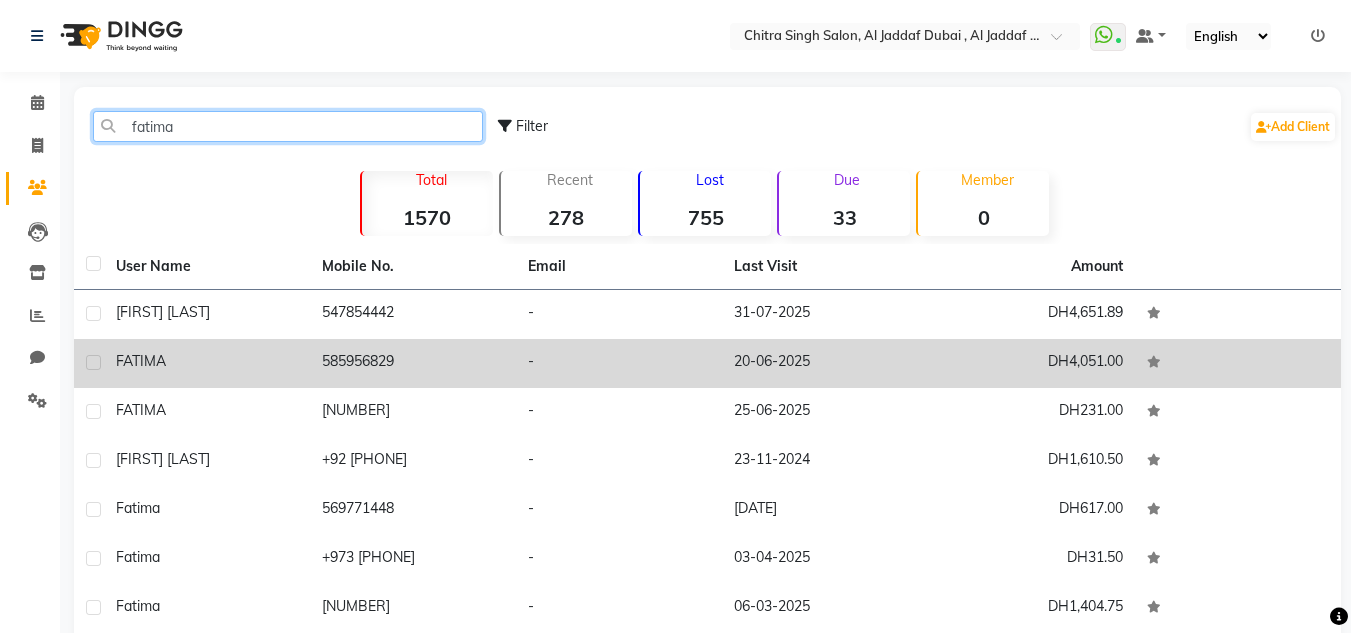 type on "fatima" 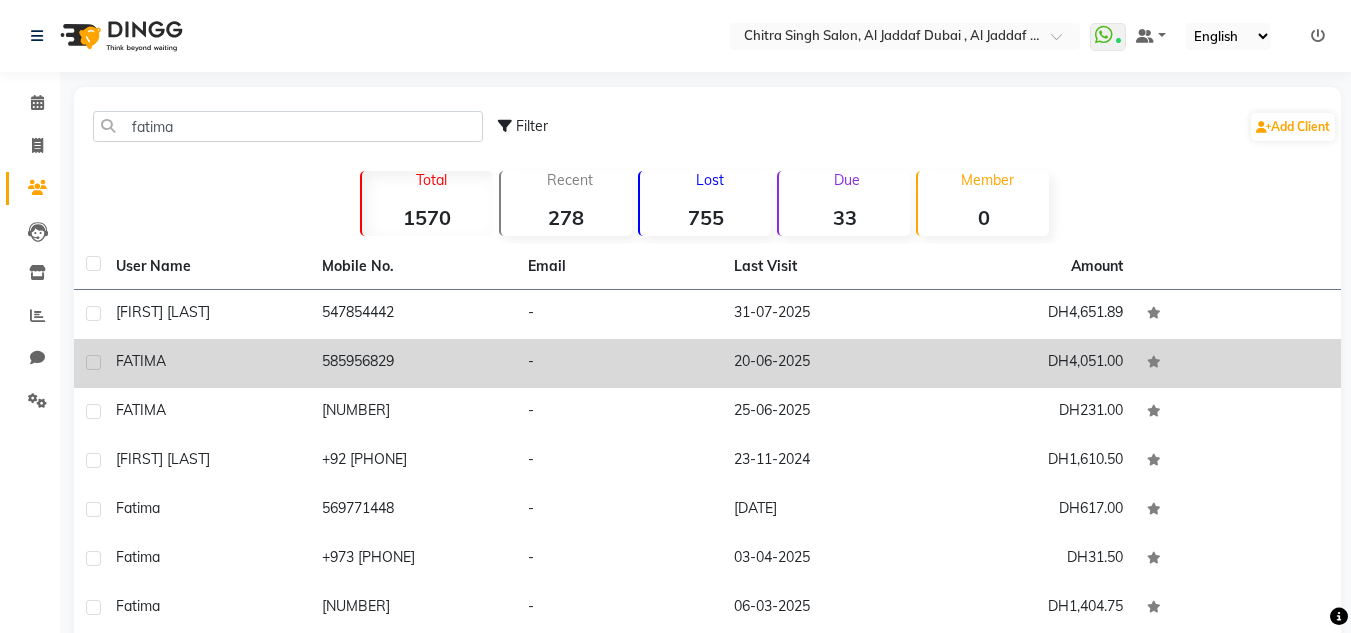 click on "FATIMA" 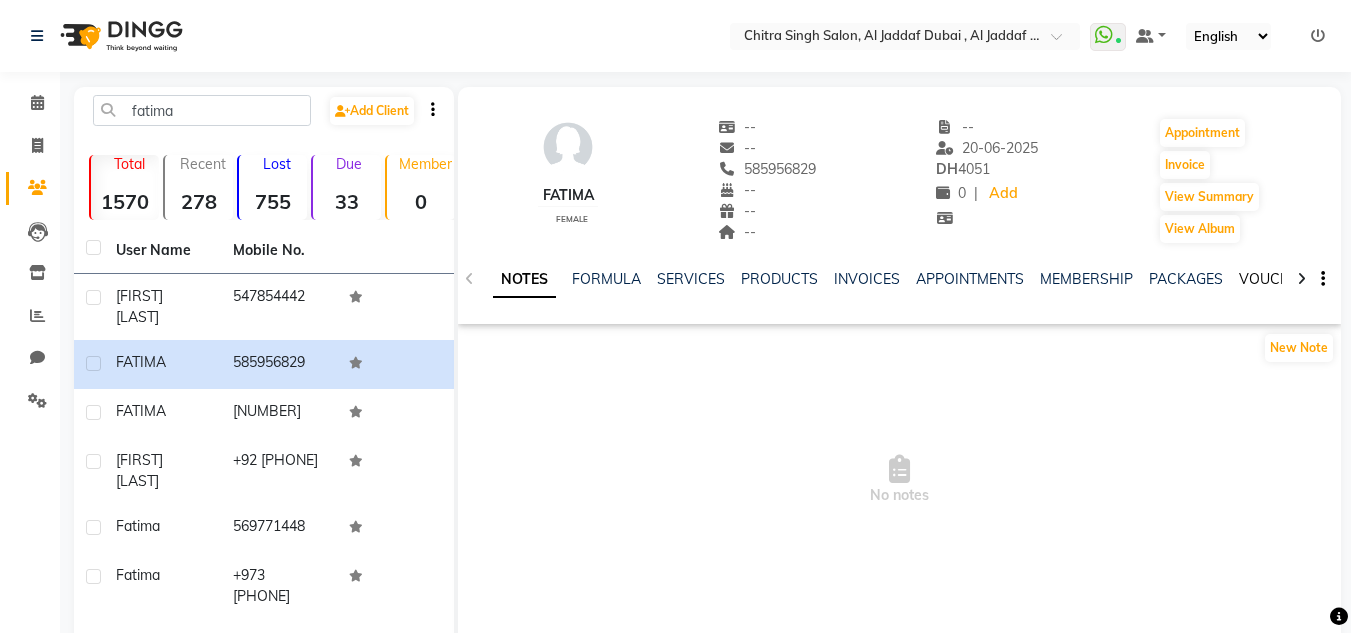 click on "VOUCHERS" 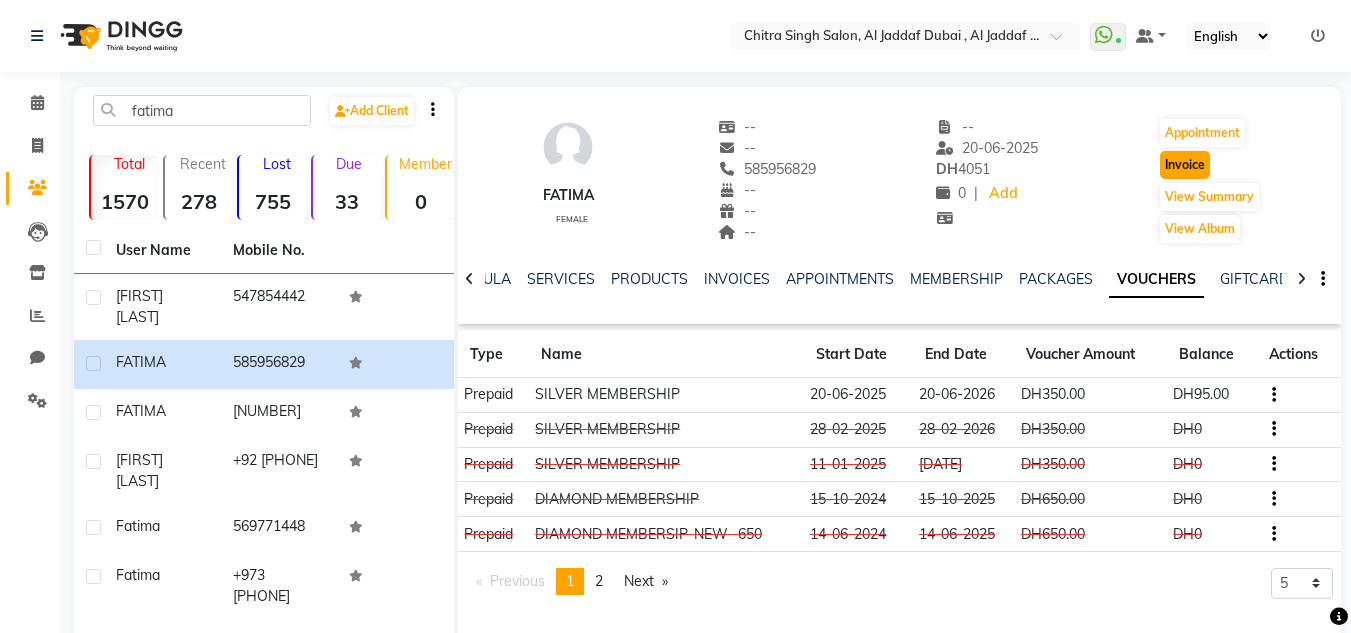 click on "Invoice" 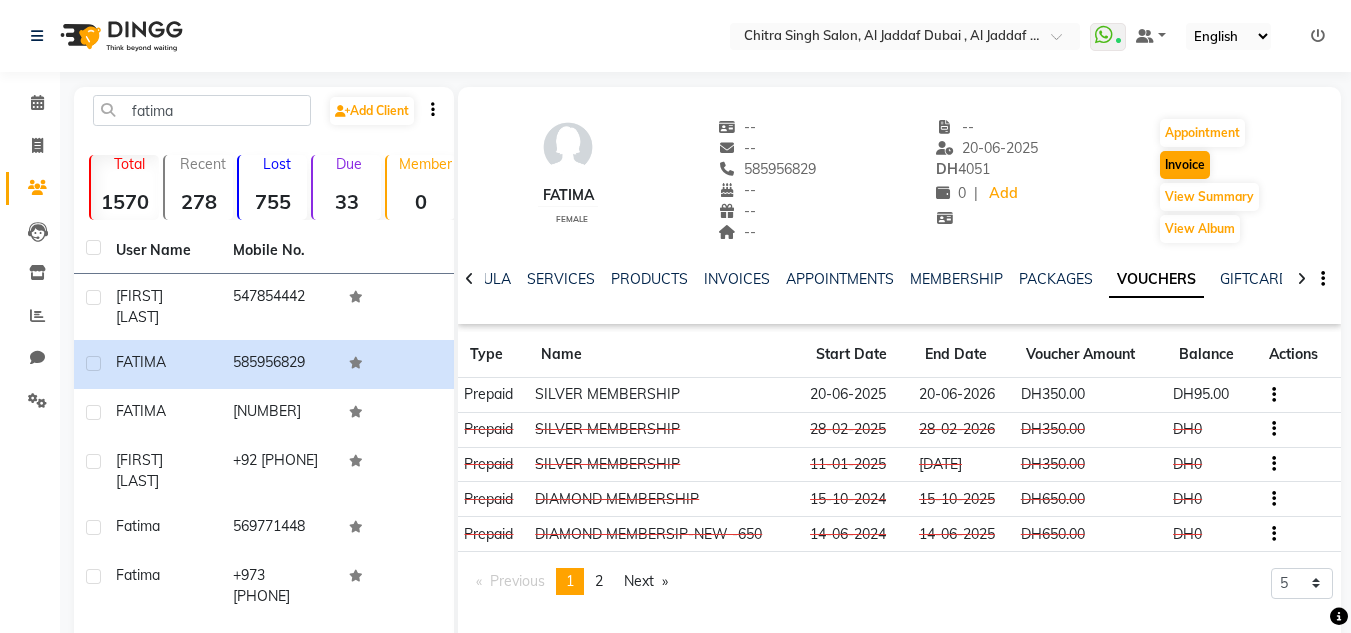 select on "service" 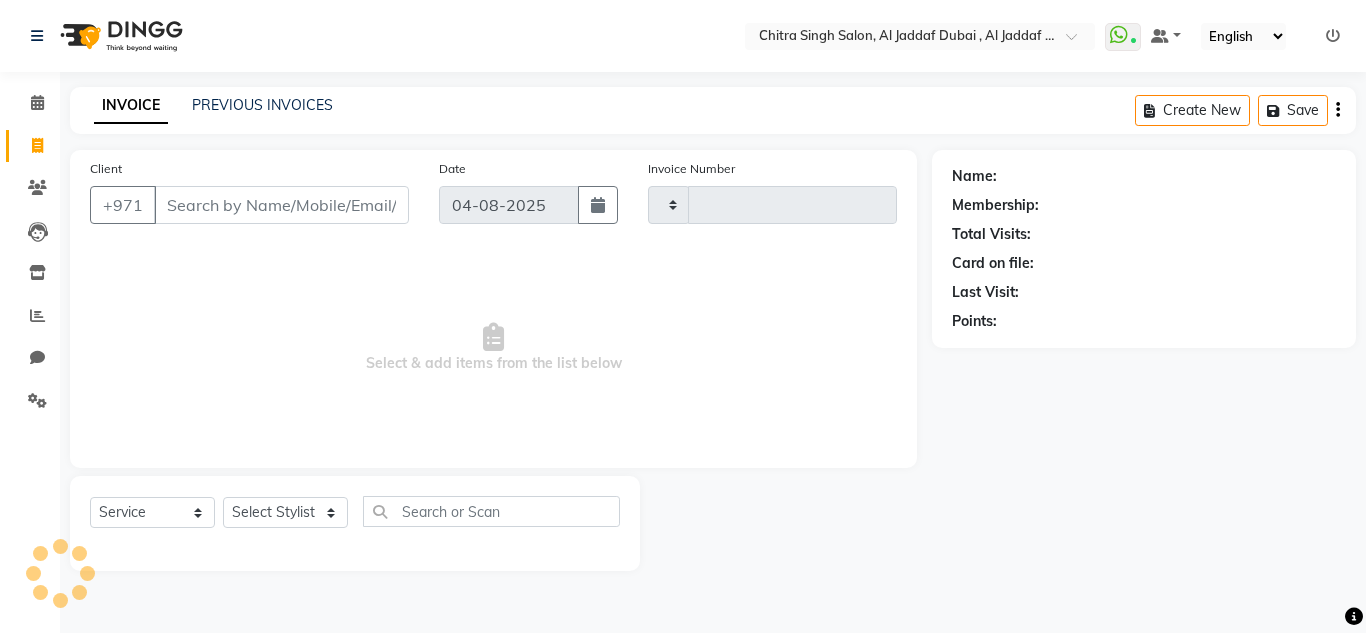 type on "1073" 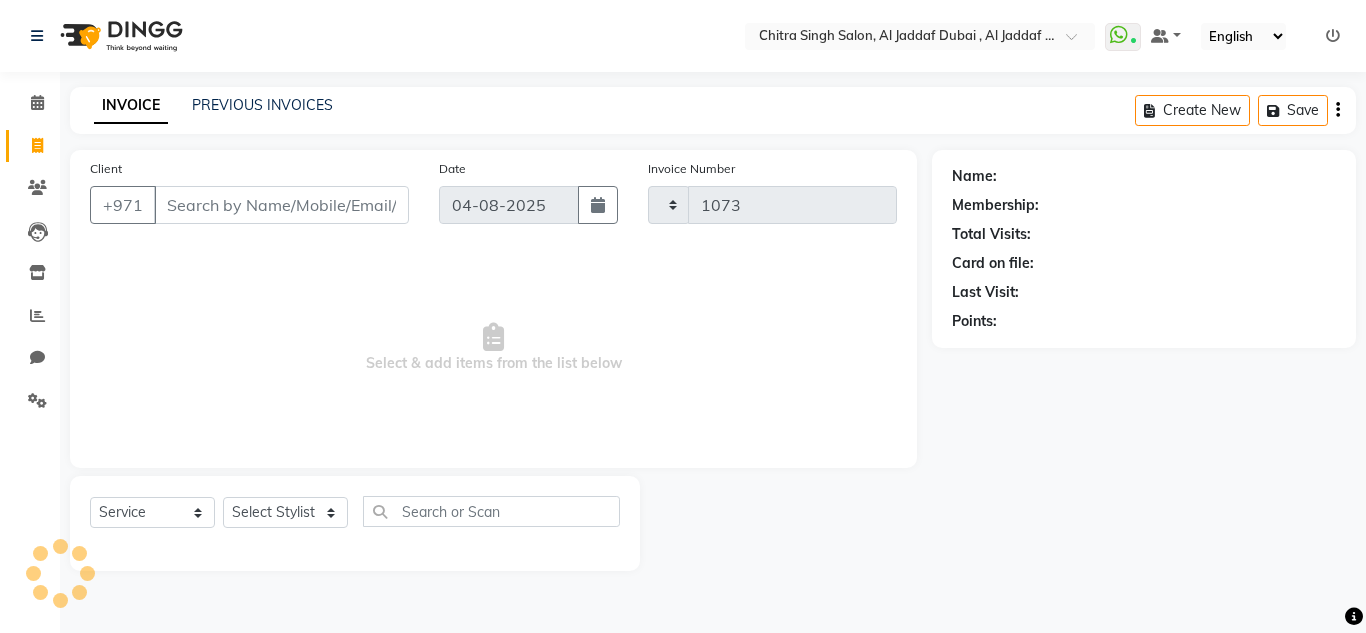 select on "4069" 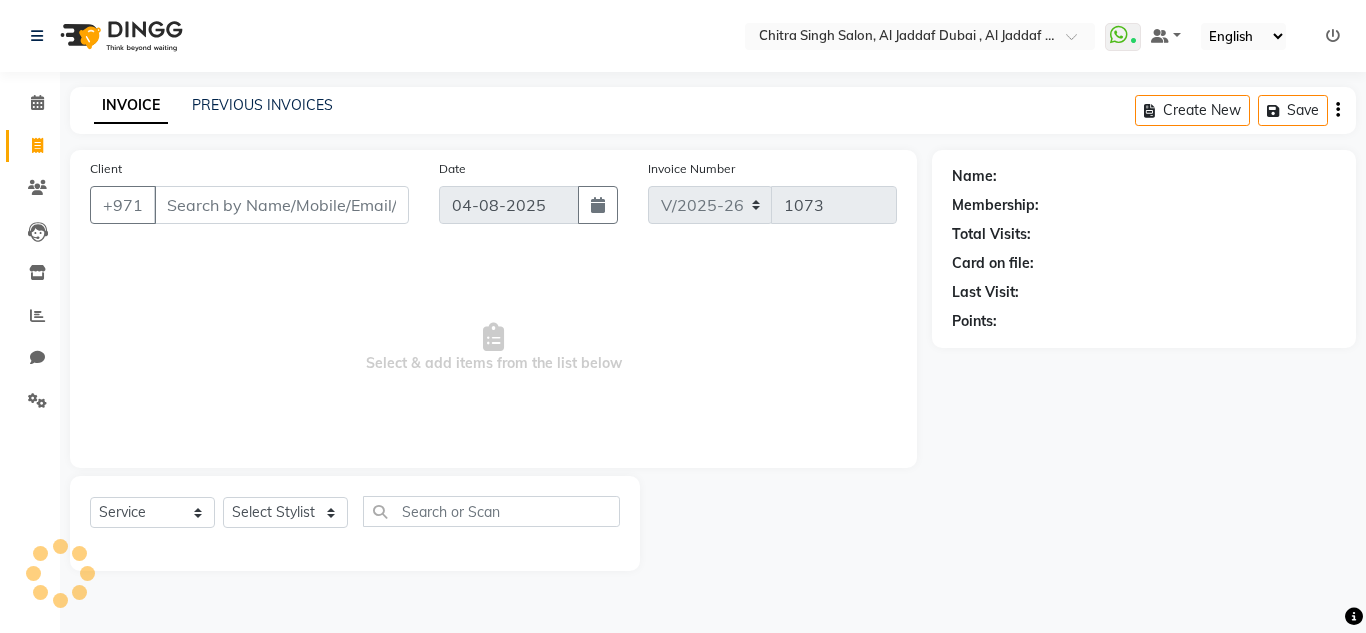 click on "Select  Service  Product  Membership  Package Voucher Prepaid Gift Card  Select Stylist" 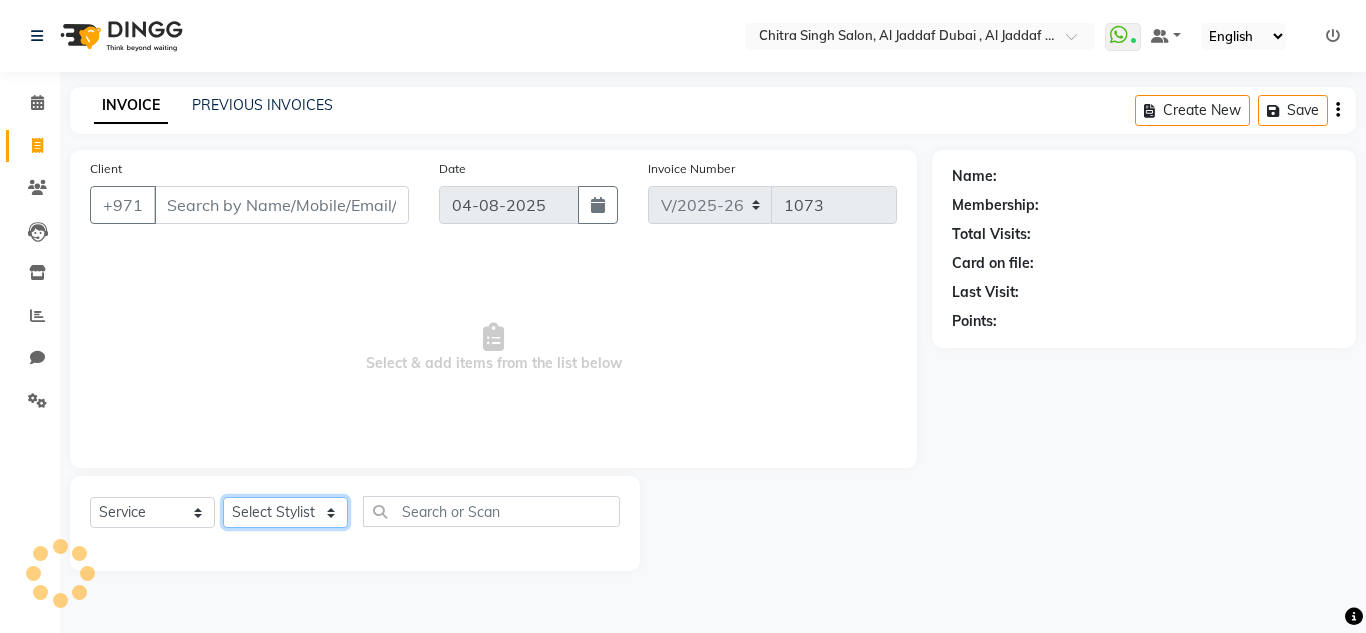 click on "Select Stylist" 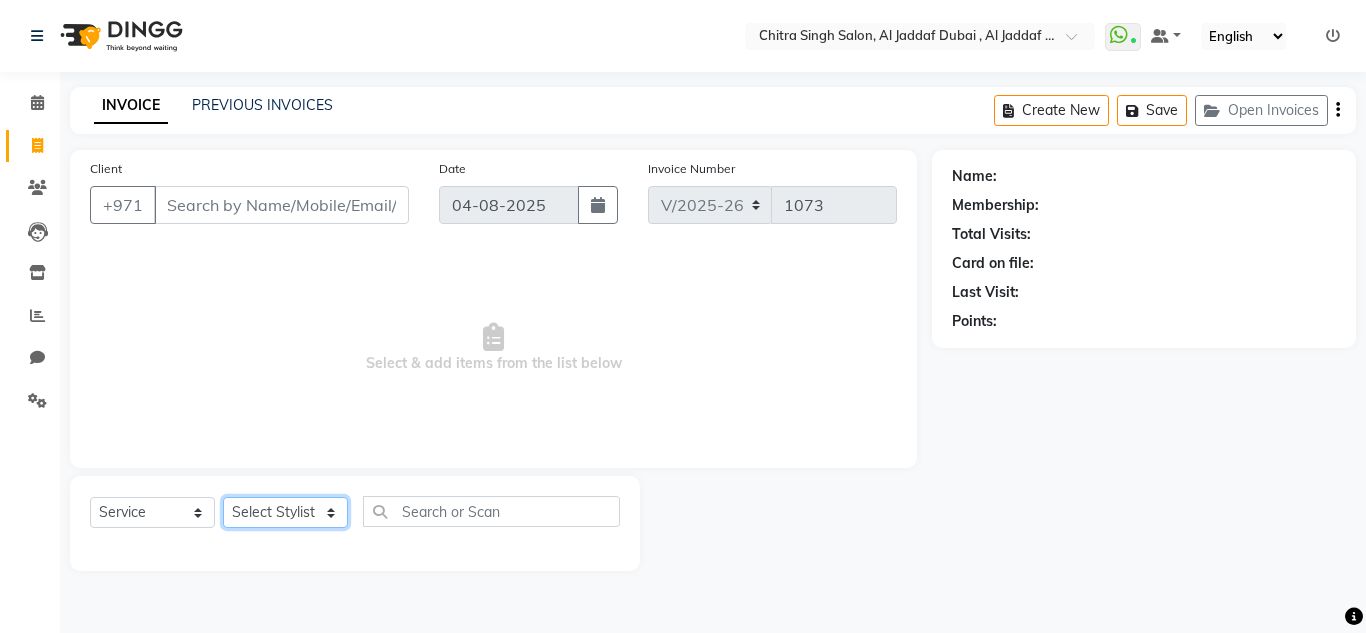 type on "585956829" 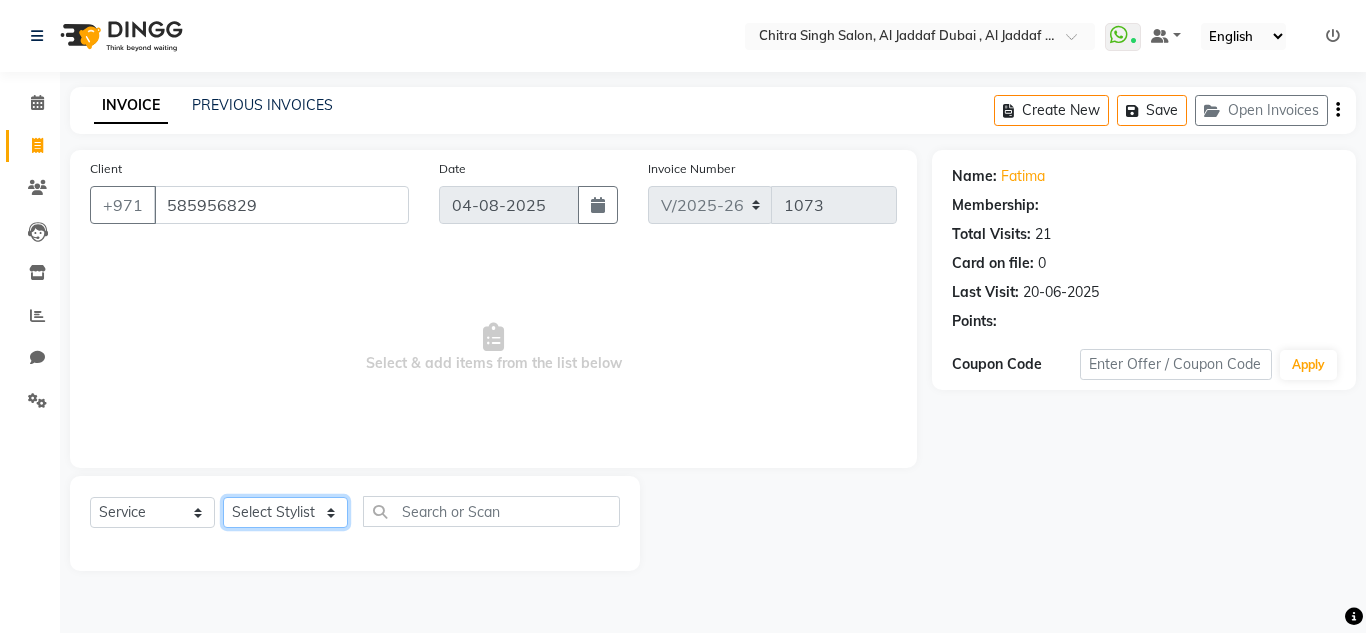 select on "1: Object" 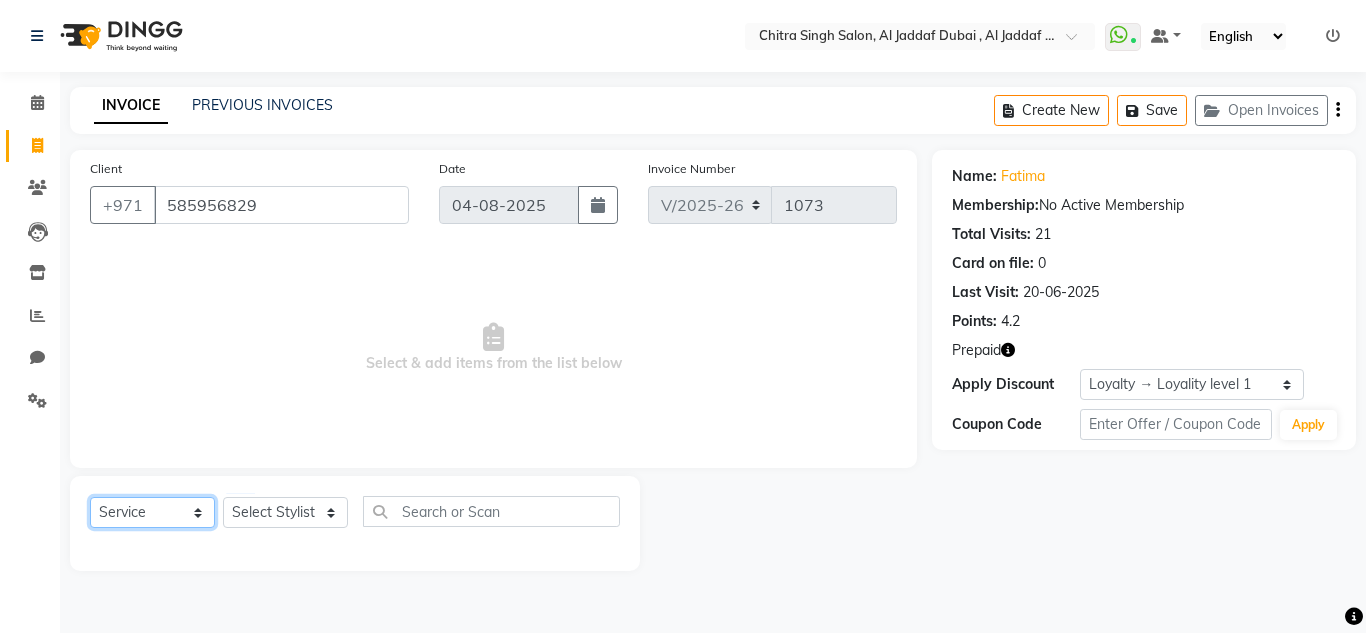 drag, startPoint x: 156, startPoint y: 527, endPoint x: 162, endPoint y: 502, distance: 25.70992 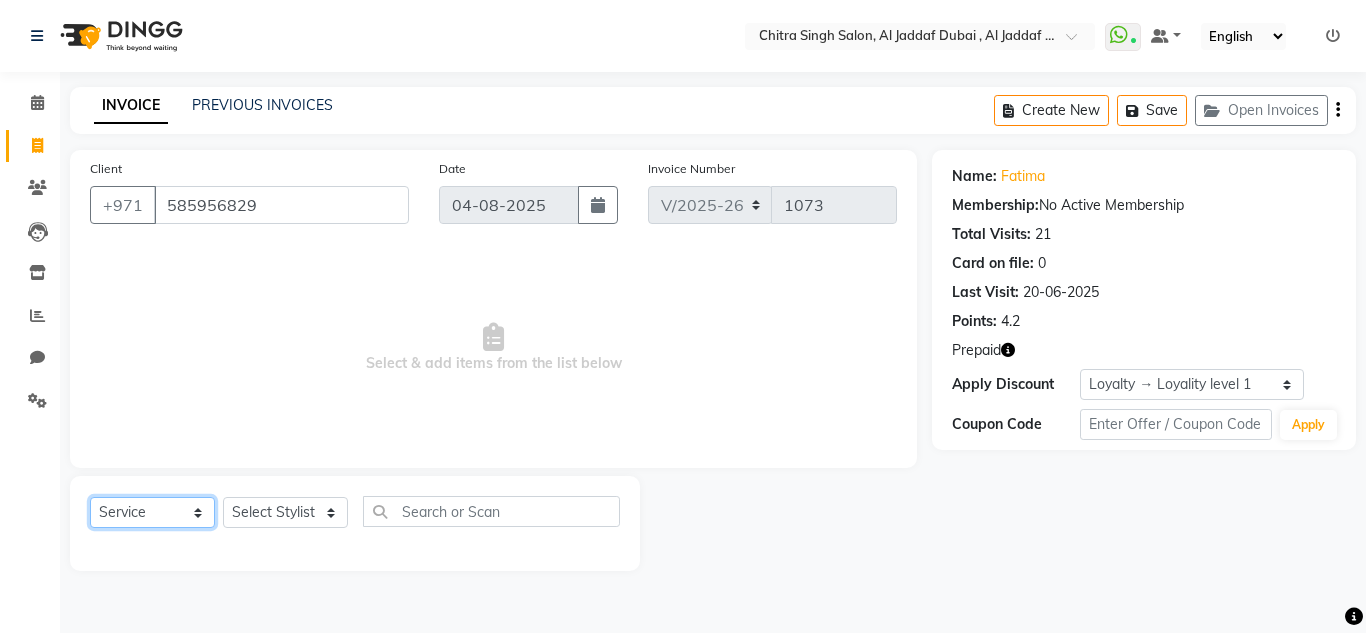 click on "Select  Service  Product  Membership  Package Voucher Prepaid Gift Card" 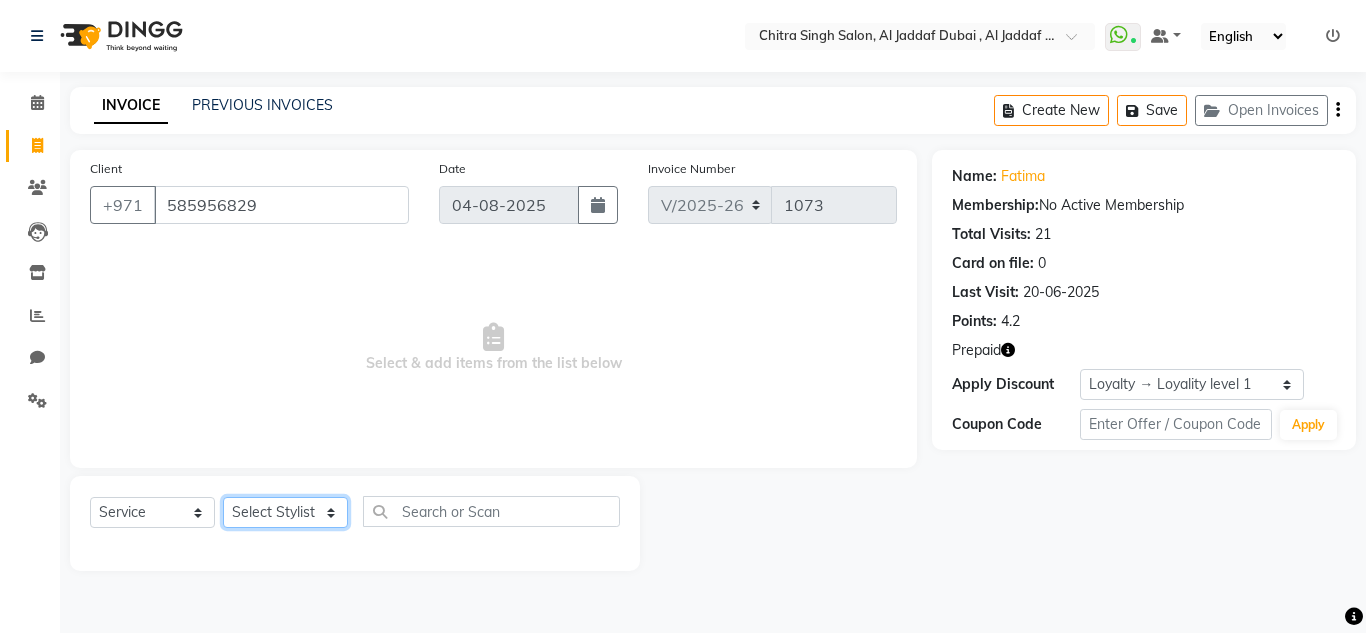 click on "Select Stylist Huma Iqbal Kabita Management Riba Sales person Srijana trial lady" 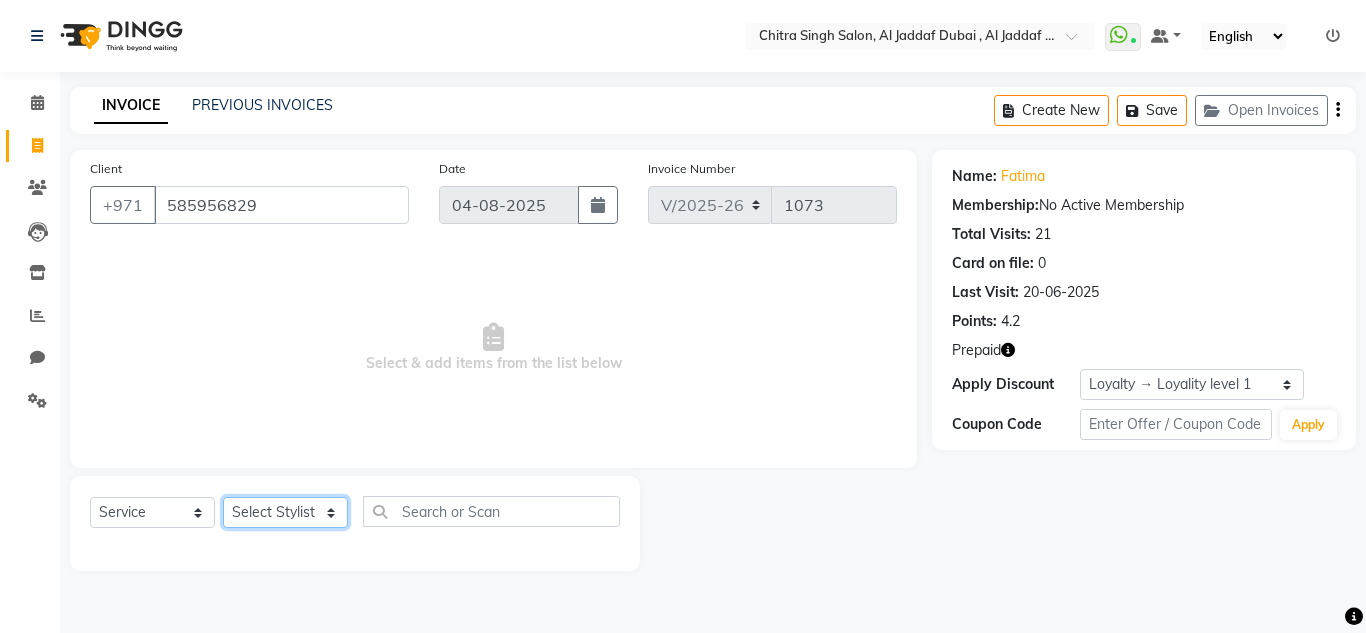 select on "45056" 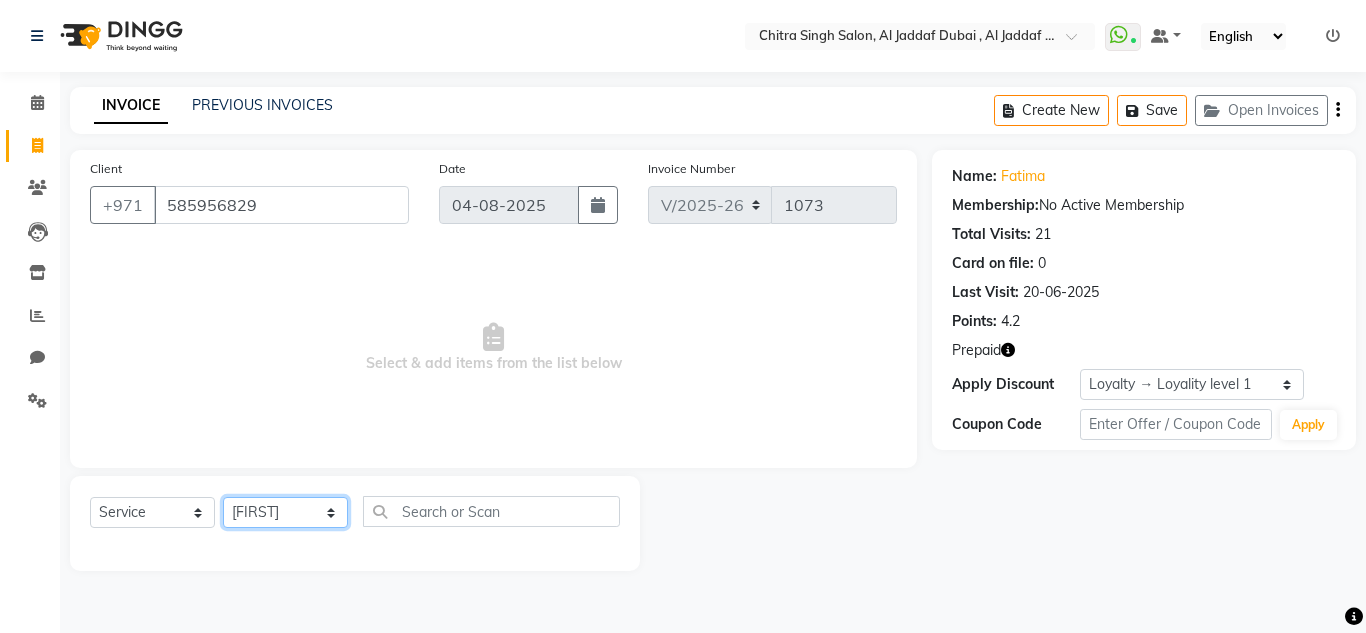 click on "Select Stylist Huma Iqbal Kabita Management Riba Sales person Srijana trial lady" 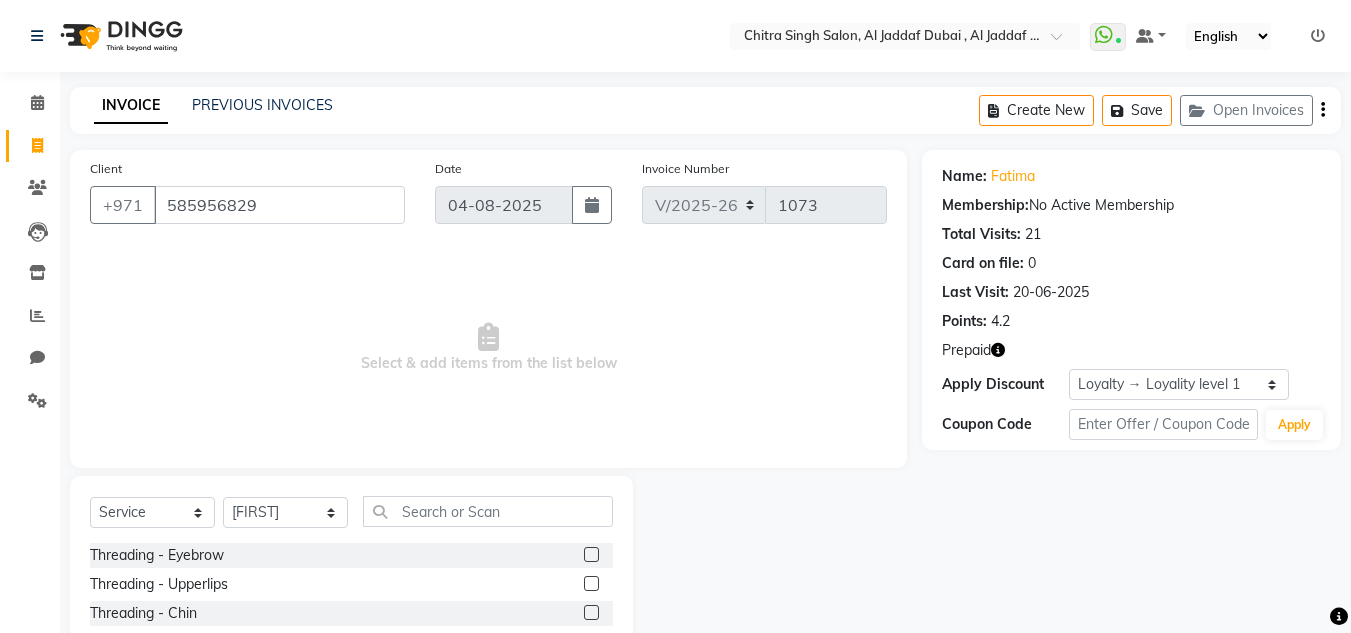 click on "Select  Service  Product  Membership  Package Voucher Prepaid Gift Card  Select Stylist Huma Iqbal Kabita Management Riba Sales person Srijana trial lady" 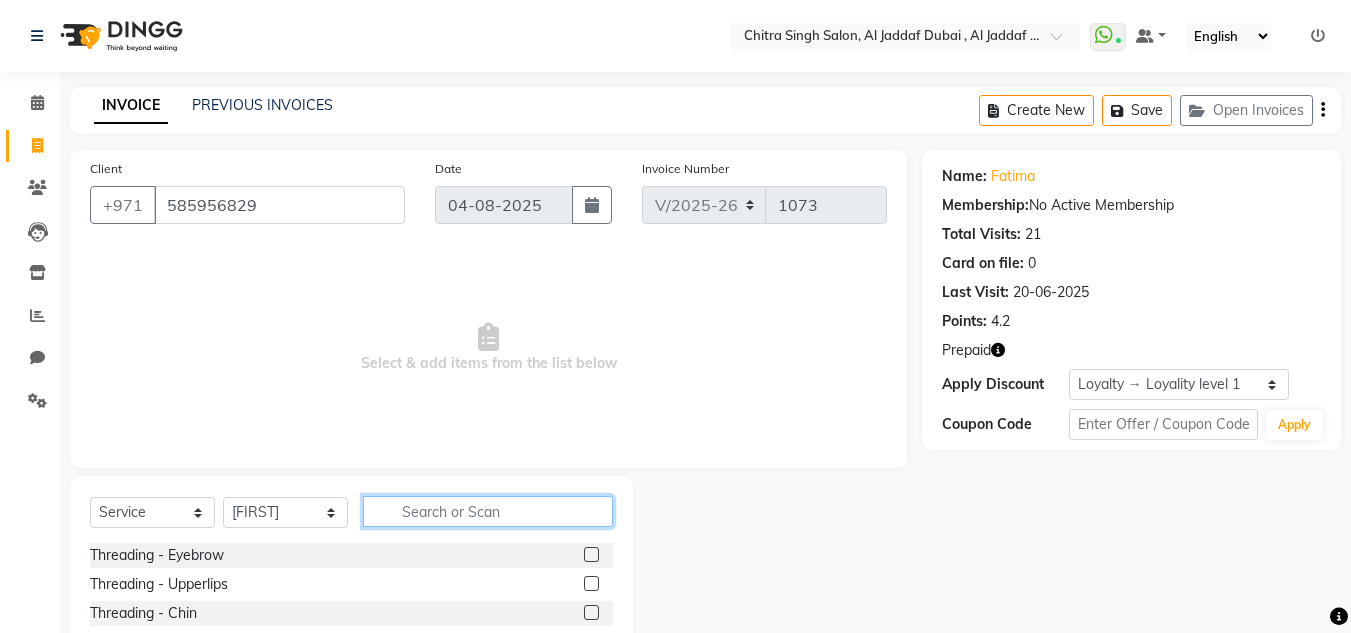 click 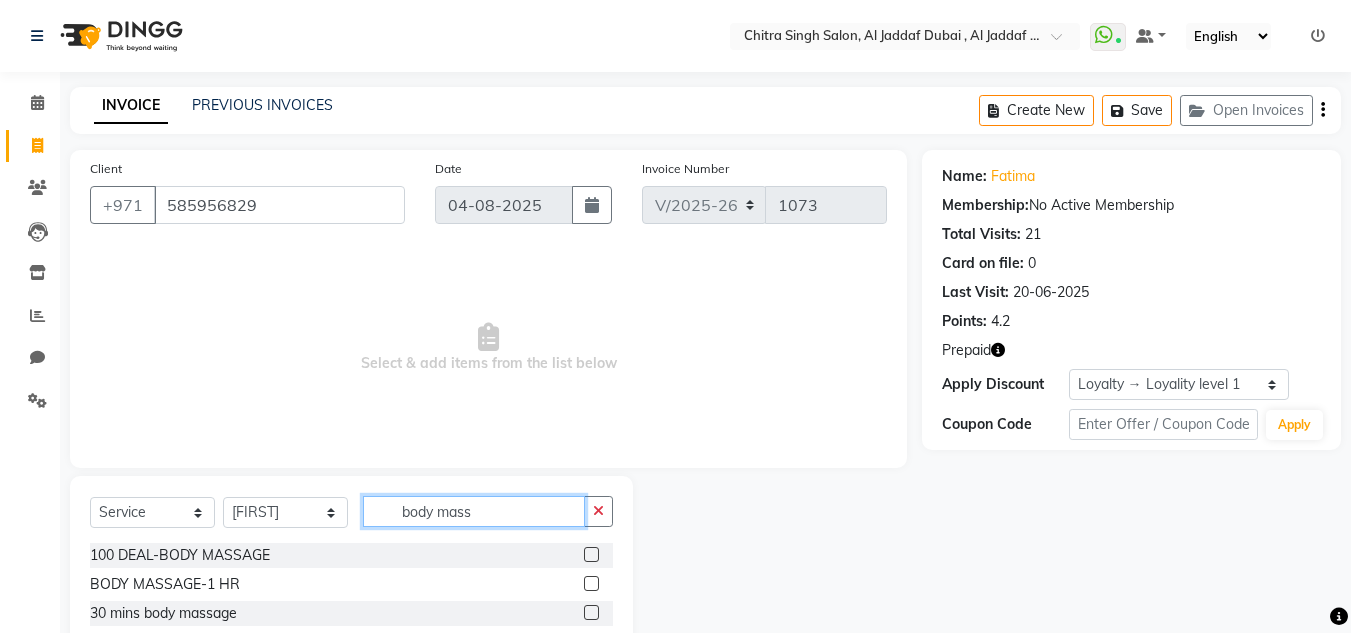 type on "body mass" 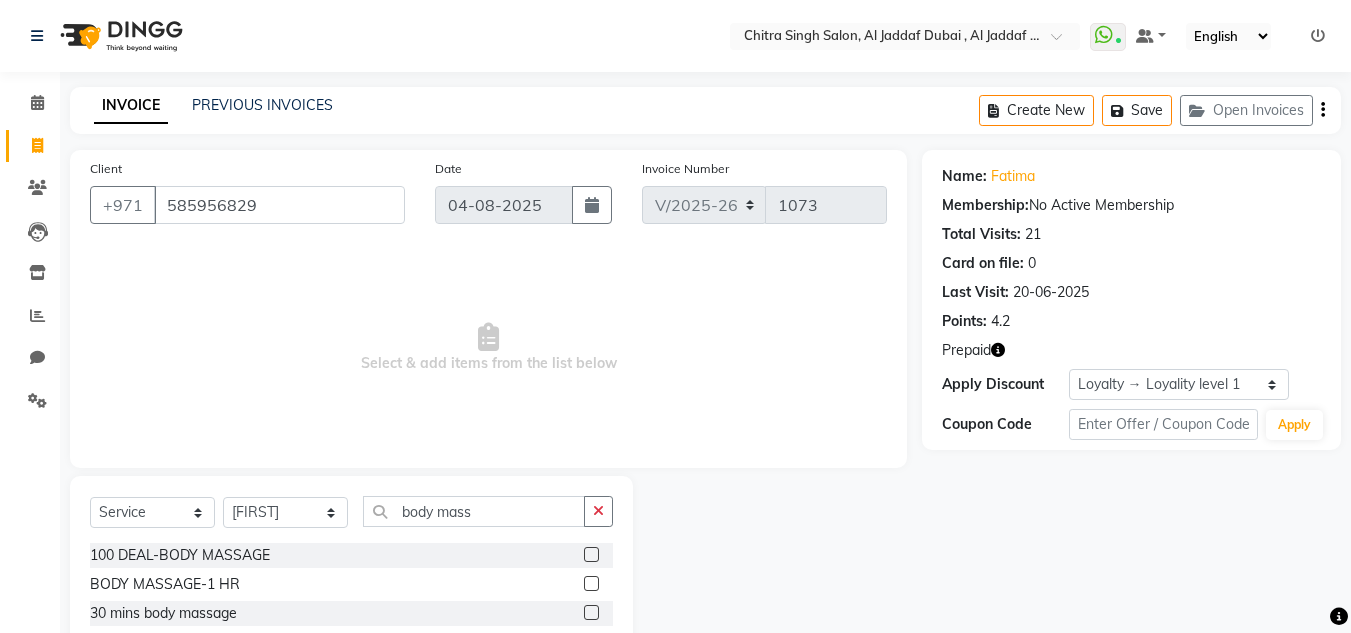 click 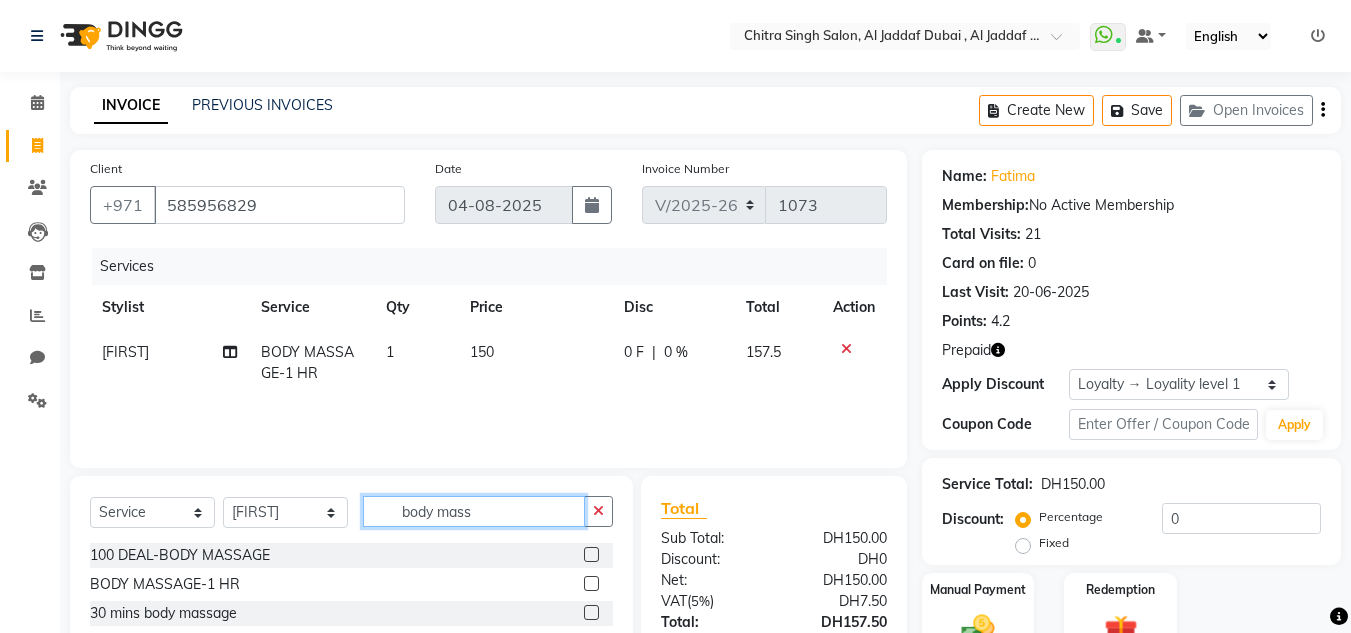 checkbox on "false" 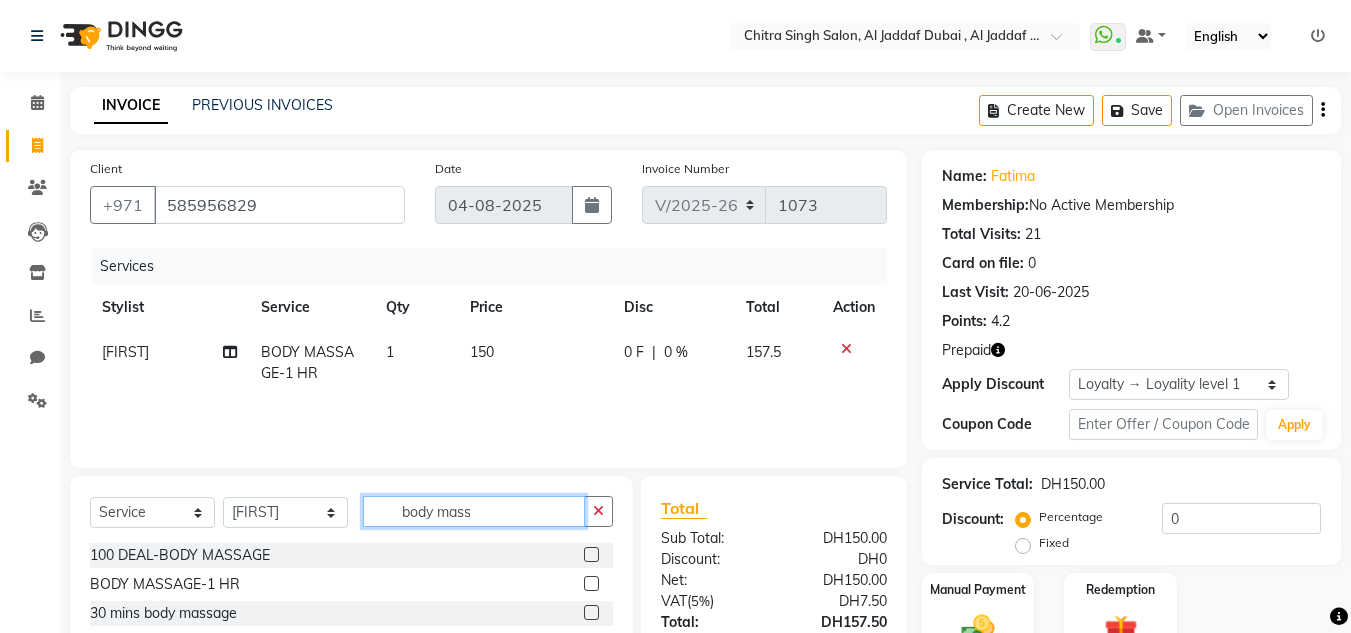 drag, startPoint x: 525, startPoint y: 516, endPoint x: 133, endPoint y: 512, distance: 392.02042 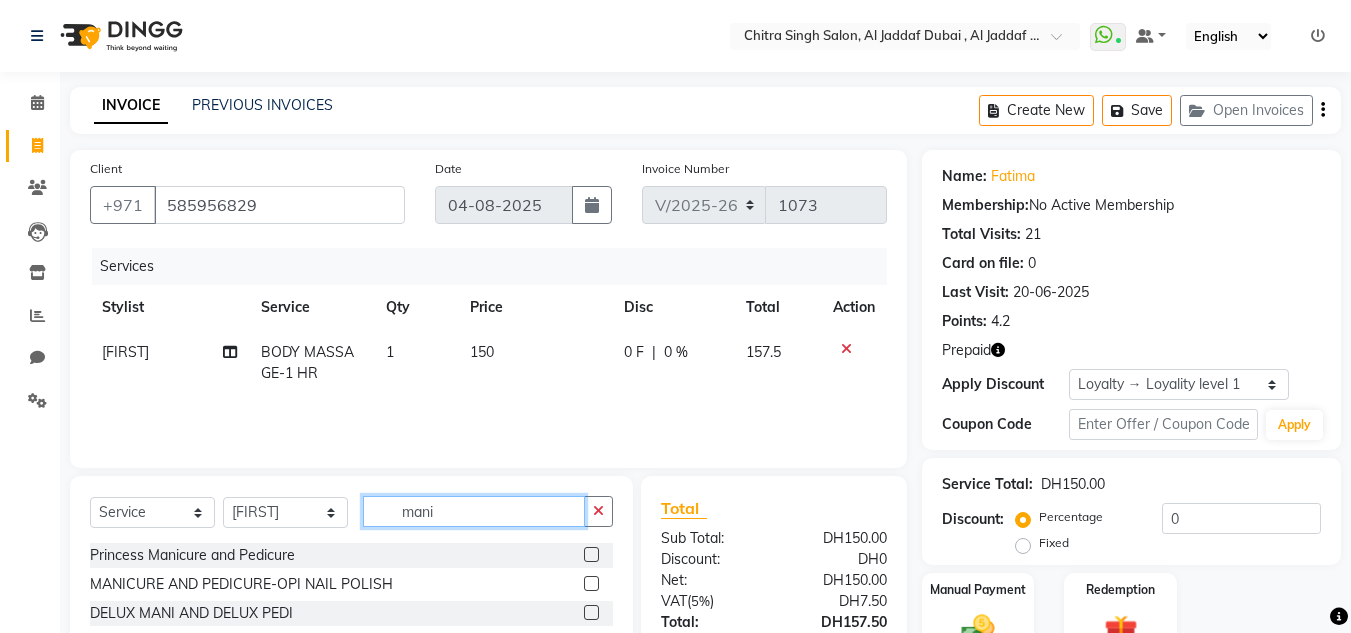 scroll, scrollTop: 168, scrollLeft: 0, axis: vertical 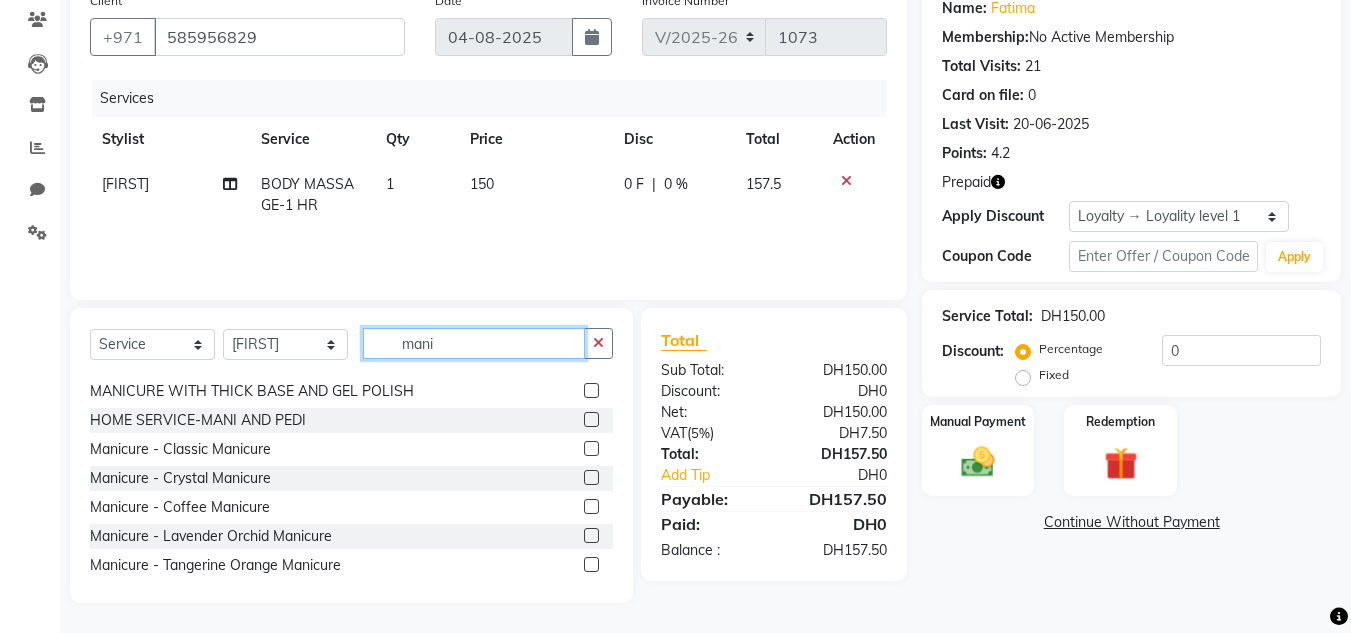type on "mani" 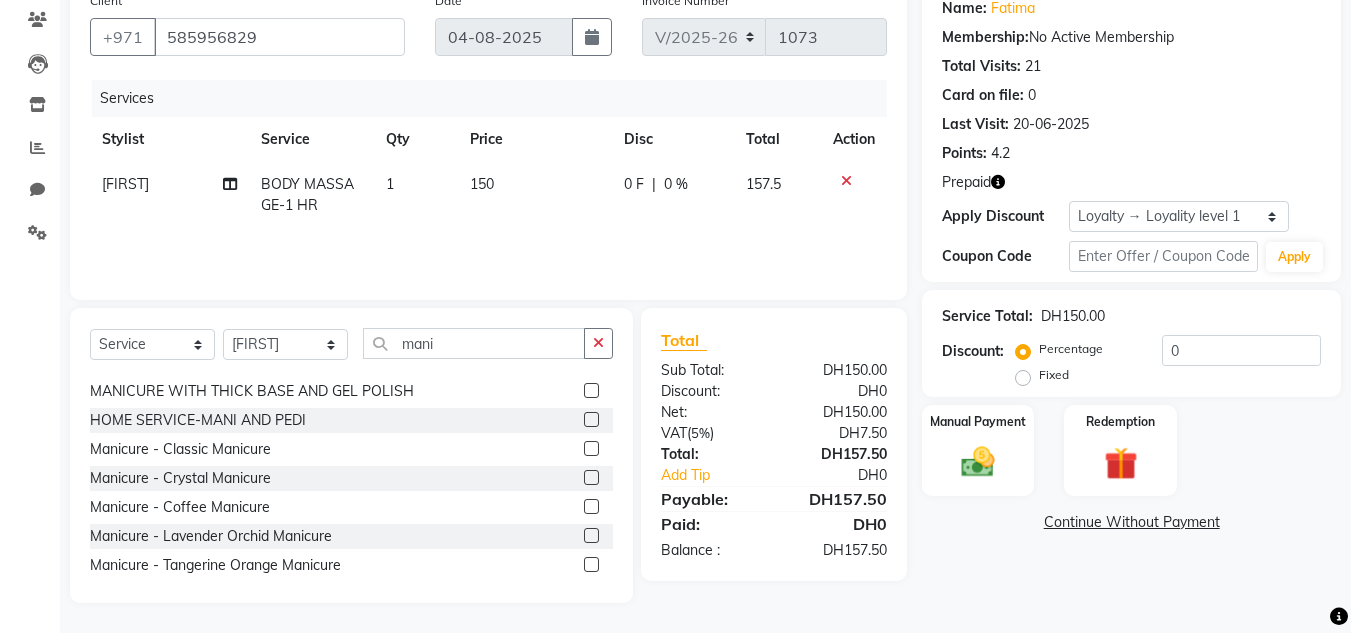 click 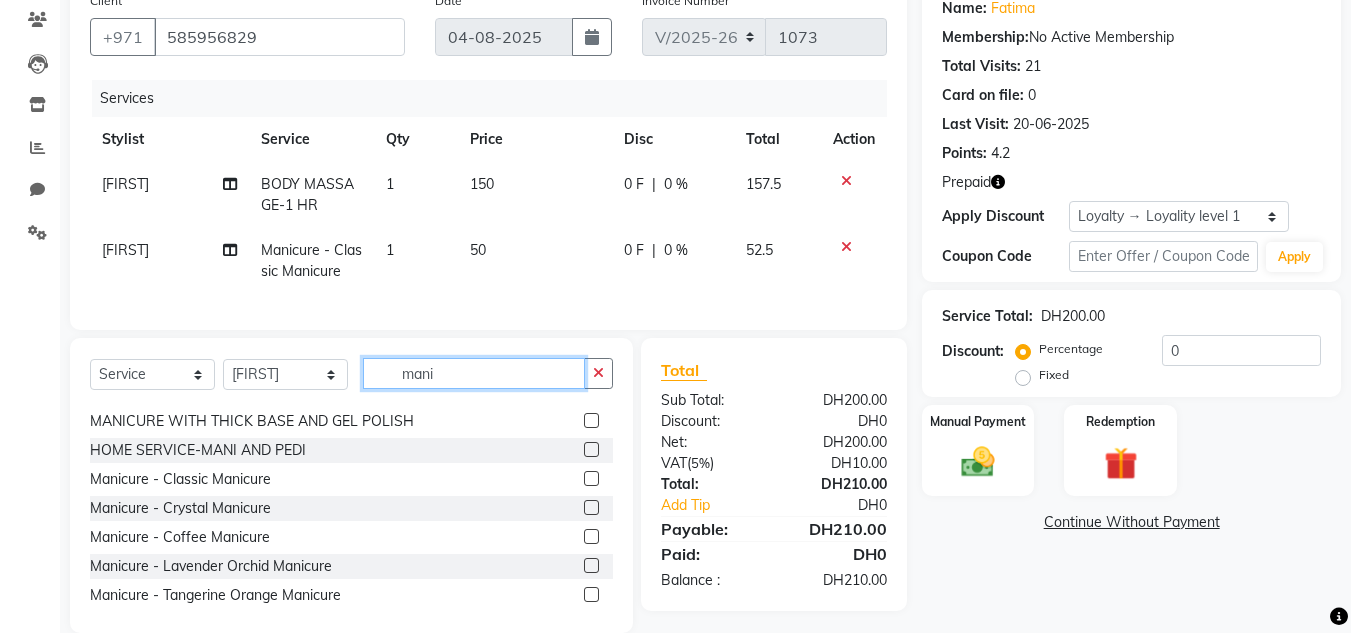 checkbox on "false" 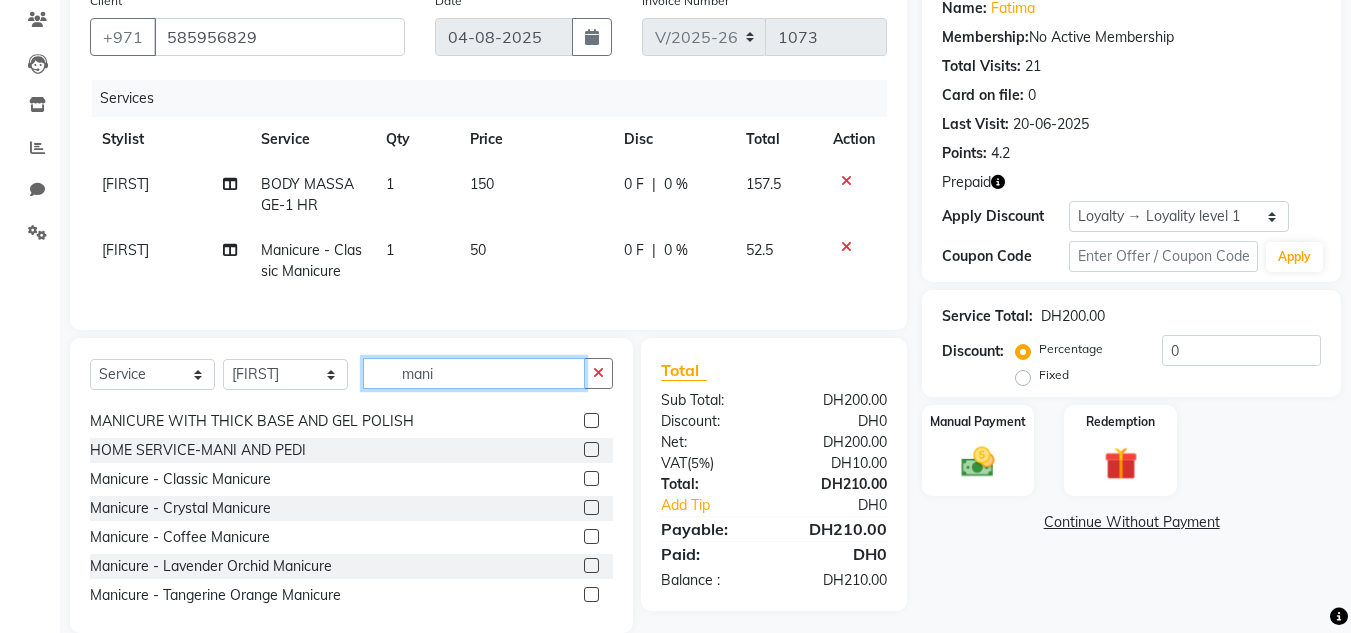 drag, startPoint x: 314, startPoint y: 380, endPoint x: 453, endPoint y: 383, distance: 139.03236 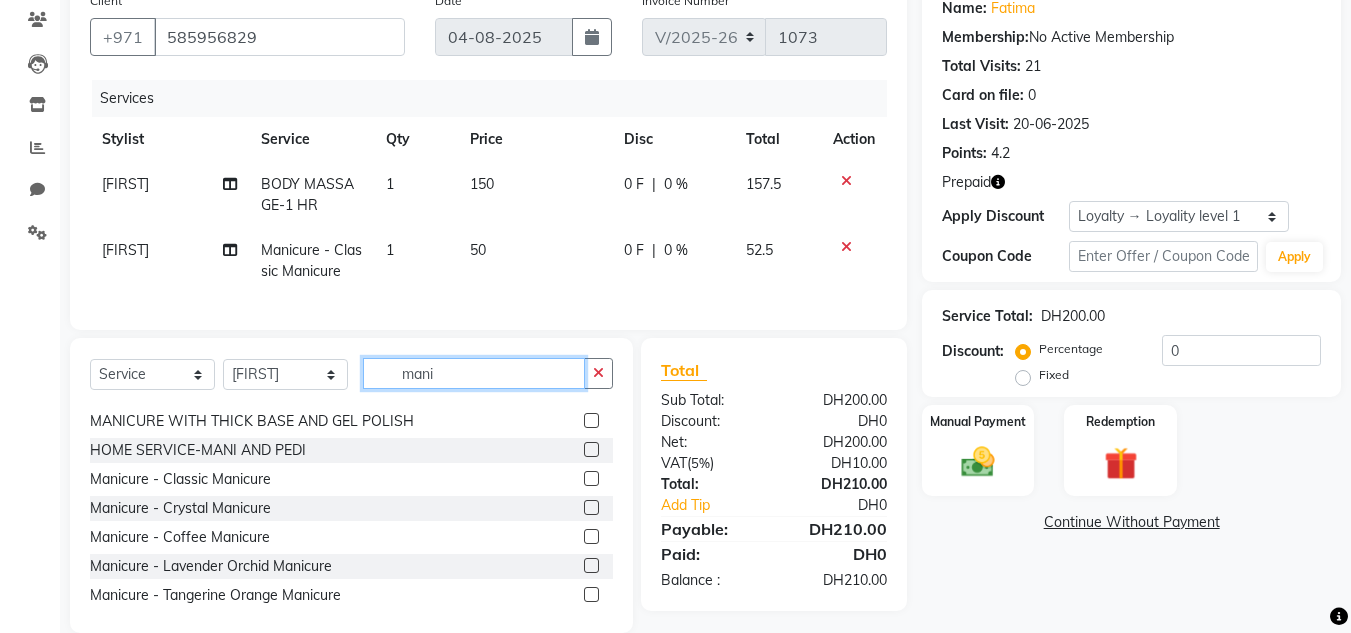 drag, startPoint x: 460, startPoint y: 385, endPoint x: 213, endPoint y: 385, distance: 247 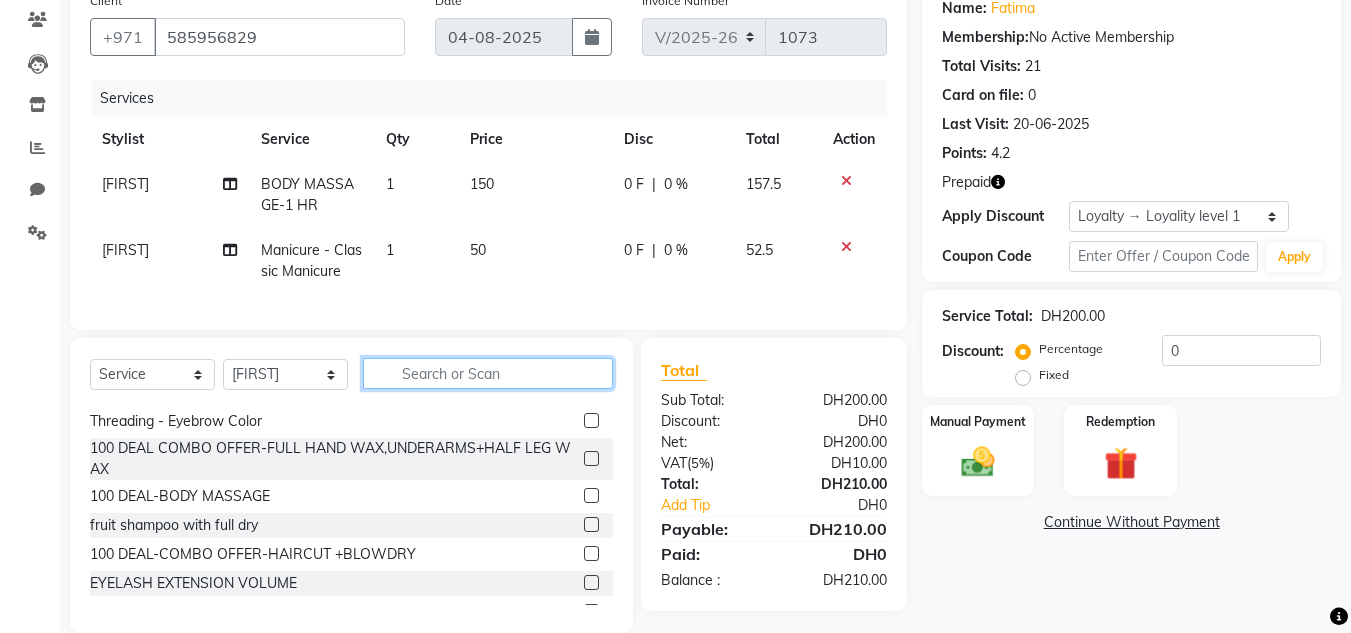 type 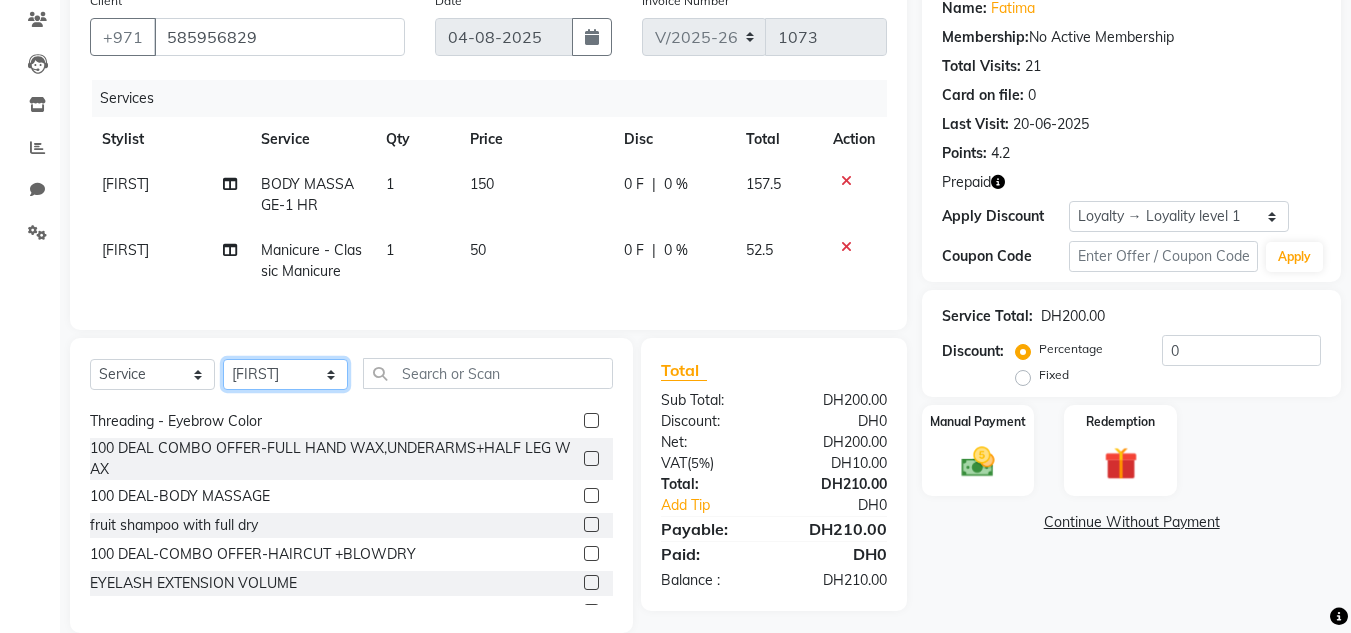 click on "Select Stylist Huma Iqbal Kabita Management Riba Sales person Srijana trial lady" 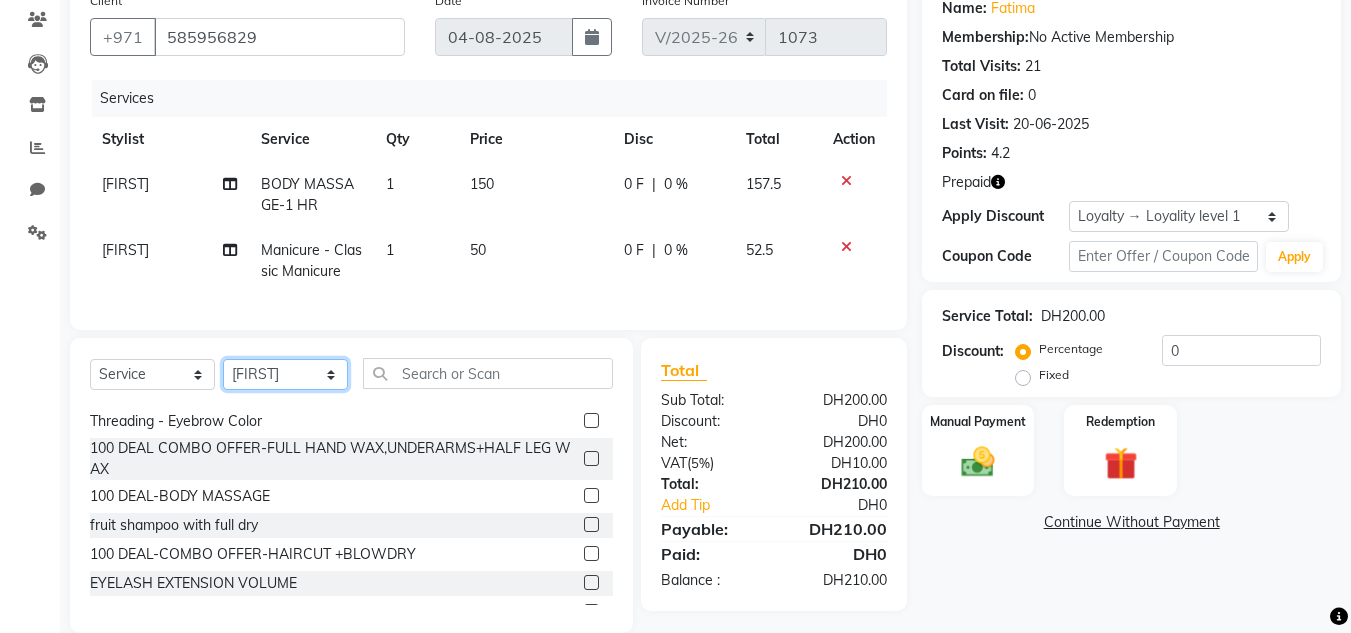 select on "86710" 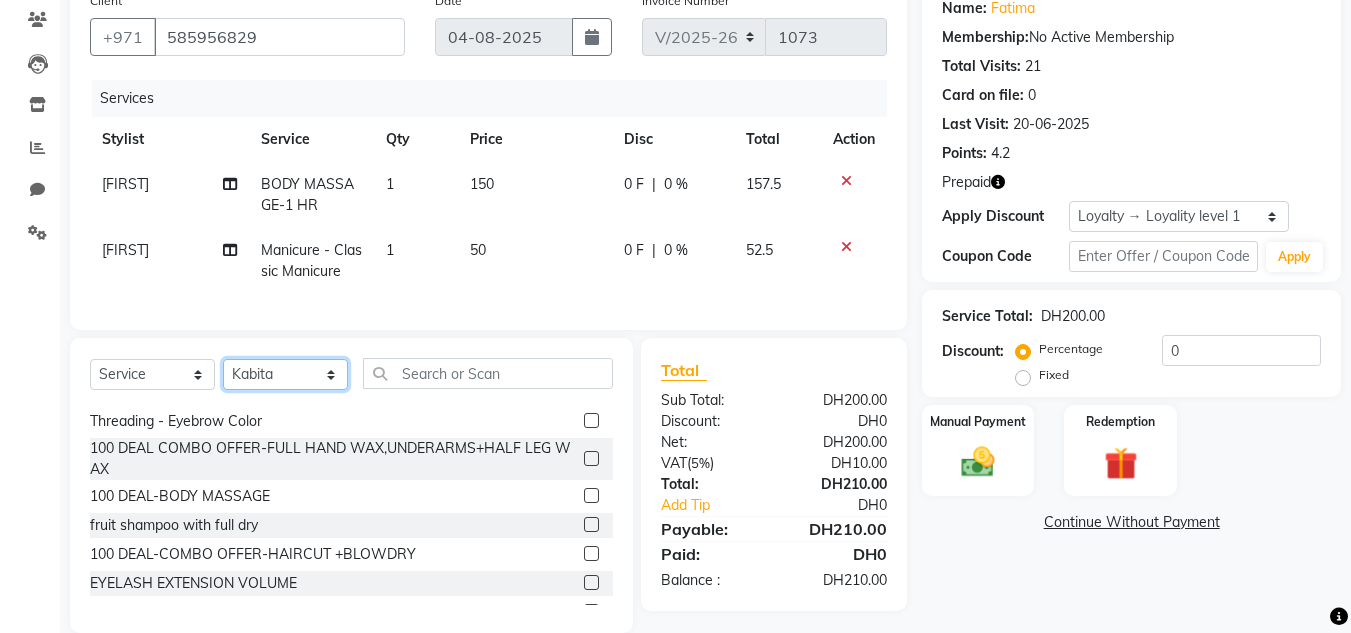 click on "Select Stylist Huma Iqbal Kabita Management Riba Sales person Srijana trial lady" 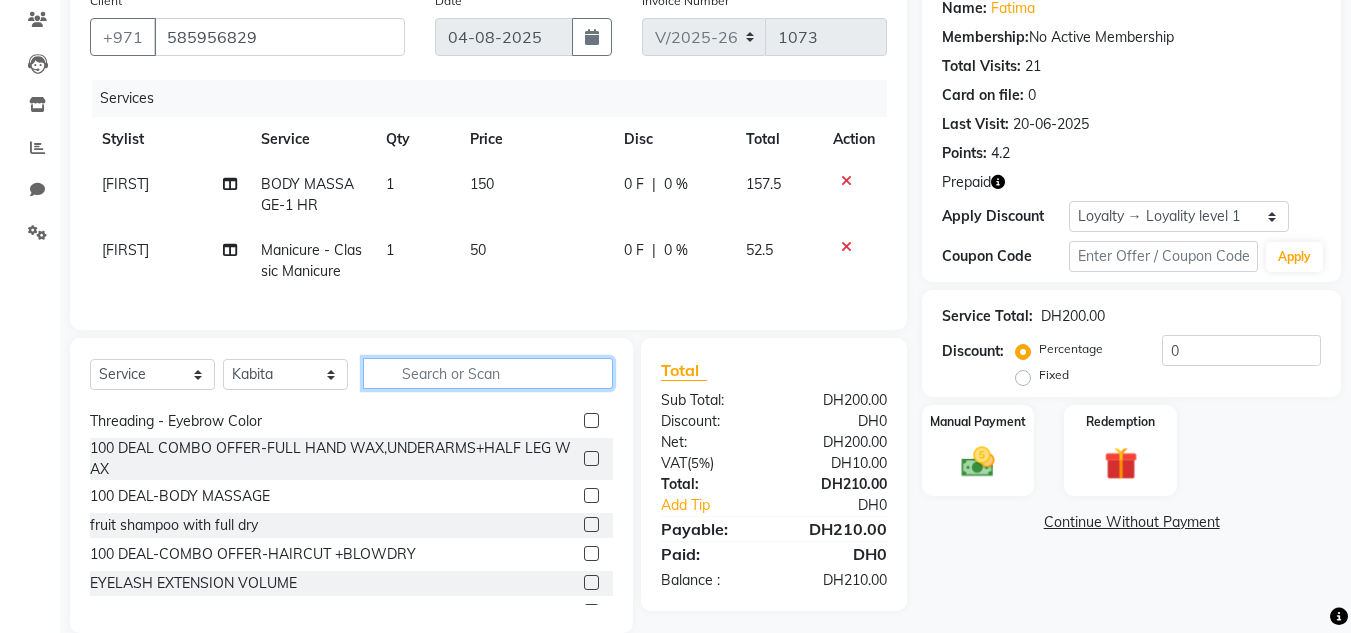 click 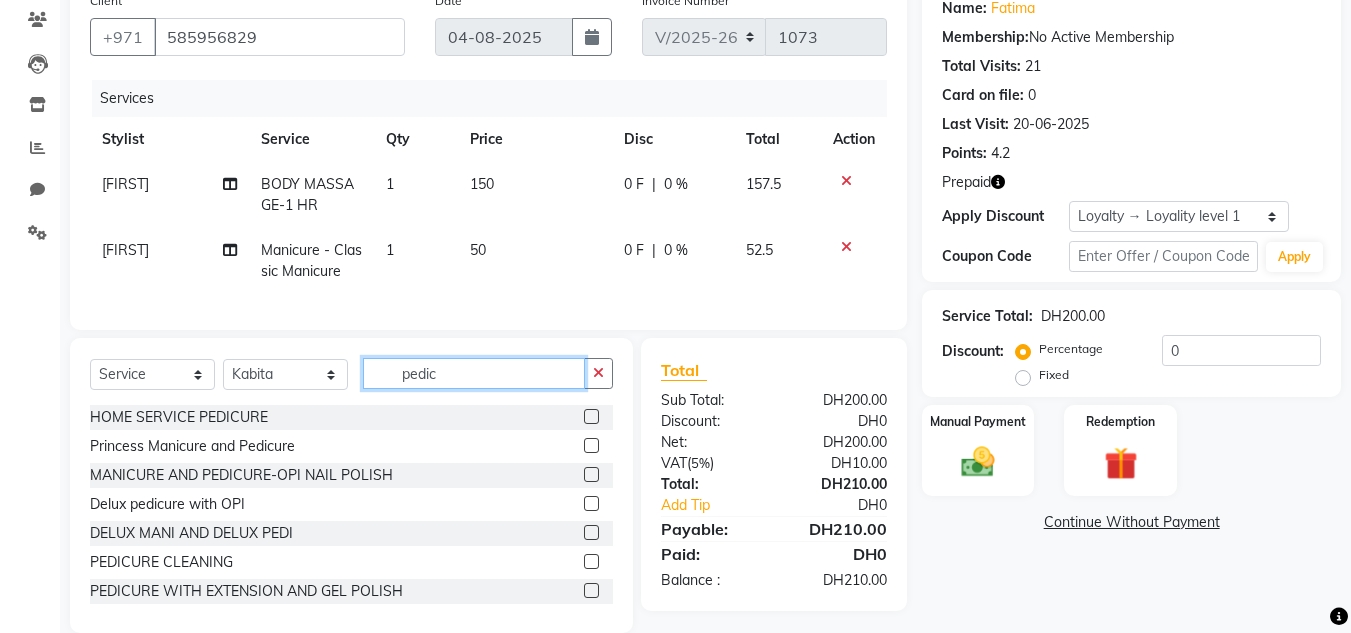 scroll, scrollTop: 1, scrollLeft: 0, axis: vertical 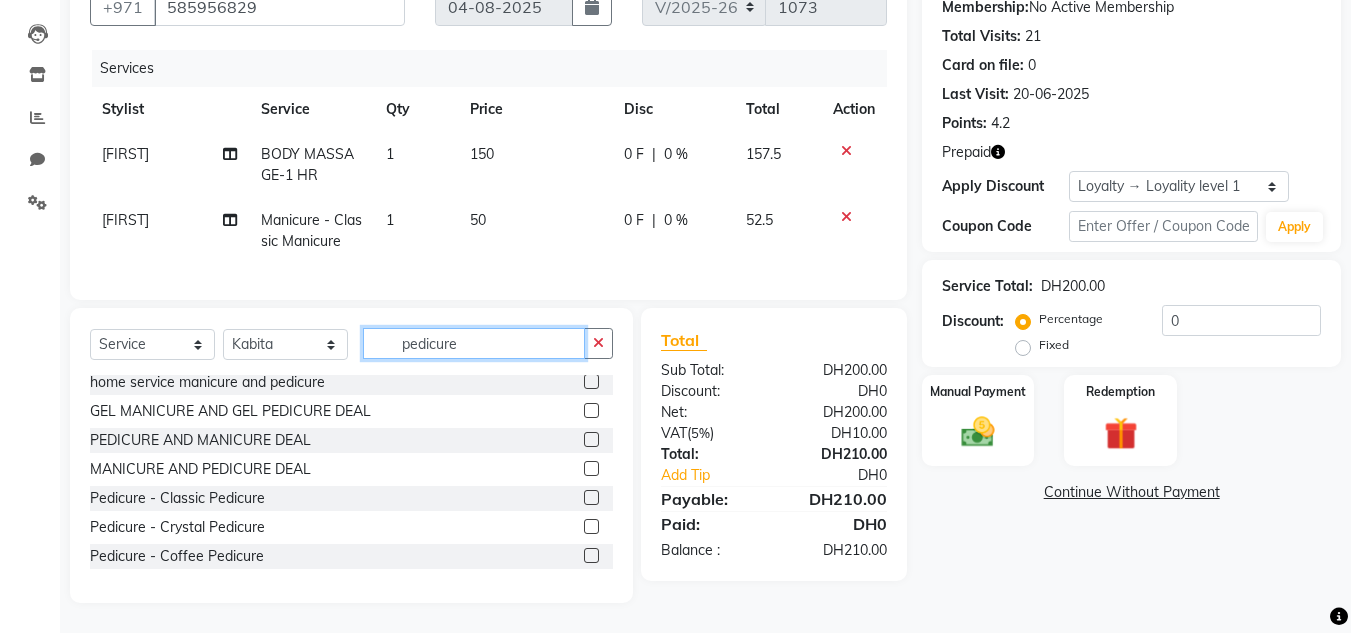 type on "pedicure" 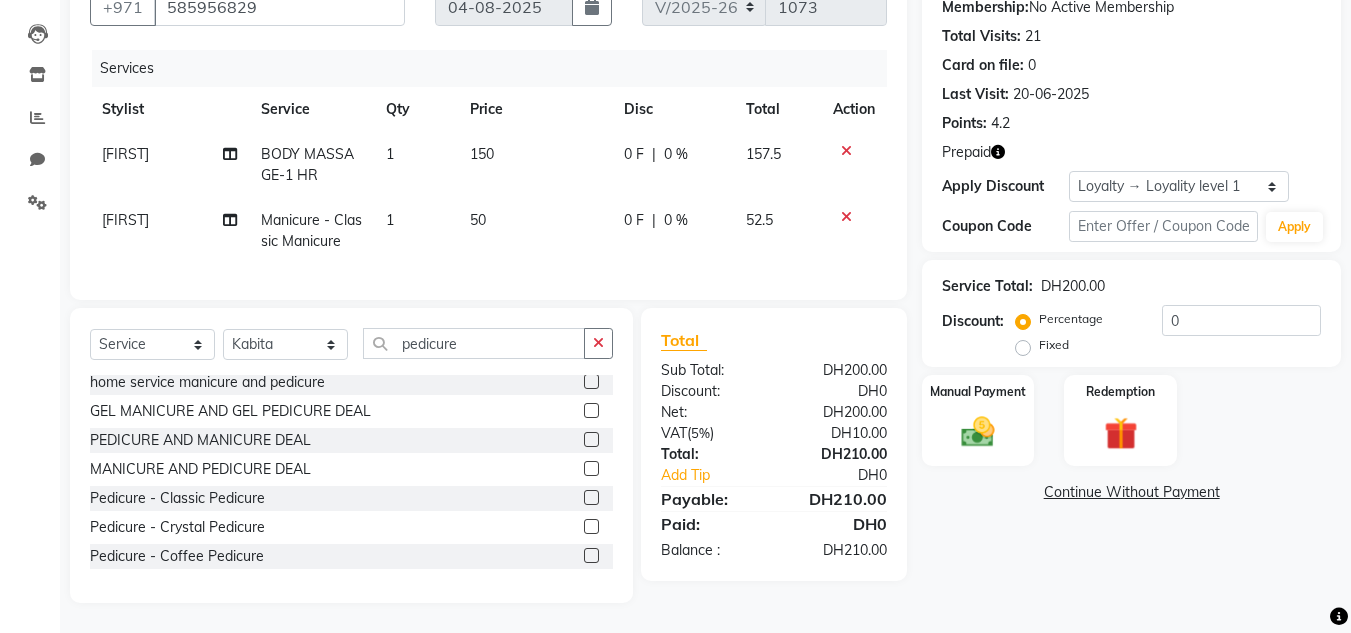 click 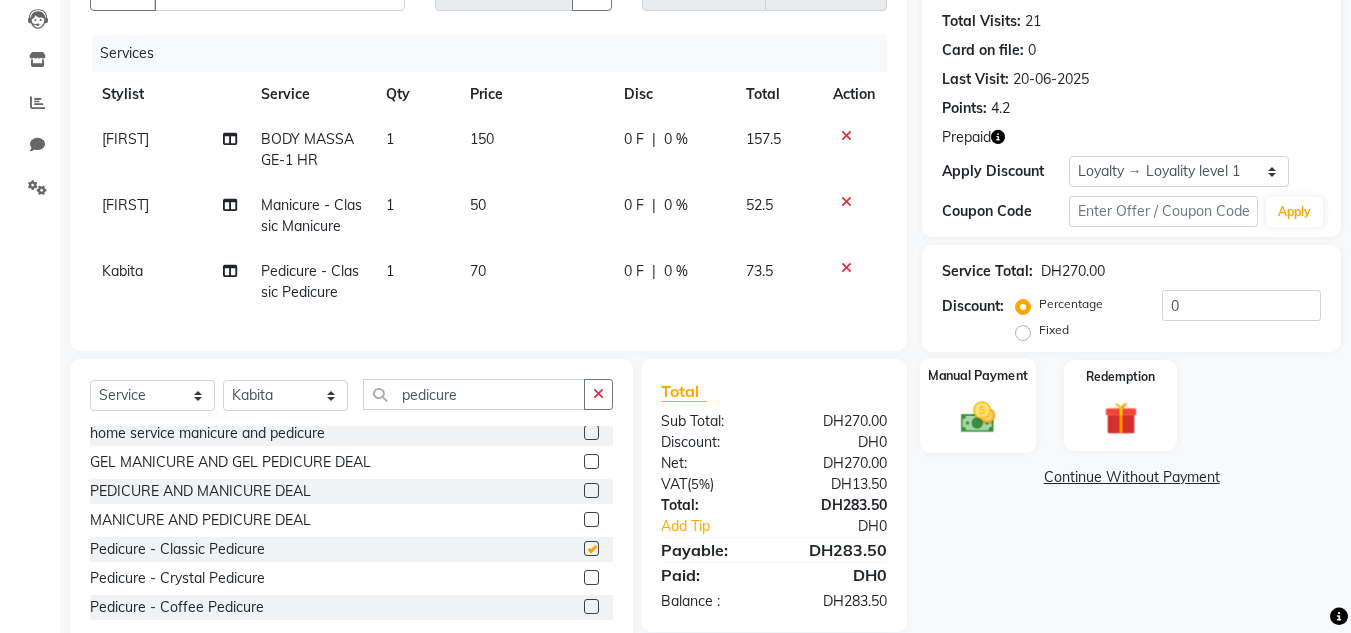 checkbox on "false" 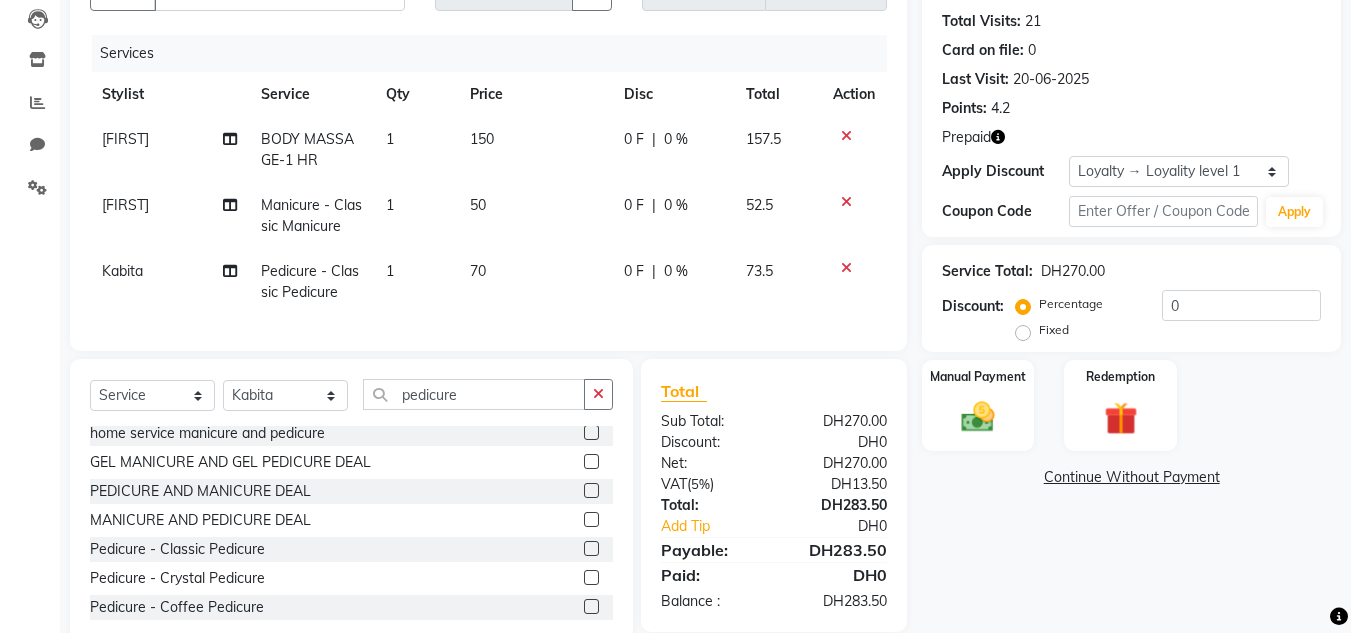 scroll, scrollTop: 279, scrollLeft: 0, axis: vertical 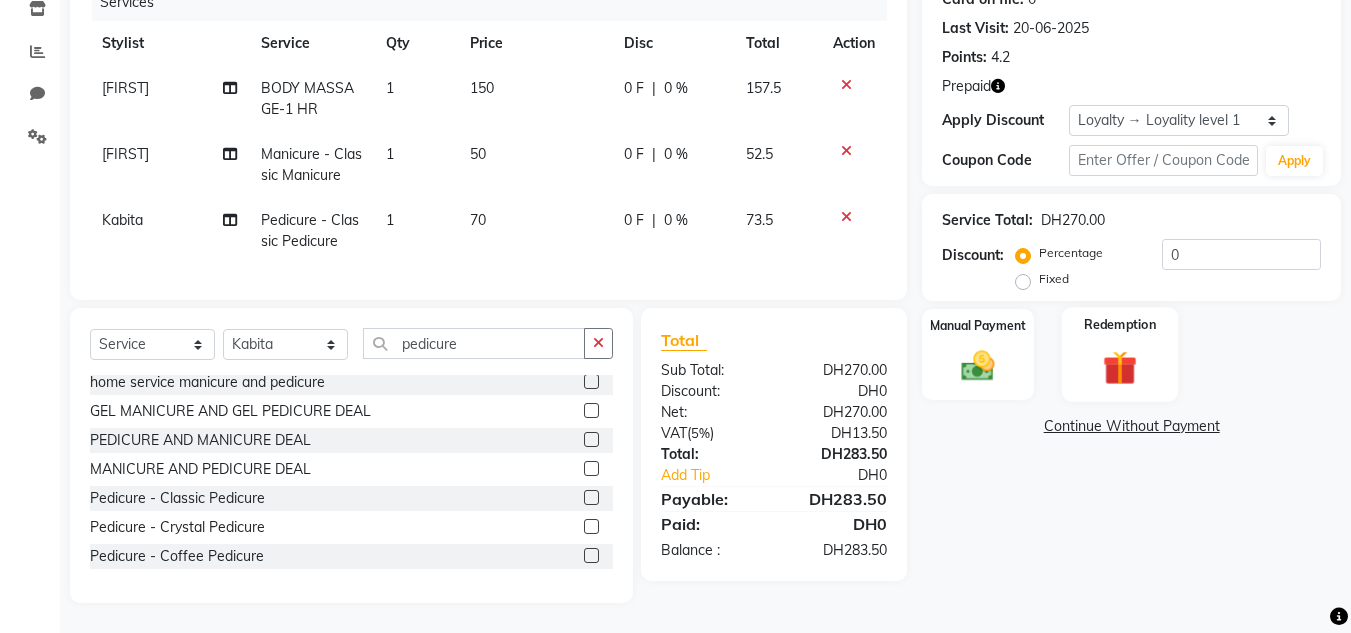 drag, startPoint x: 1094, startPoint y: 367, endPoint x: 1096, endPoint y: 380, distance: 13.152946 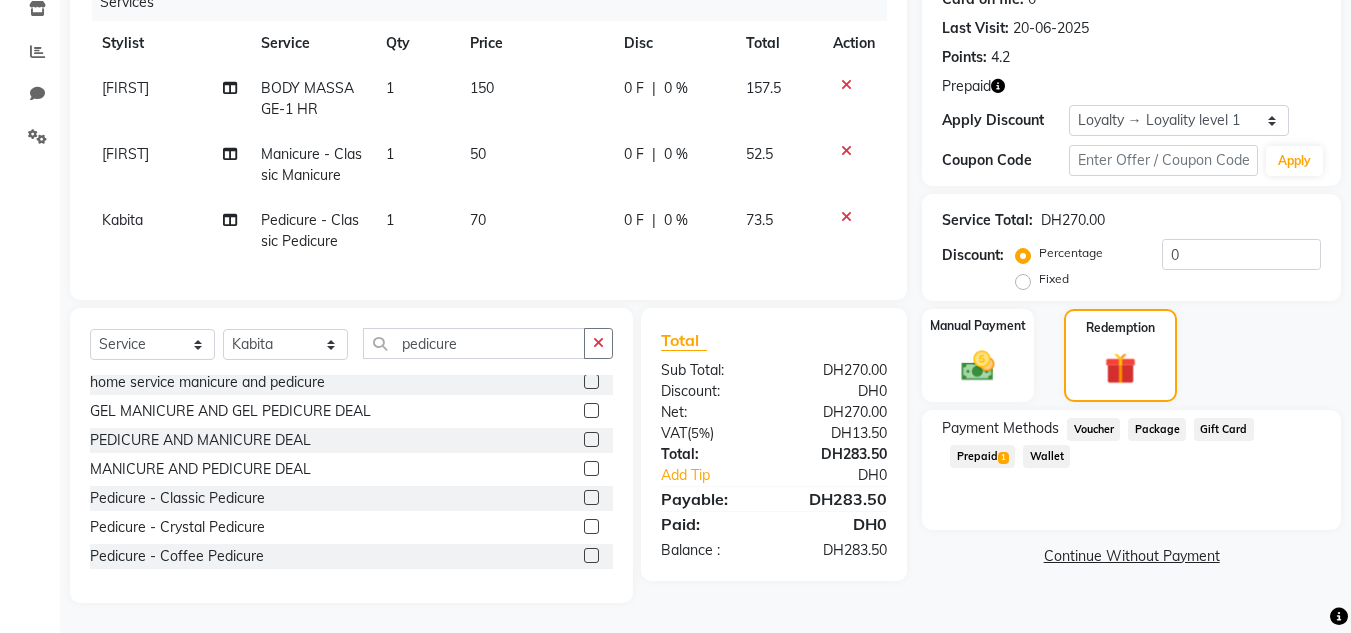 drag, startPoint x: 970, startPoint y: 439, endPoint x: 1258, endPoint y: 462, distance: 288.91693 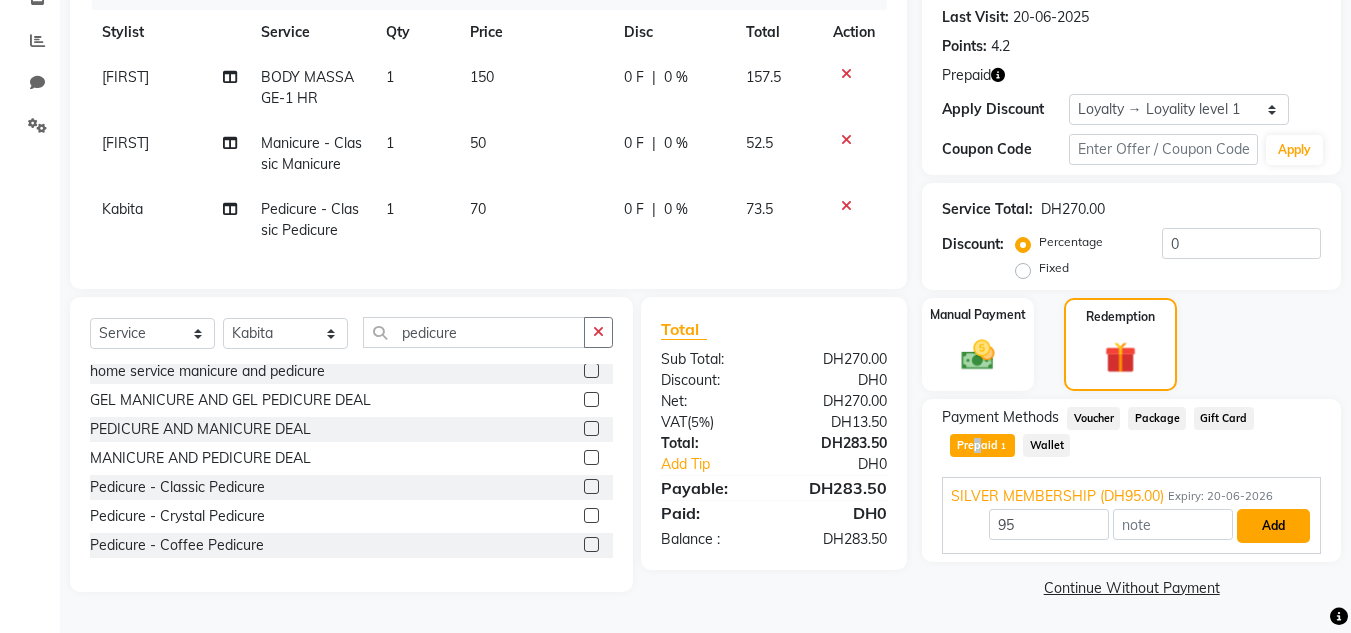 click on "Add" at bounding box center (1273, 526) 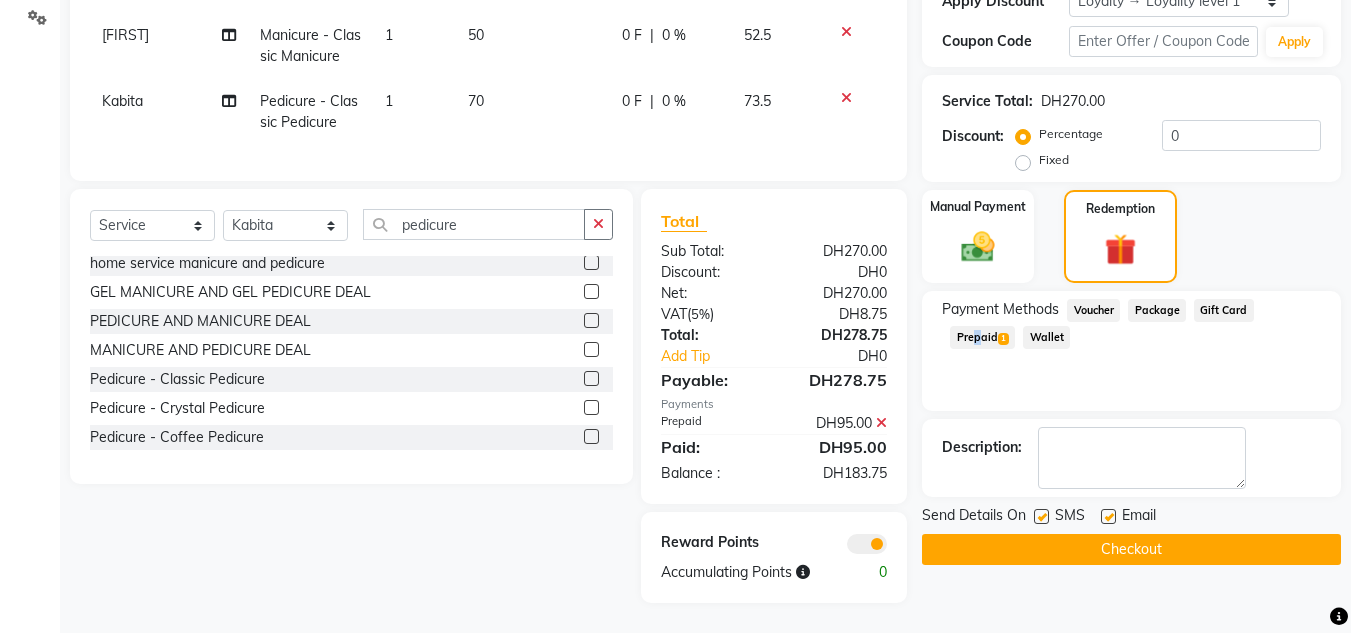 scroll, scrollTop: 398, scrollLeft: 0, axis: vertical 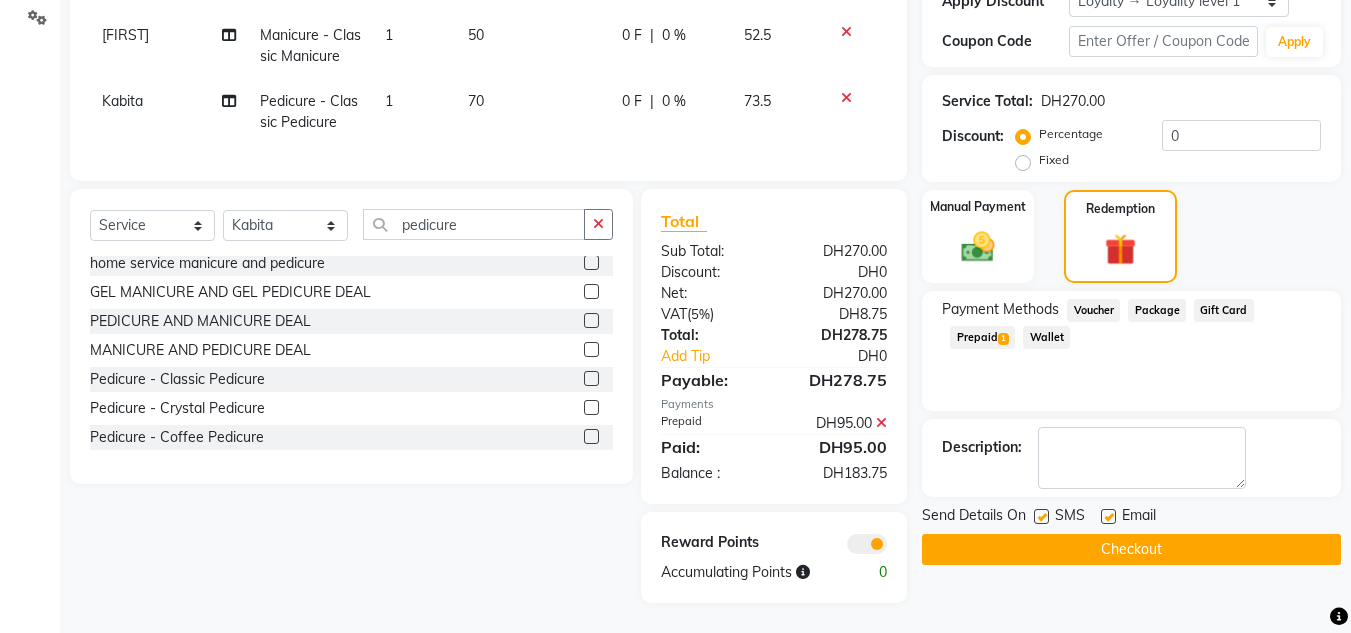 click 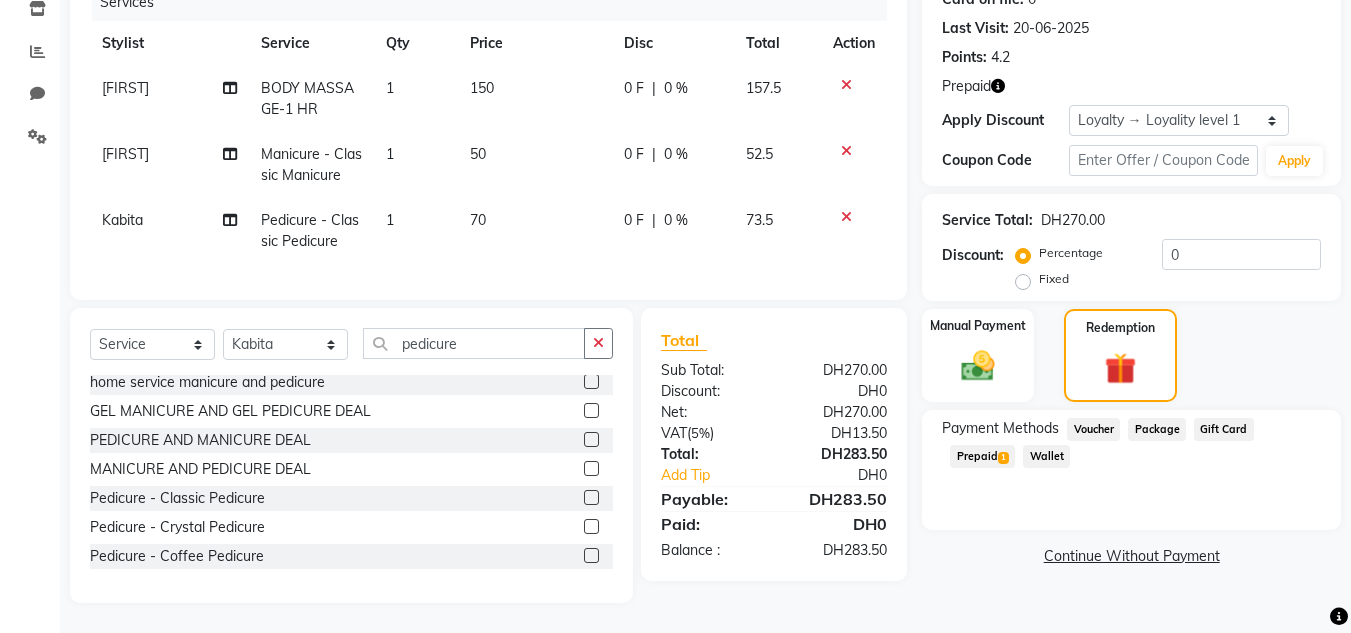 drag, startPoint x: 964, startPoint y: 434, endPoint x: 1010, endPoint y: 460, distance: 52.83938 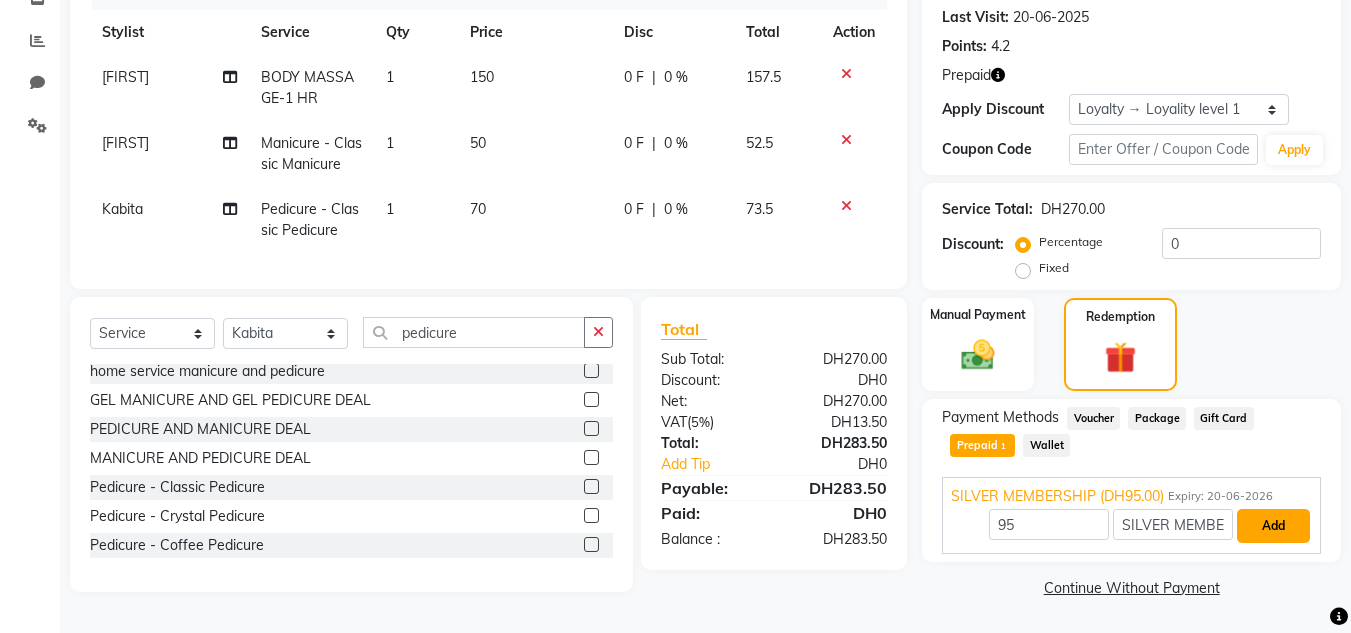 click on "Add" at bounding box center (1273, 526) 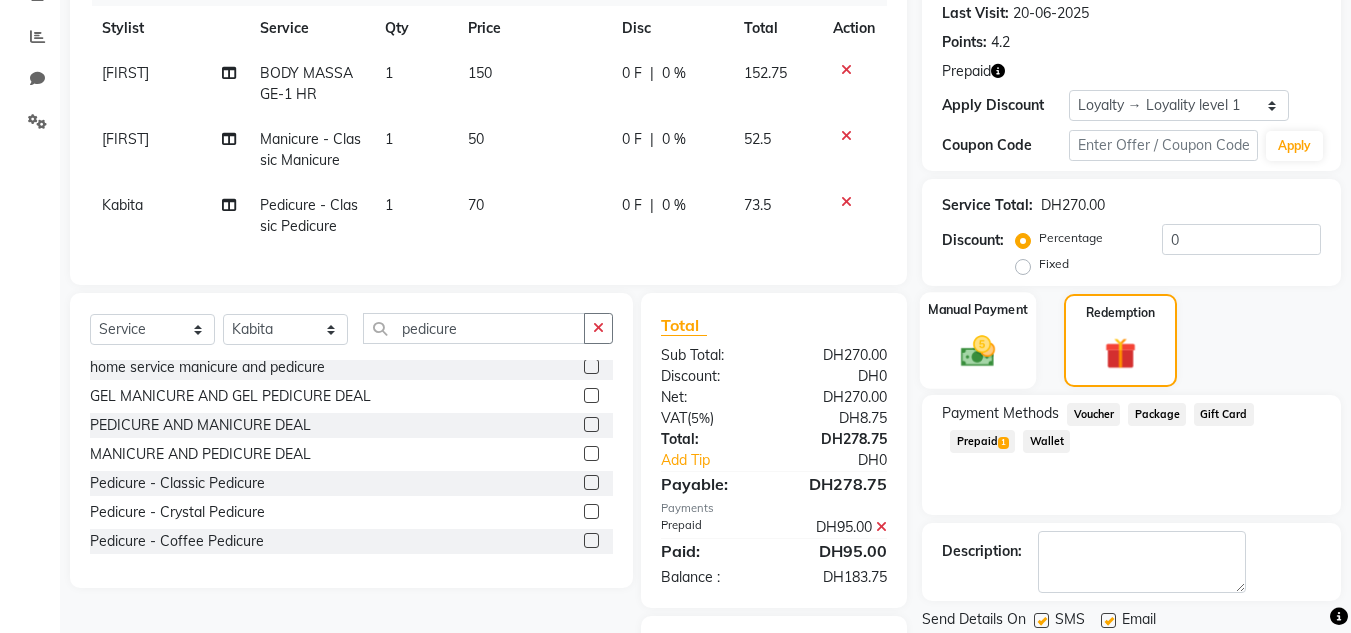 click 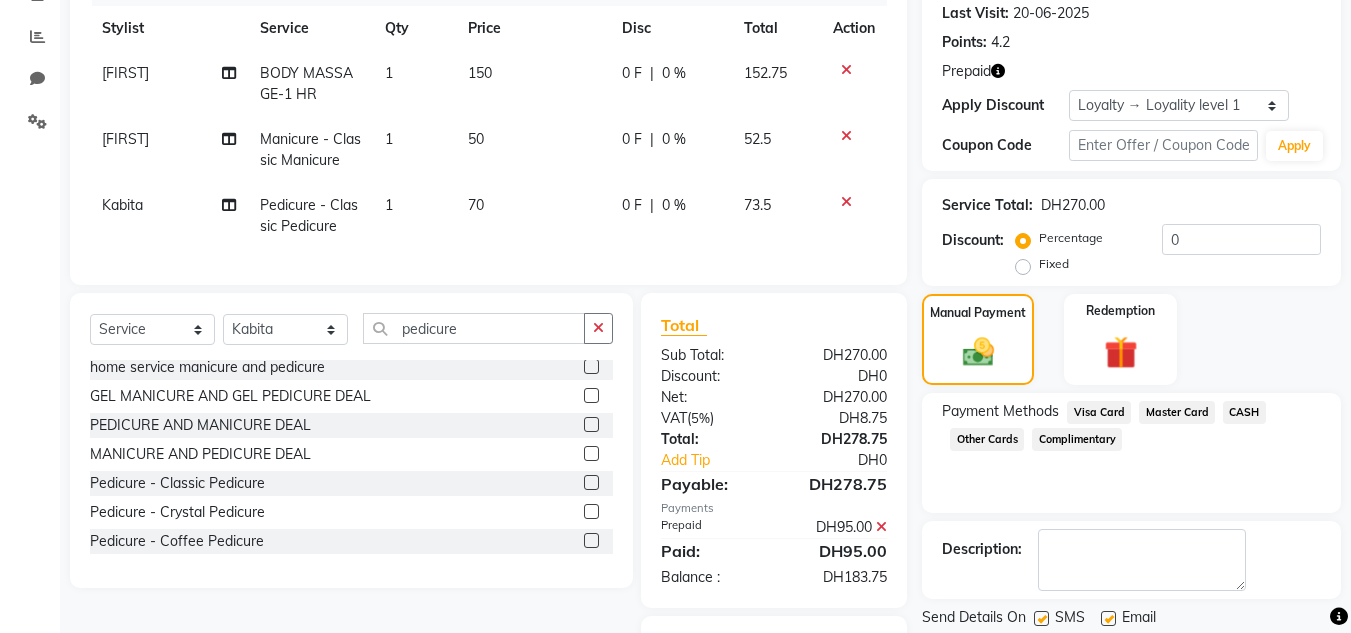 drag, startPoint x: 1185, startPoint y: 408, endPoint x: 1249, endPoint y: 425, distance: 66.21933 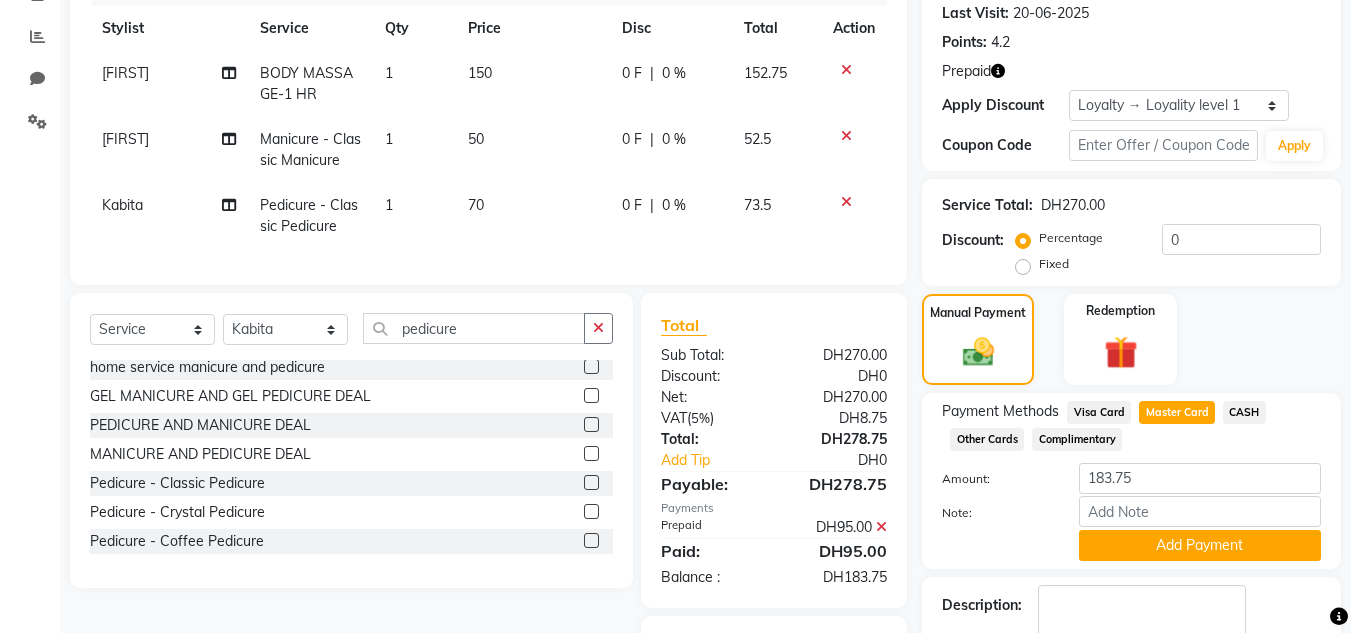 scroll, scrollTop: 399, scrollLeft: 0, axis: vertical 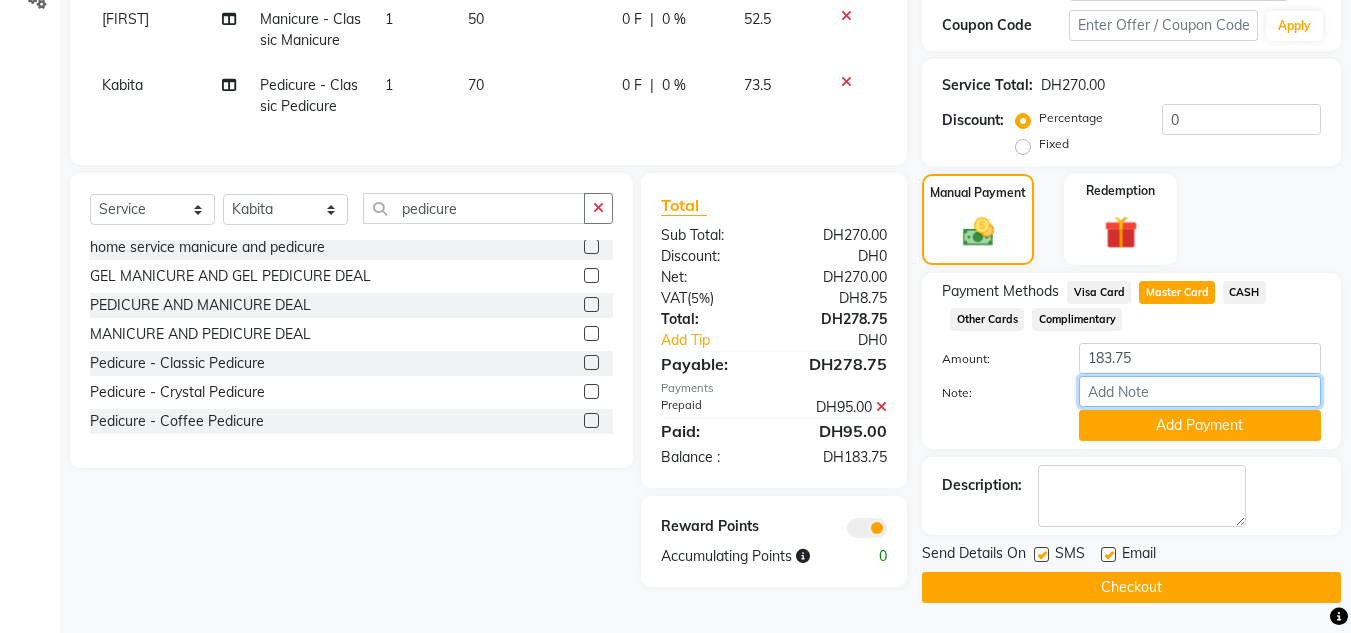 click on "Note:" at bounding box center [1200, 391] 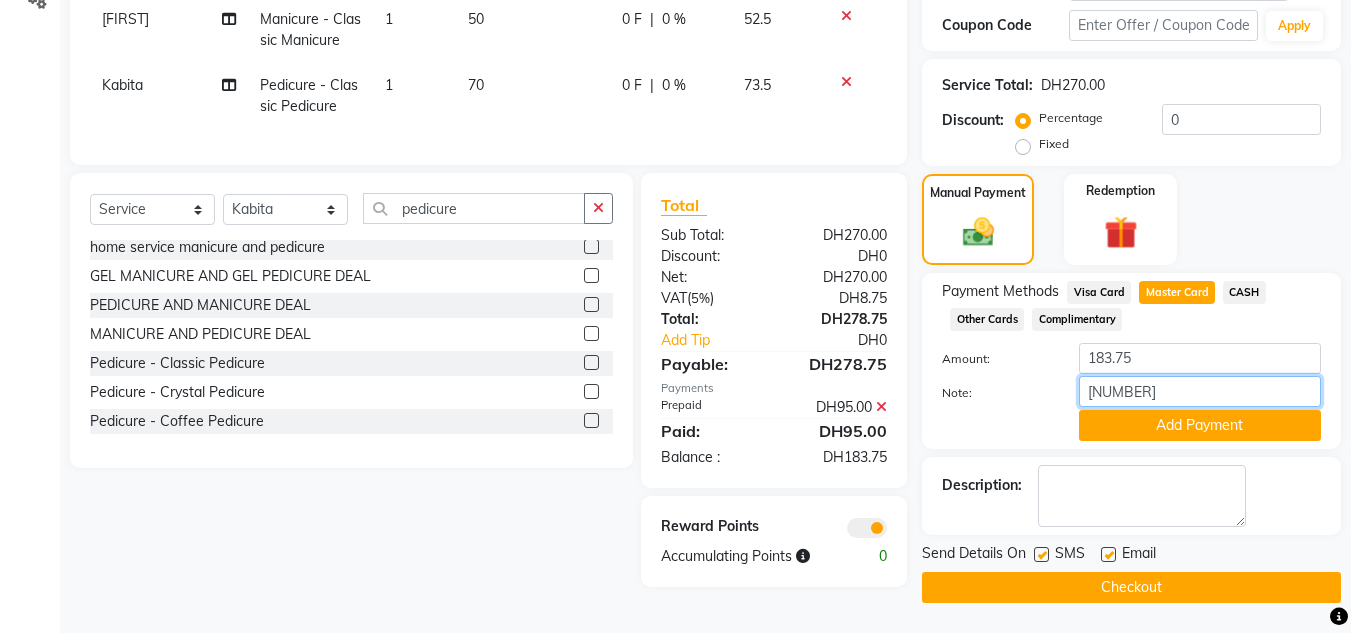 drag, startPoint x: 1130, startPoint y: 403, endPoint x: 1130, endPoint y: 464, distance: 61 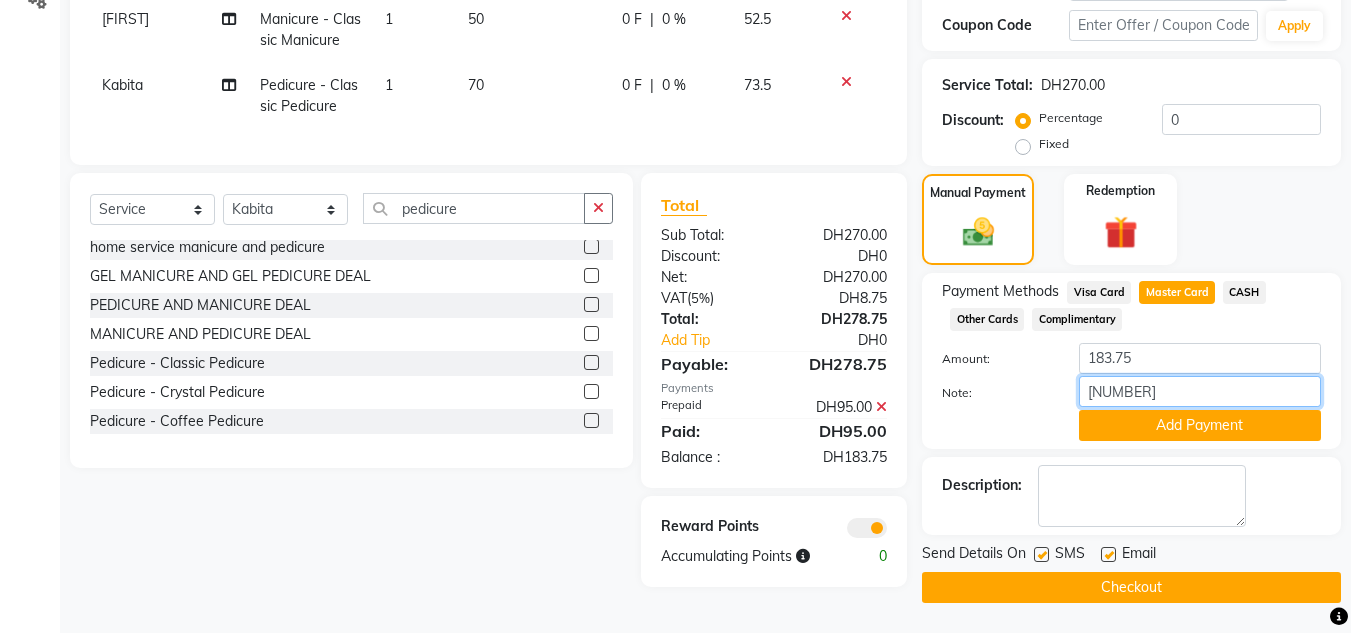 click on "Amount: 183.75 Note: [NUMBER] Add Payment" 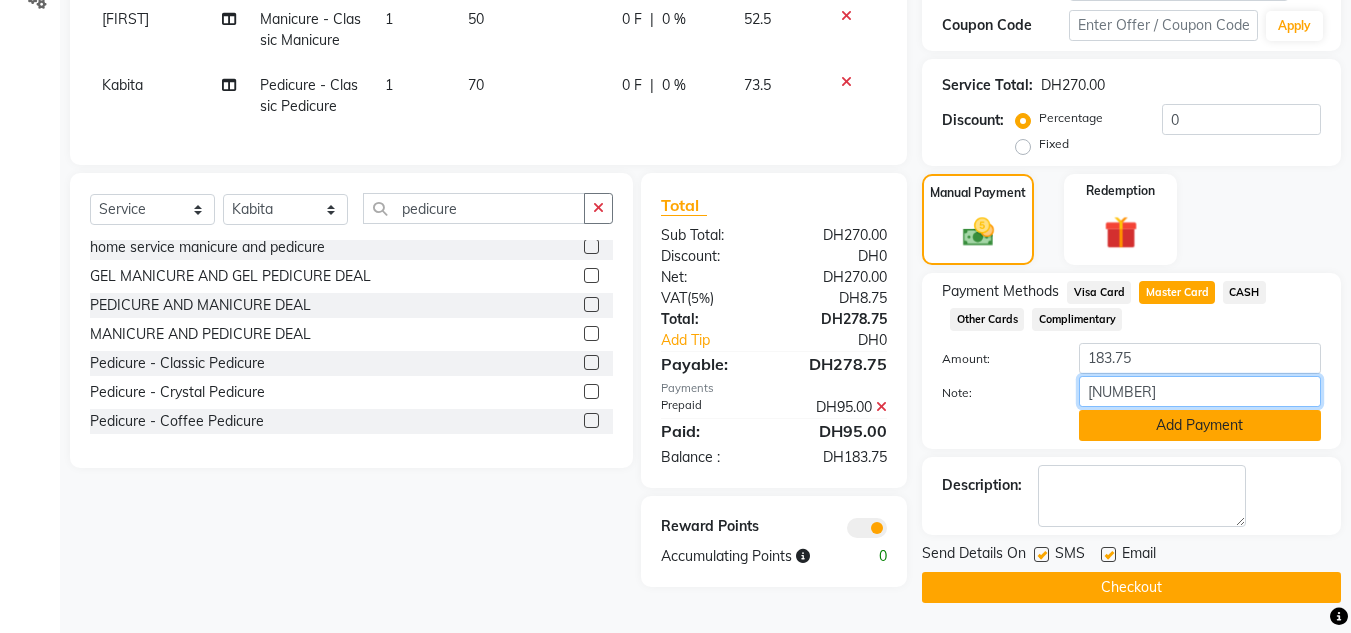 type on "[NUMBER]" 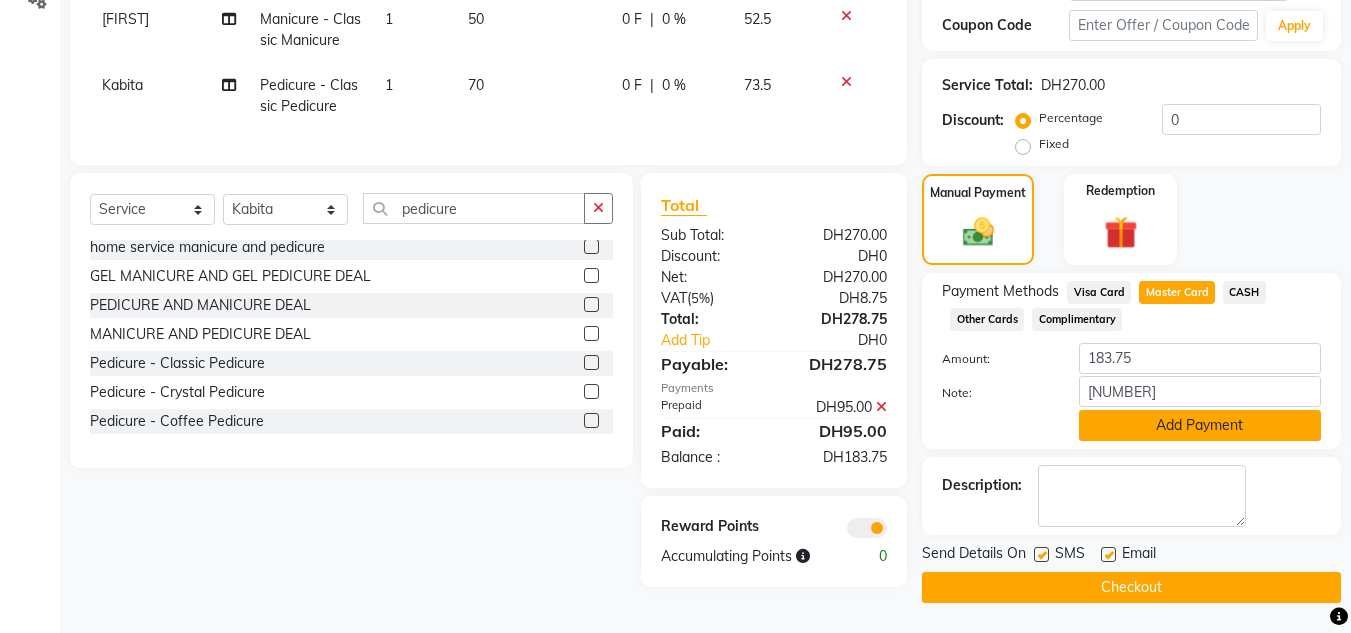 click on "Add Payment" 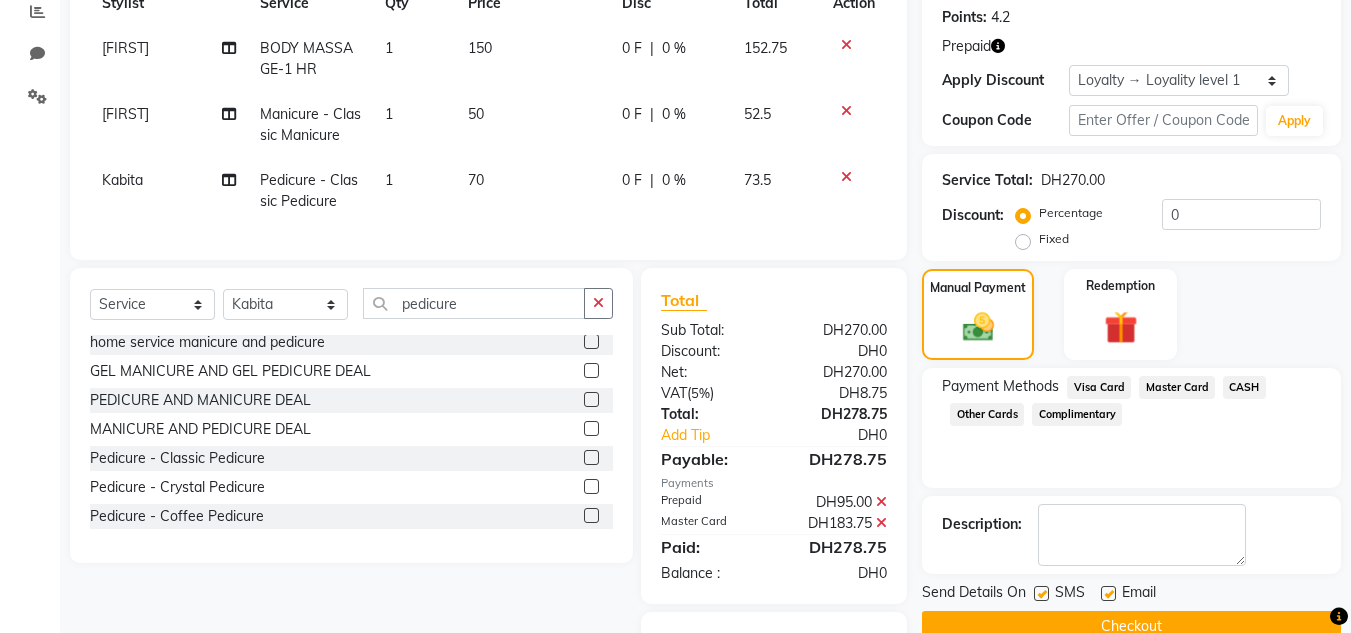 scroll, scrollTop: 419, scrollLeft: 0, axis: vertical 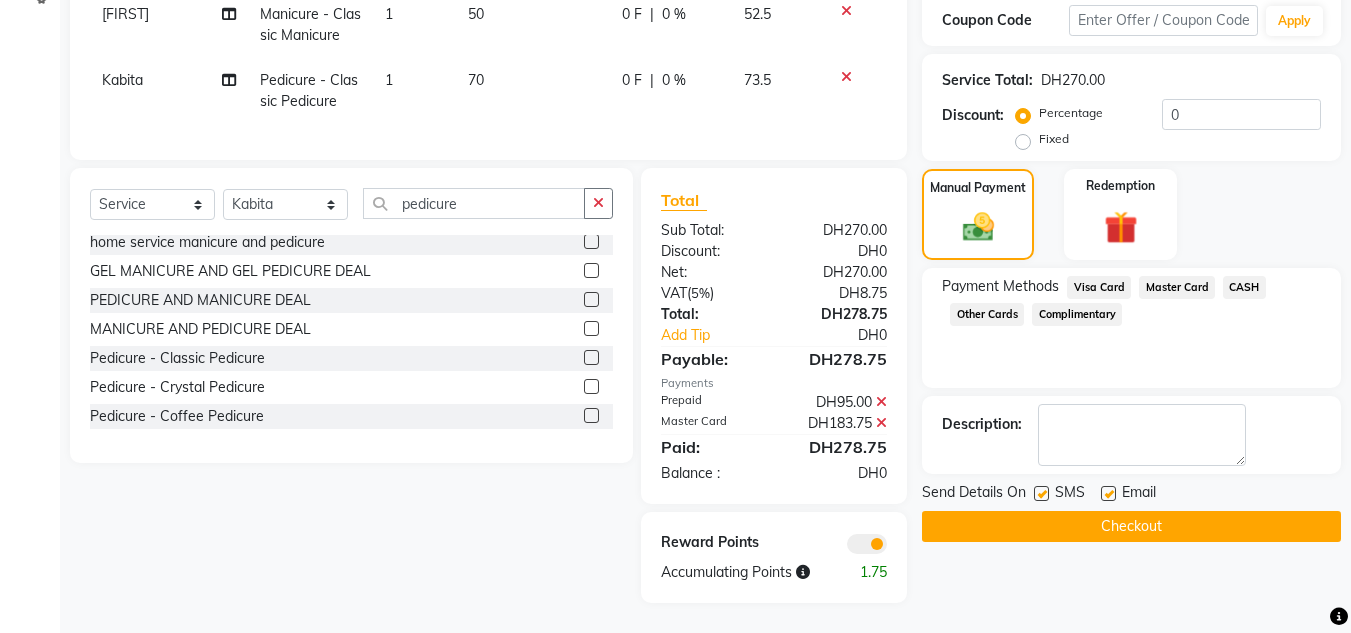 click on "Checkout" 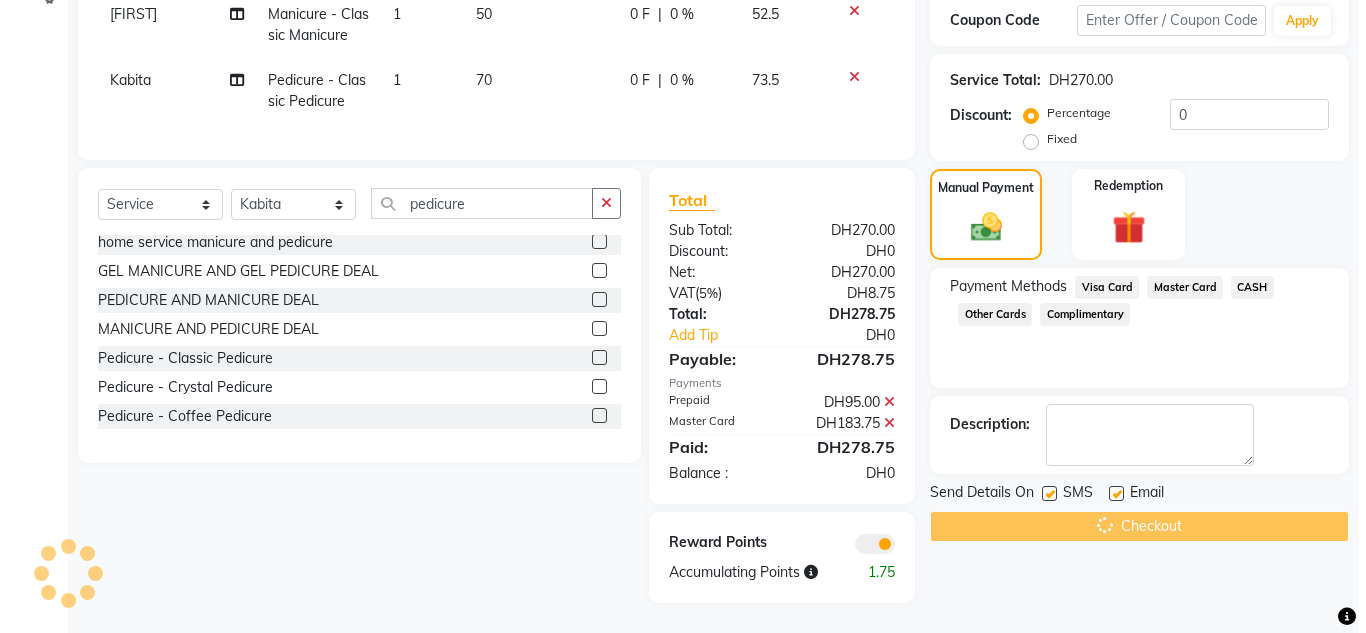 scroll, scrollTop: 0, scrollLeft: 0, axis: both 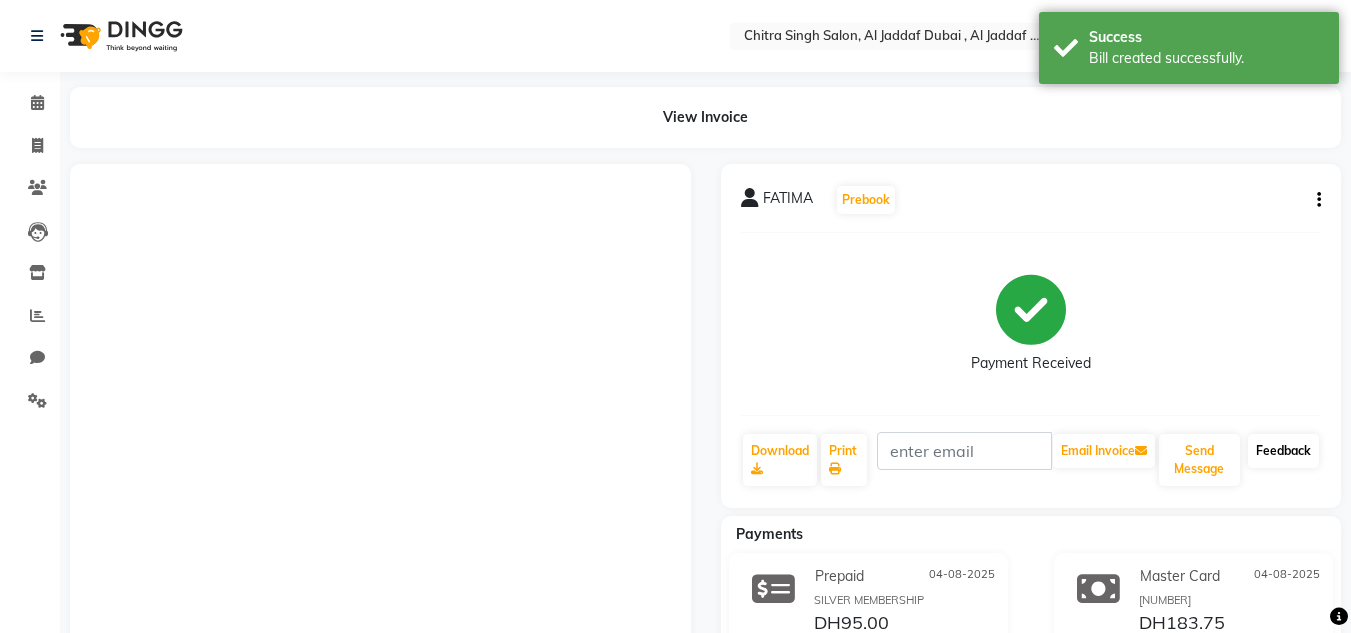 click on "Feedback" 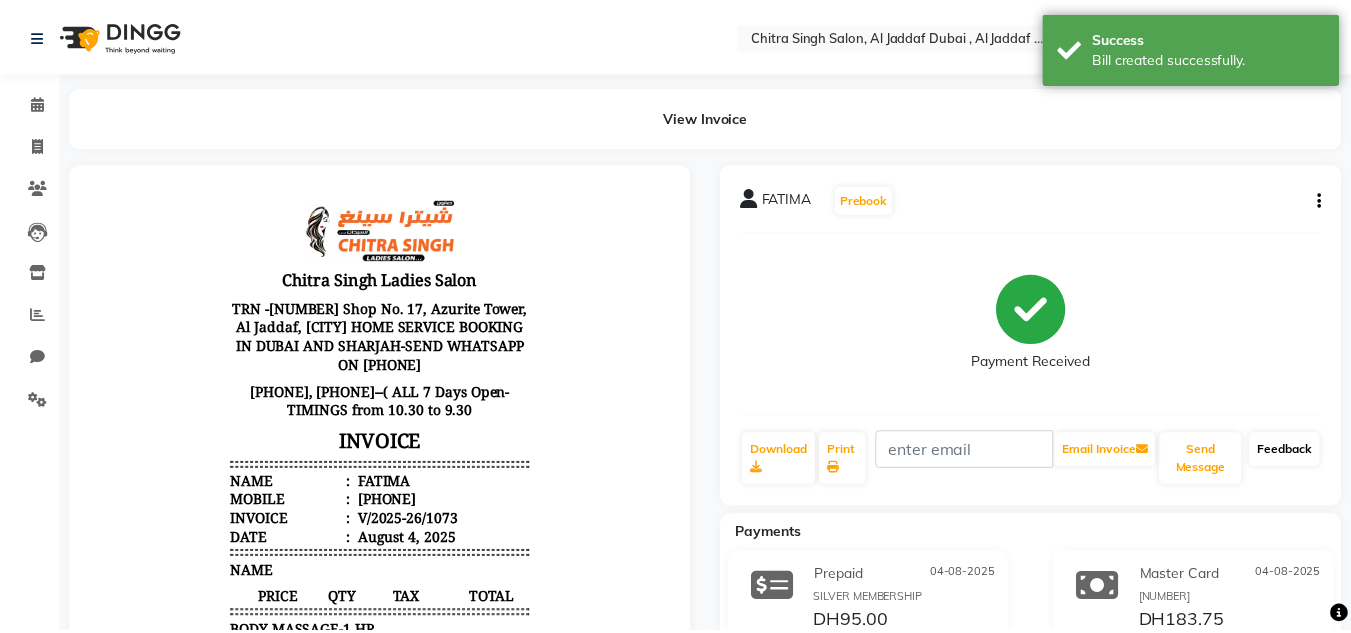 scroll, scrollTop: 0, scrollLeft: 0, axis: both 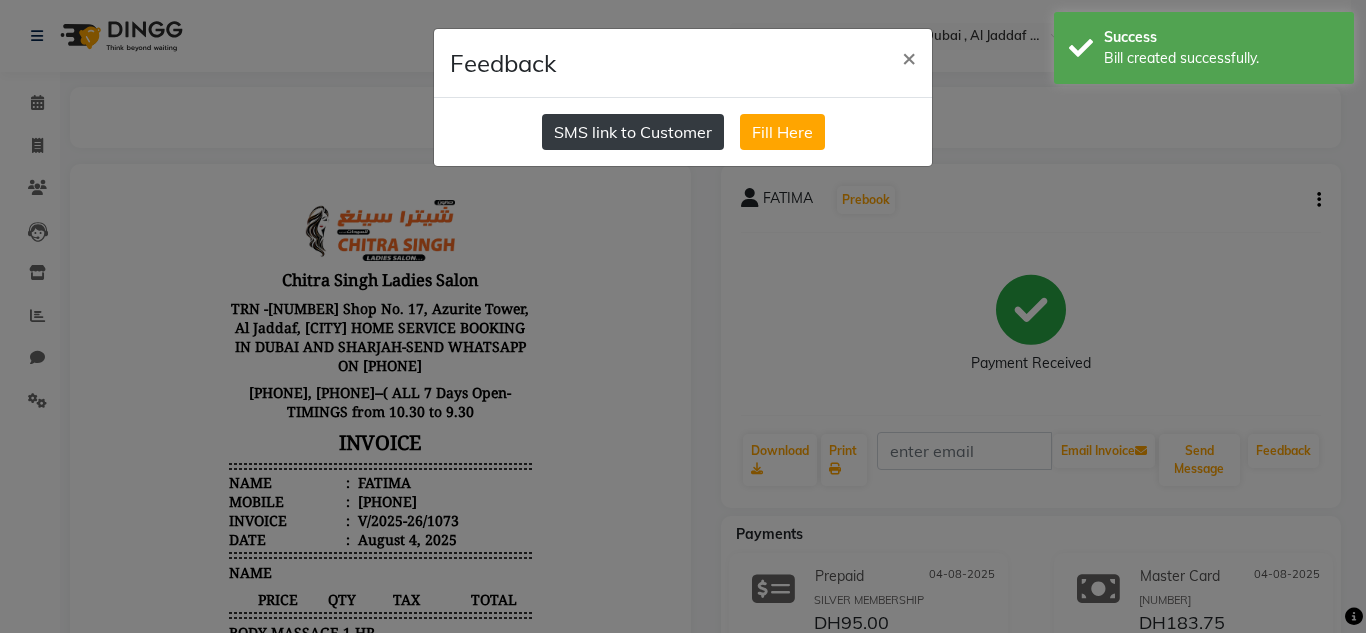 drag, startPoint x: 598, startPoint y: 122, endPoint x: 601, endPoint y: 143, distance: 21.213203 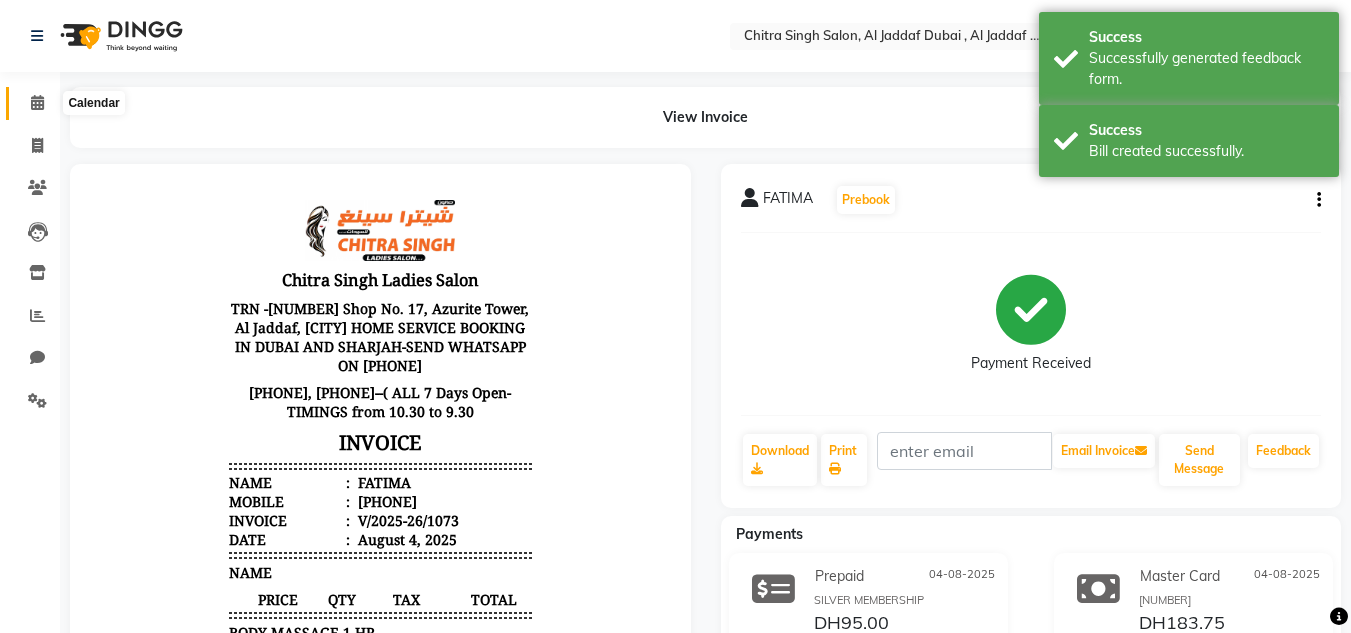 drag, startPoint x: 33, startPoint y: 101, endPoint x: 46, endPoint y: 98, distance: 13.341664 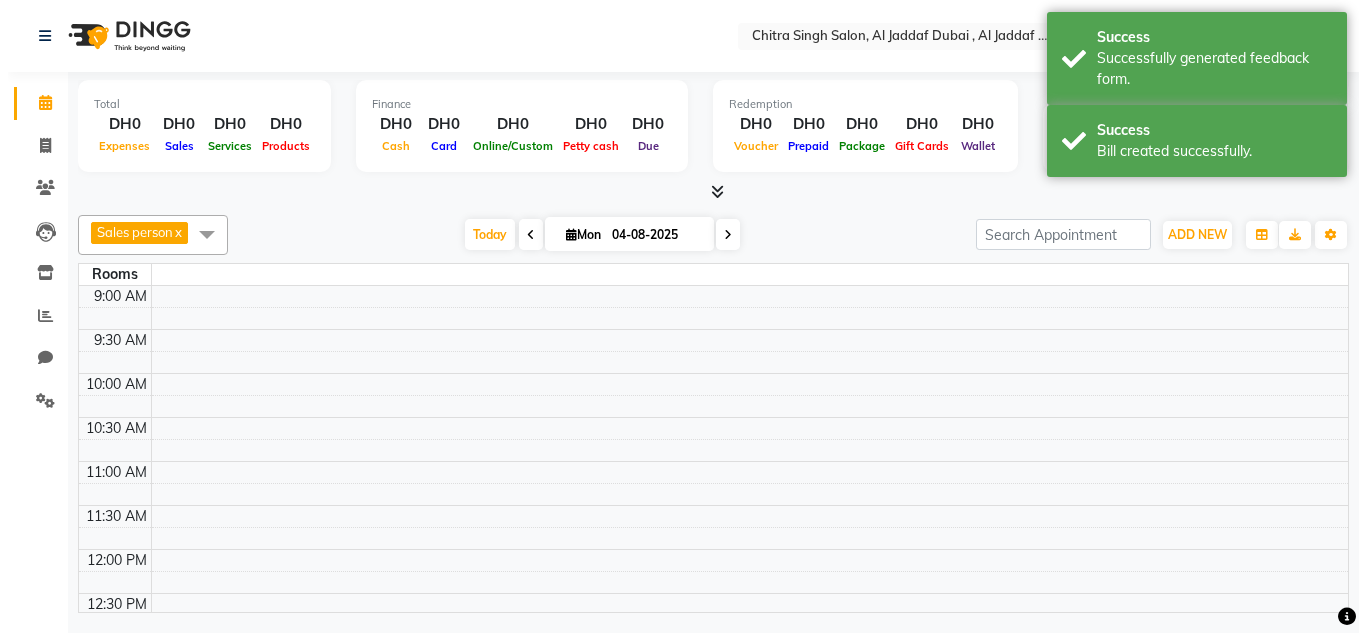 scroll, scrollTop: 0, scrollLeft: 0, axis: both 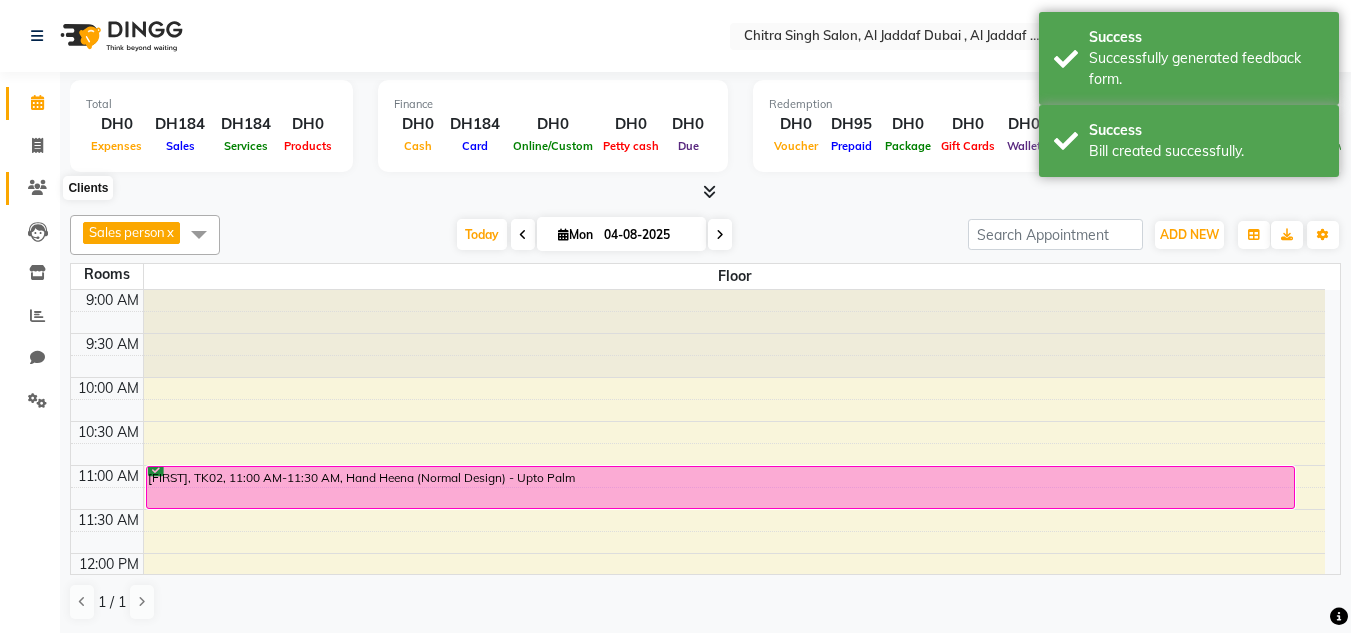 click 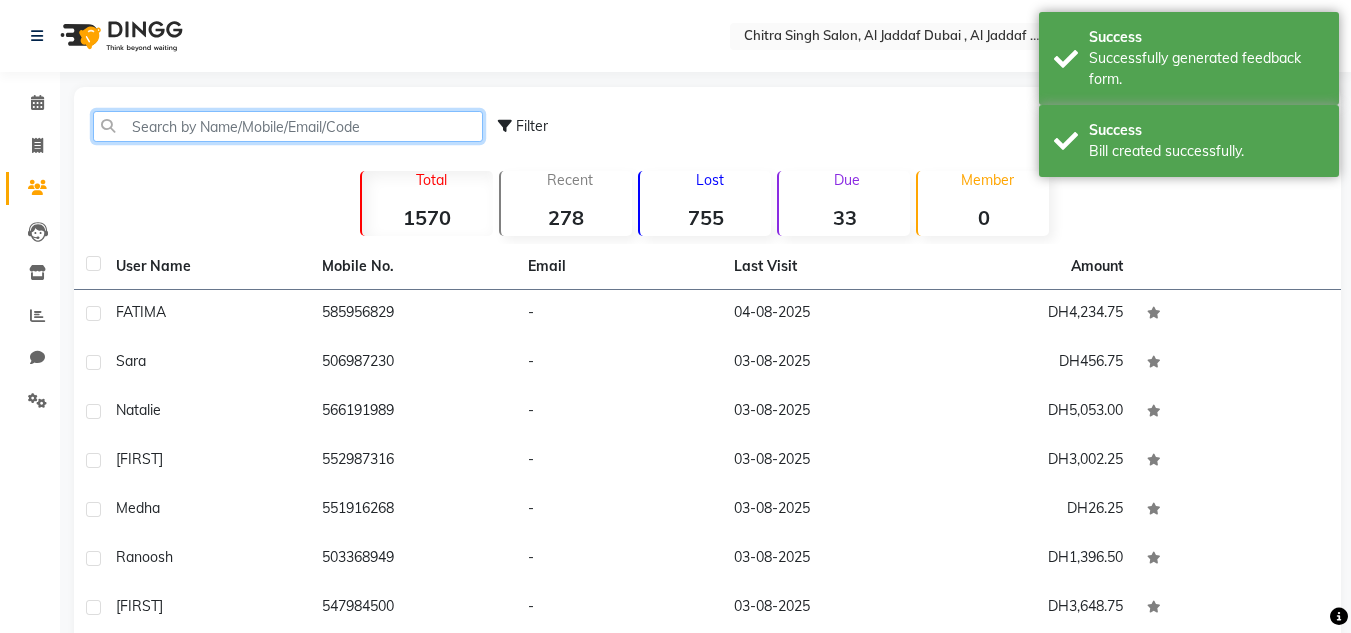 click 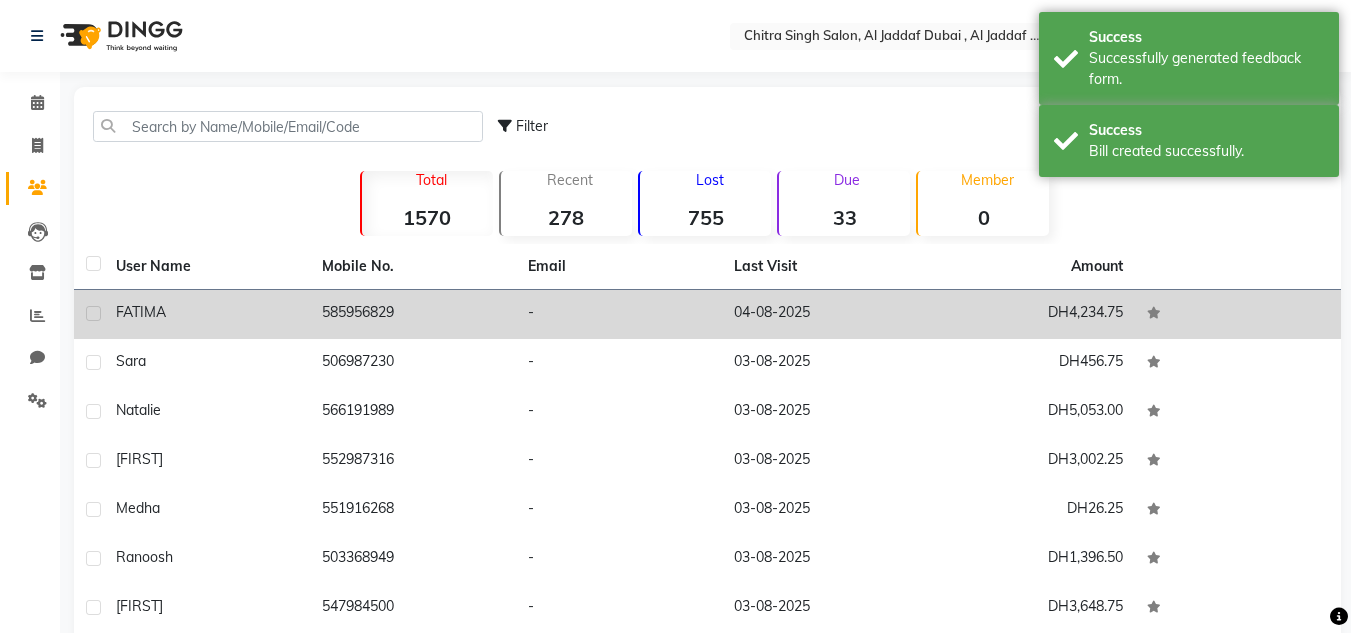 click on "585956829" 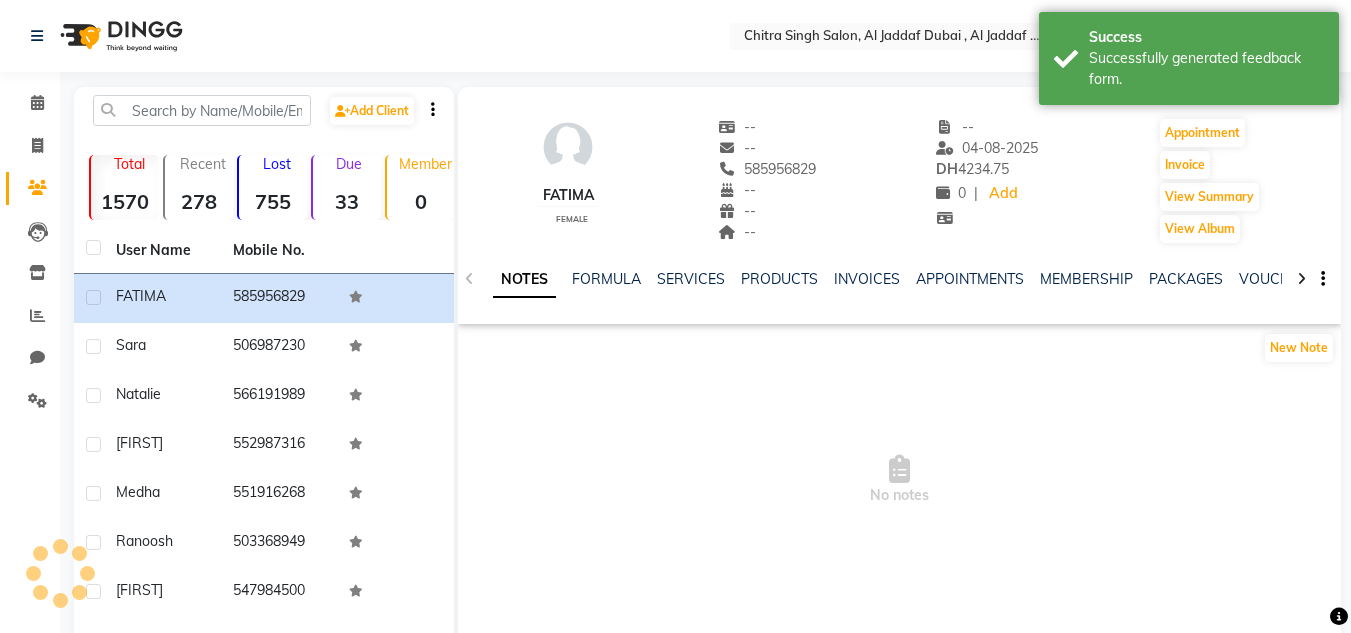 click on "NOTES FORMULA SERVICES PRODUCTS INVOICES APPOINTMENTS MEMBERSHIP PACKAGES VOUCHERS GIFTCARDS POINTS FORMS FAMILY CARDS WALLET" 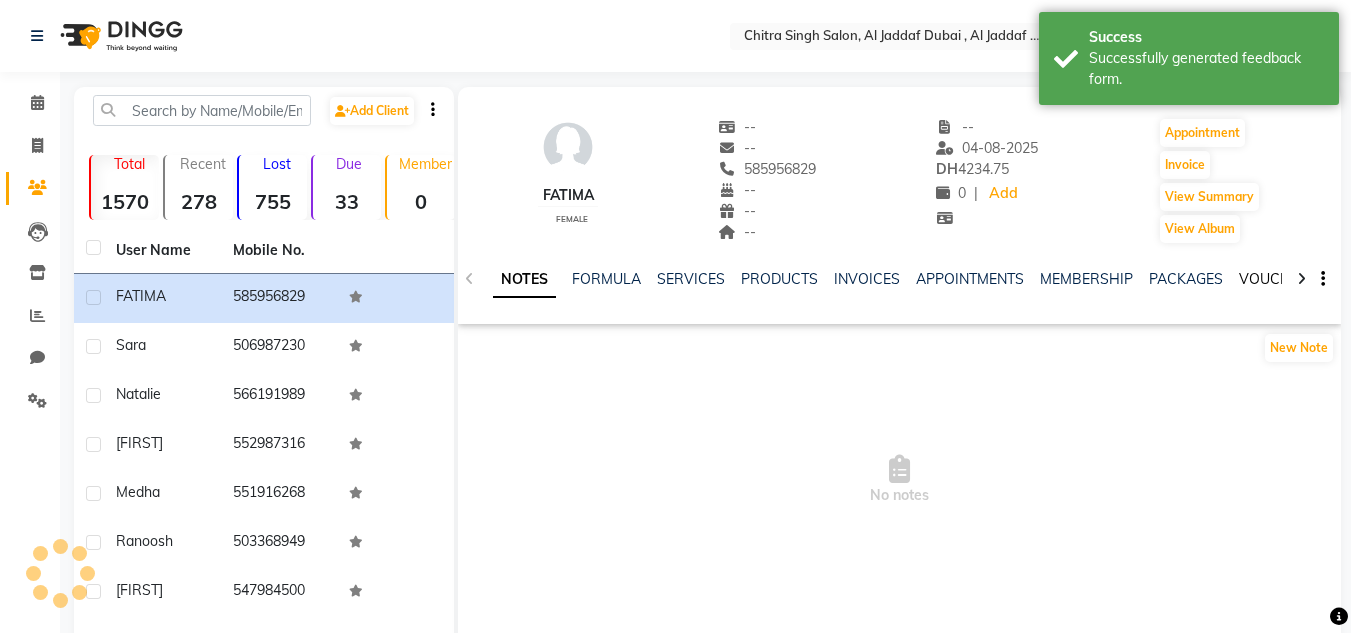 click on "VOUCHERS" 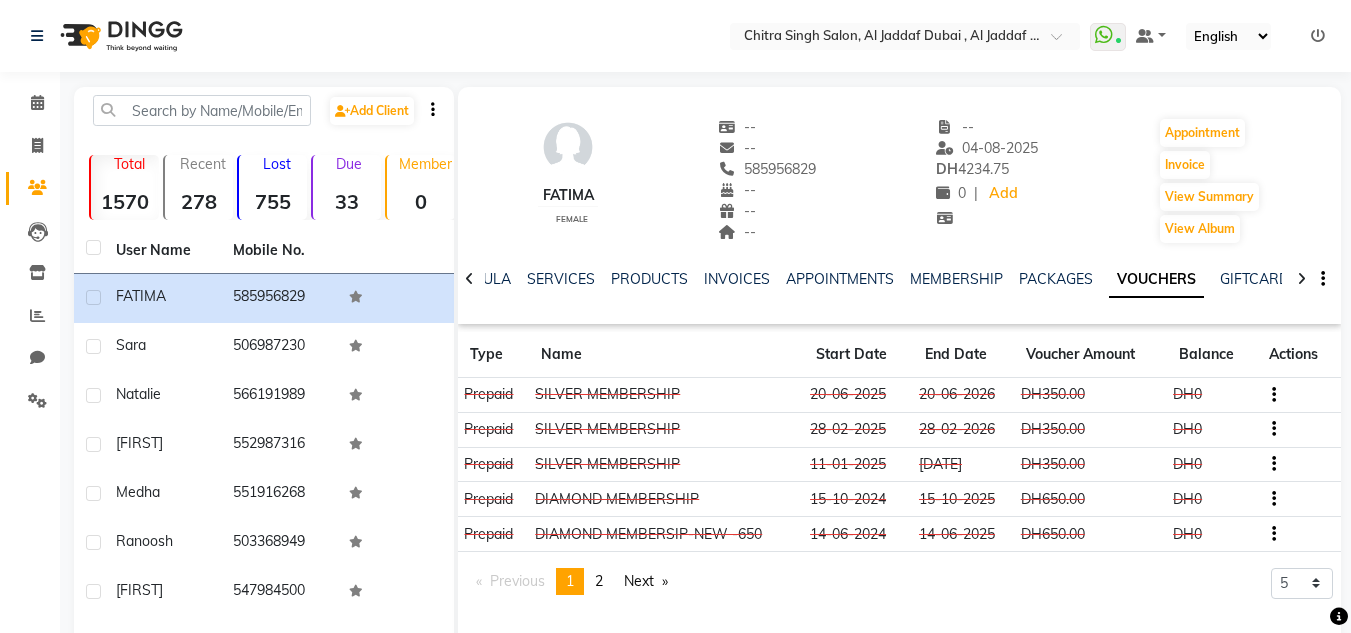 click on "Invoice" 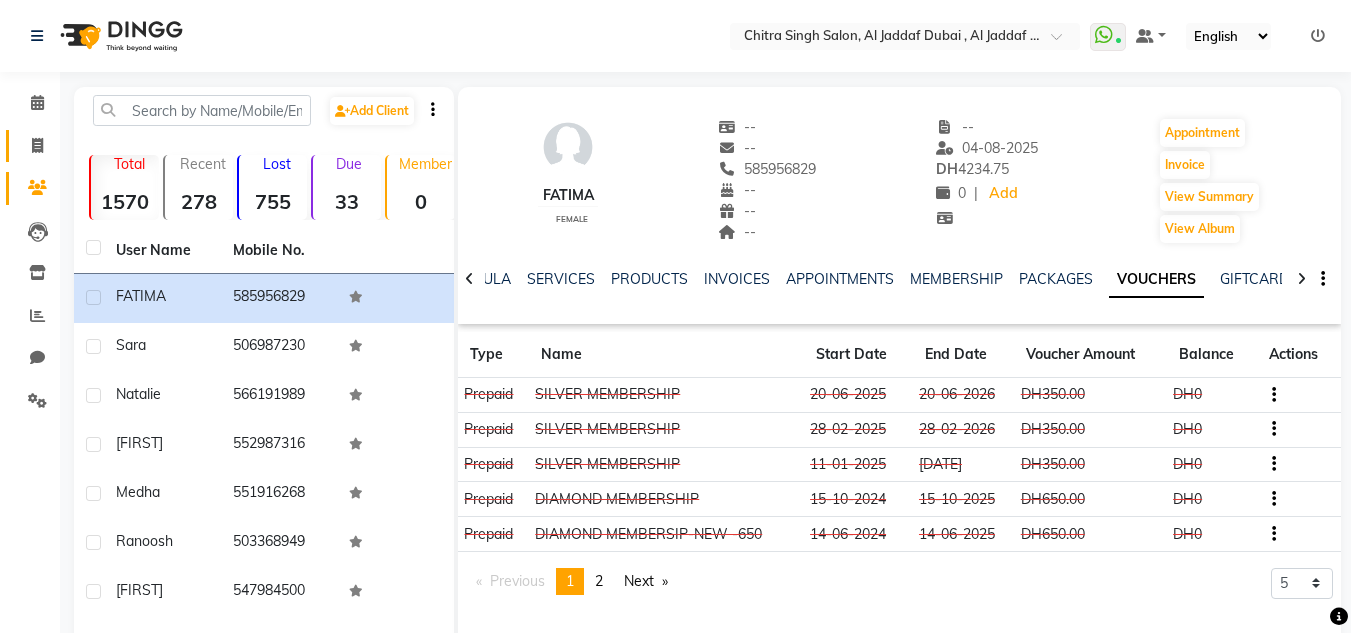 drag, startPoint x: 53, startPoint y: 149, endPoint x: 36, endPoint y: 155, distance: 18.027756 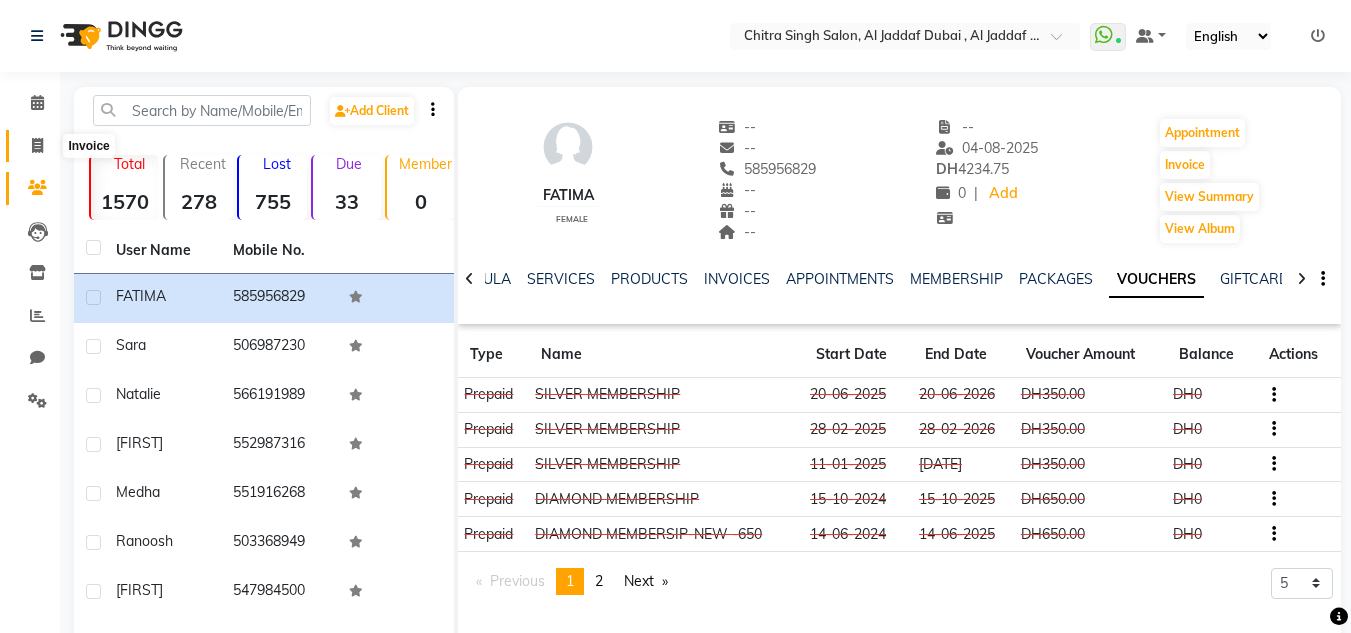 click 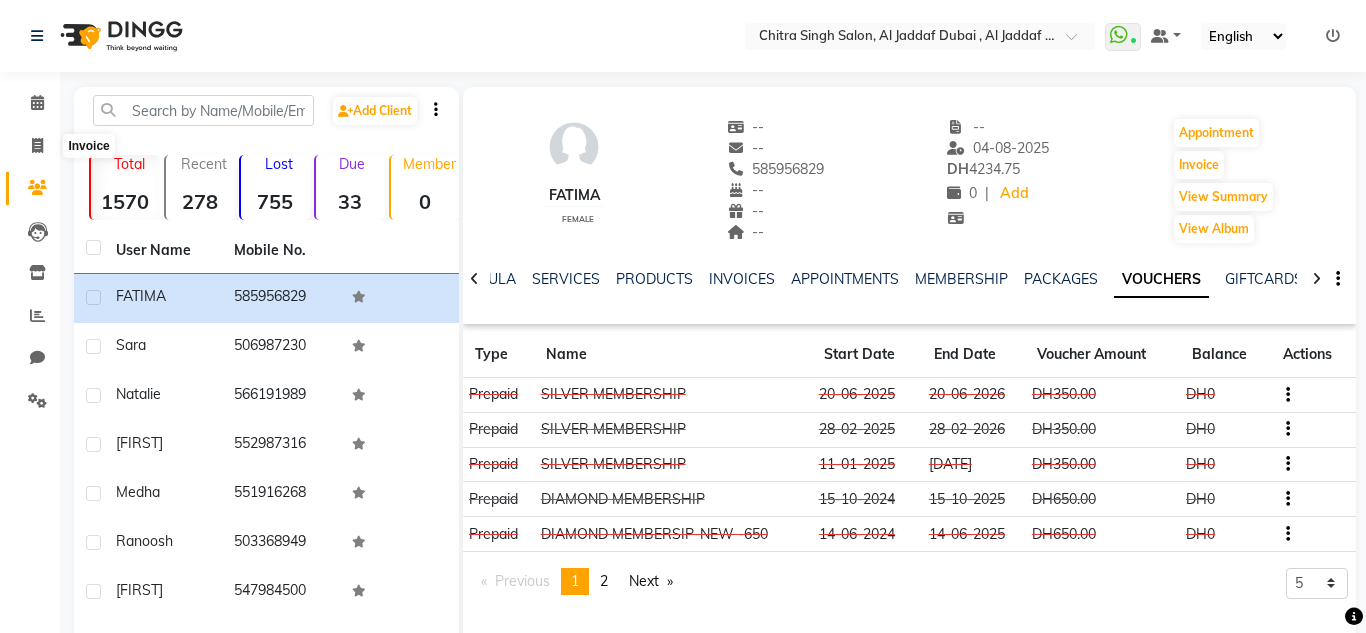 select on "4069" 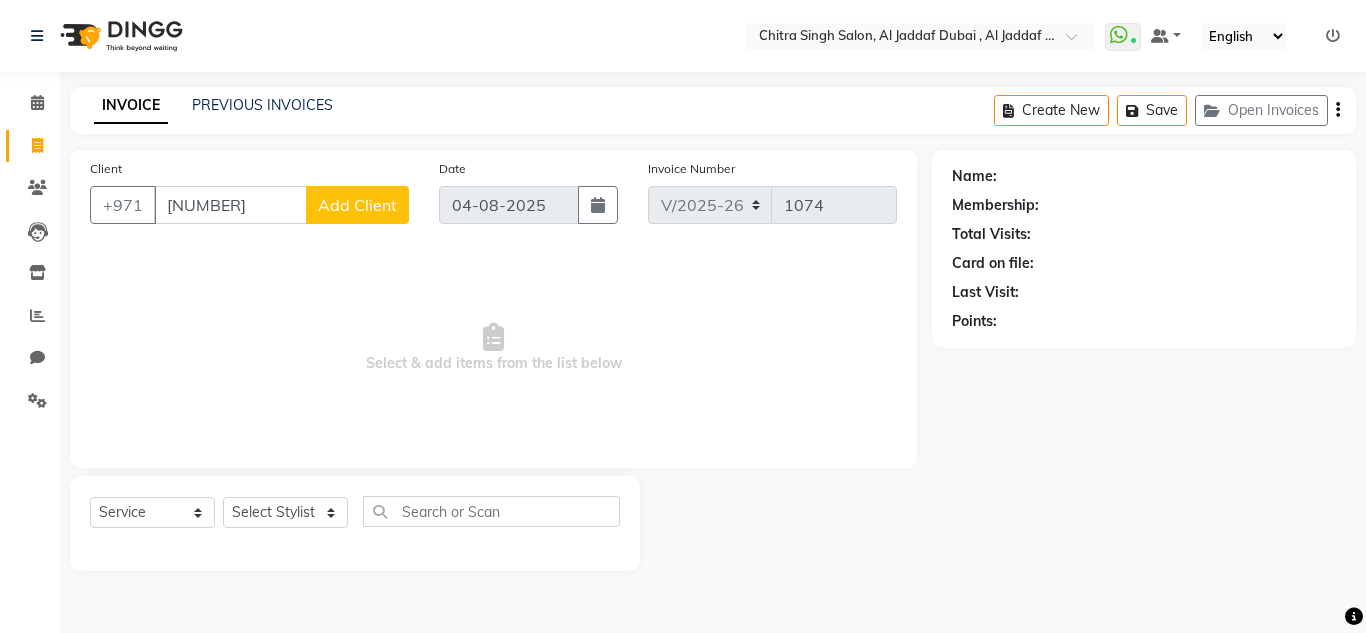 type on "[NUMBER]" 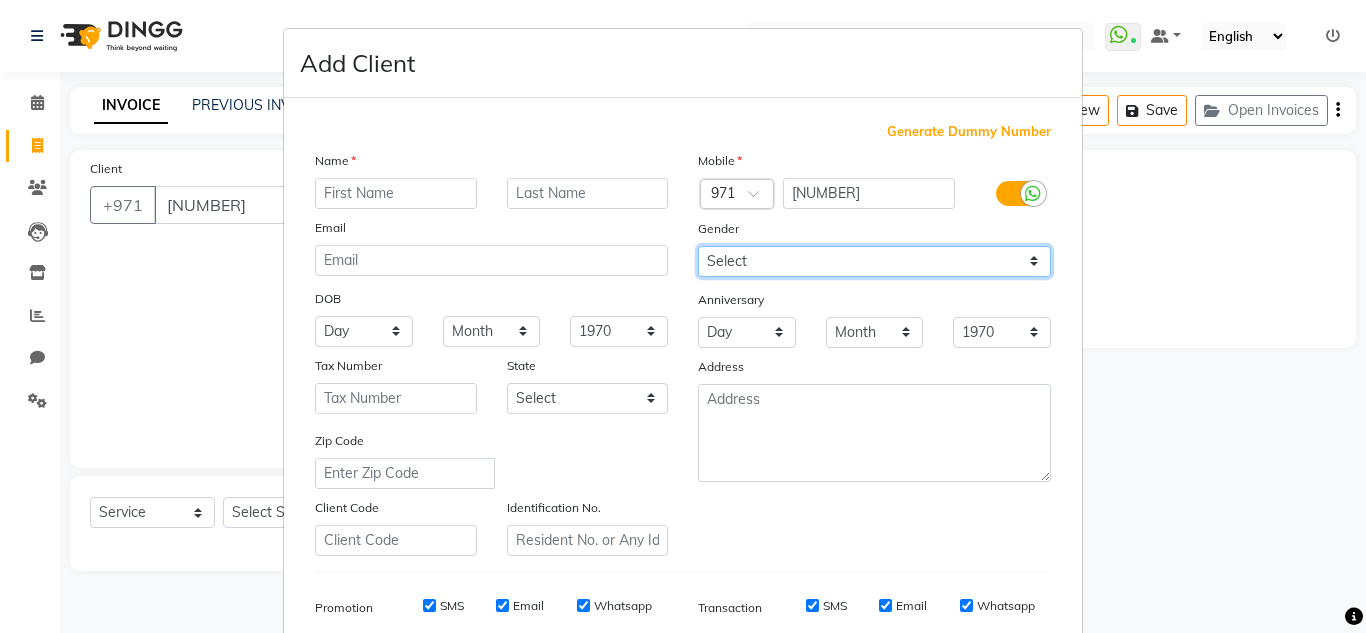 click on "Select Male Female Other Prefer Not To Say" at bounding box center (874, 261) 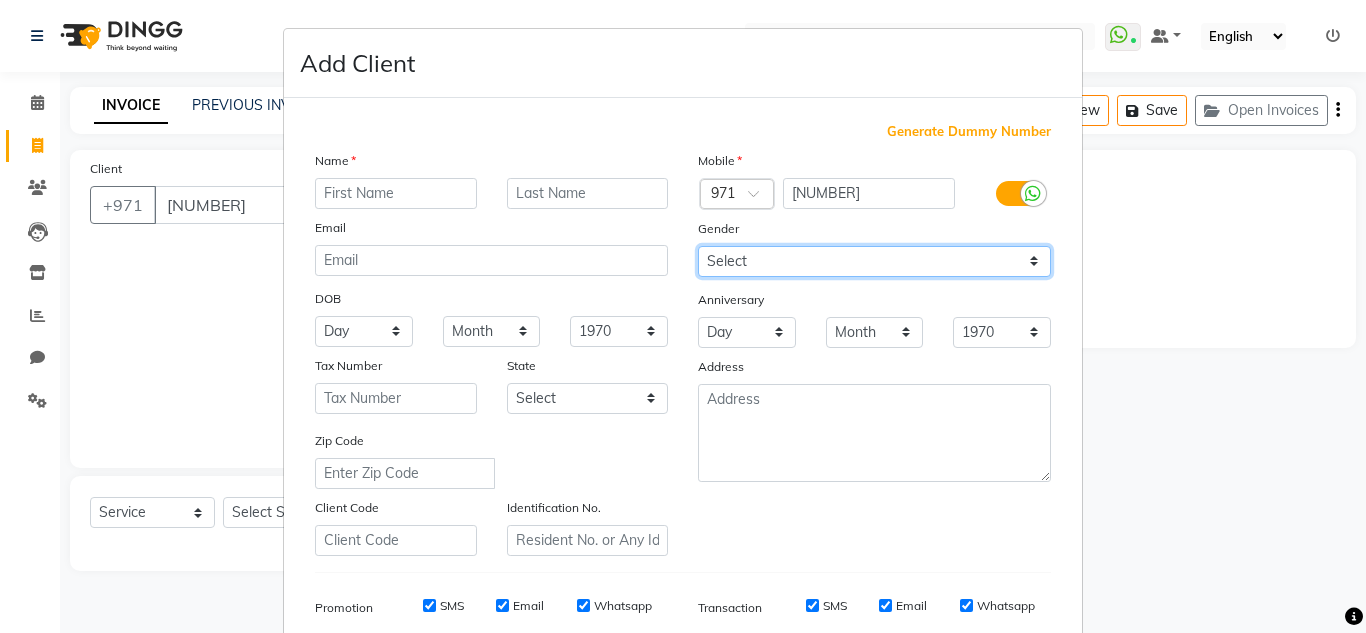 select on "female" 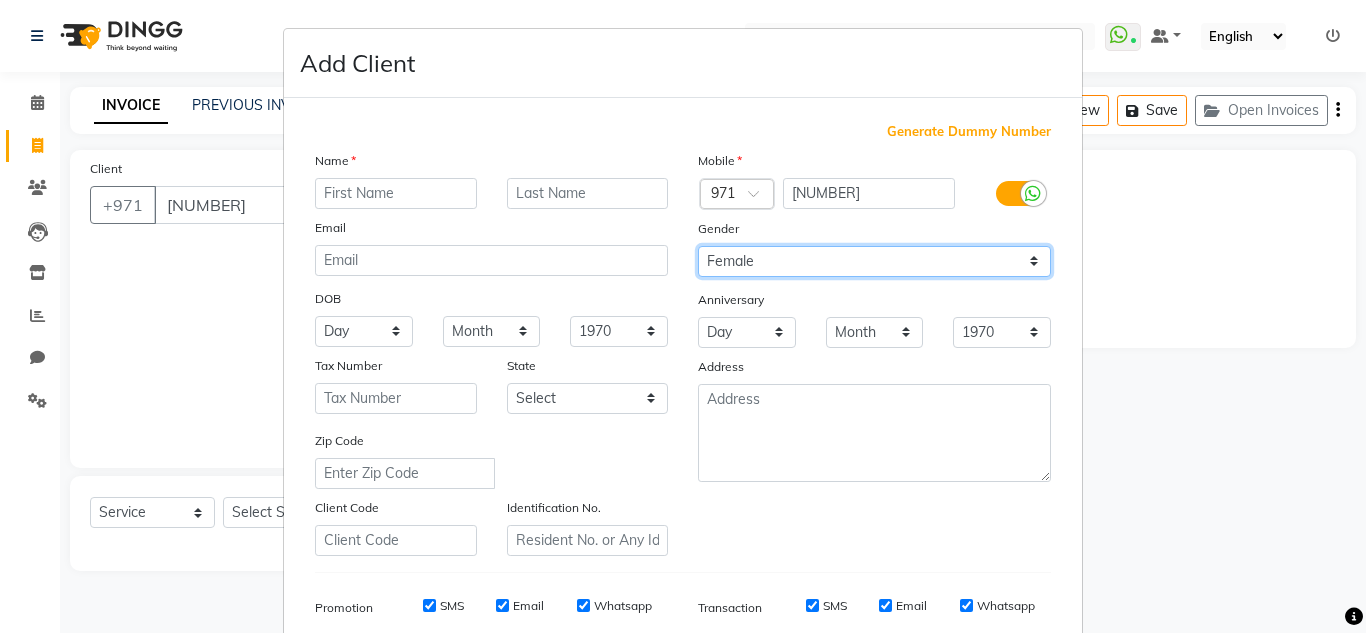 click on "Select Male Female Other Prefer Not To Say" at bounding box center [874, 261] 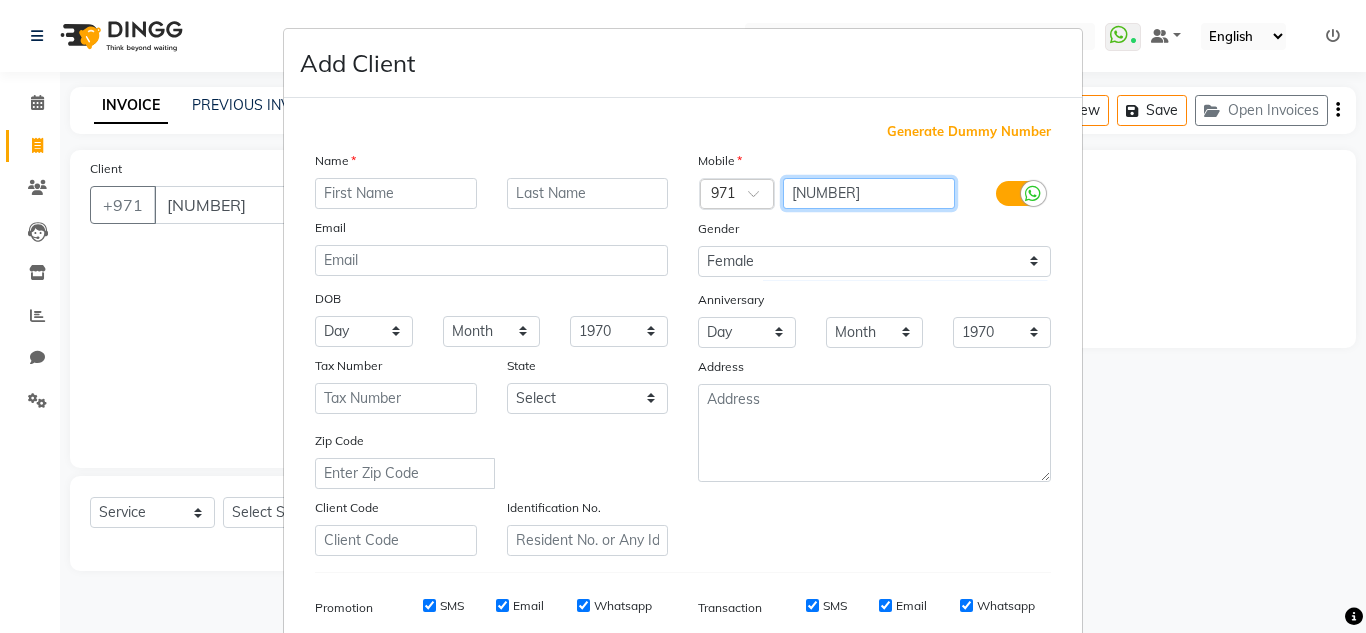 drag, startPoint x: 808, startPoint y: 192, endPoint x: 775, endPoint y: 192, distance: 33 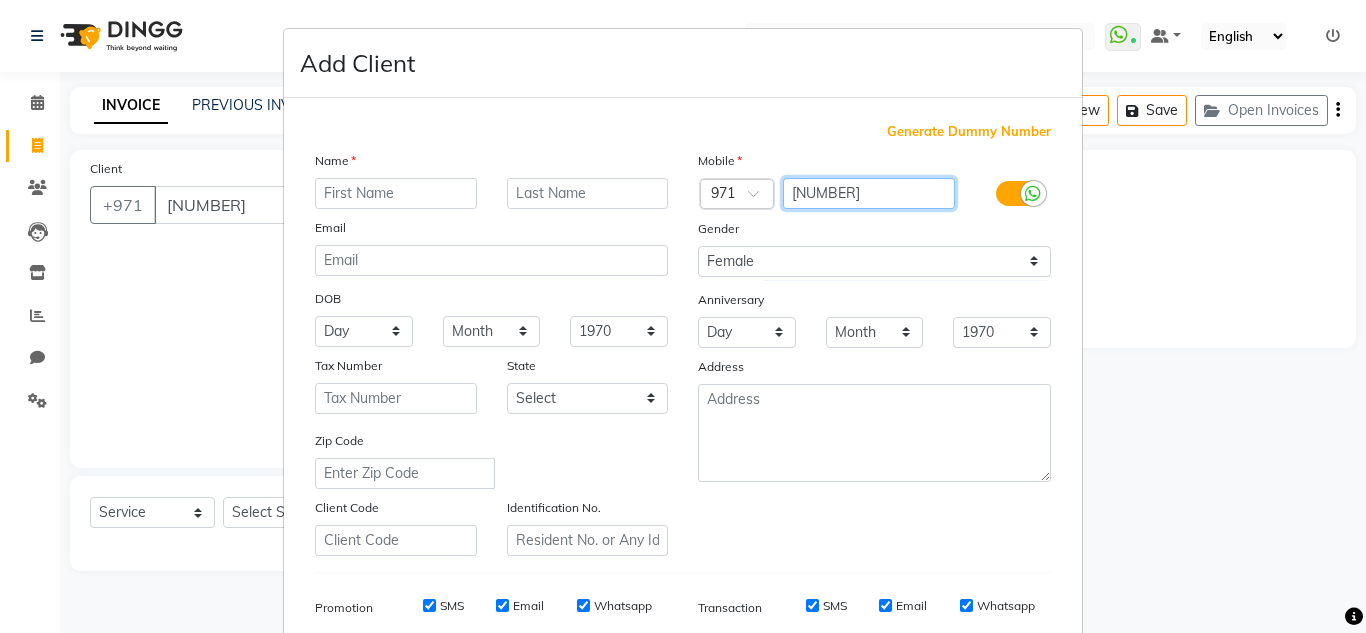 click on "[NUMBER]" at bounding box center (869, 193) 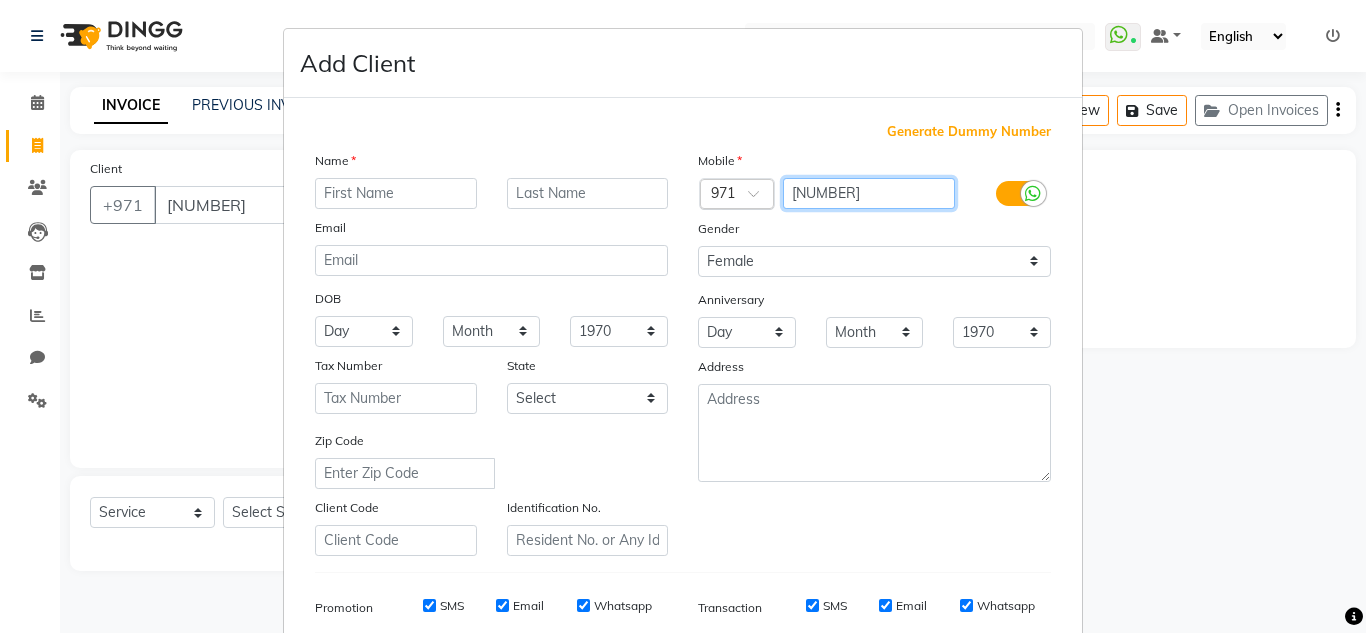 type on "[NUMBER]" 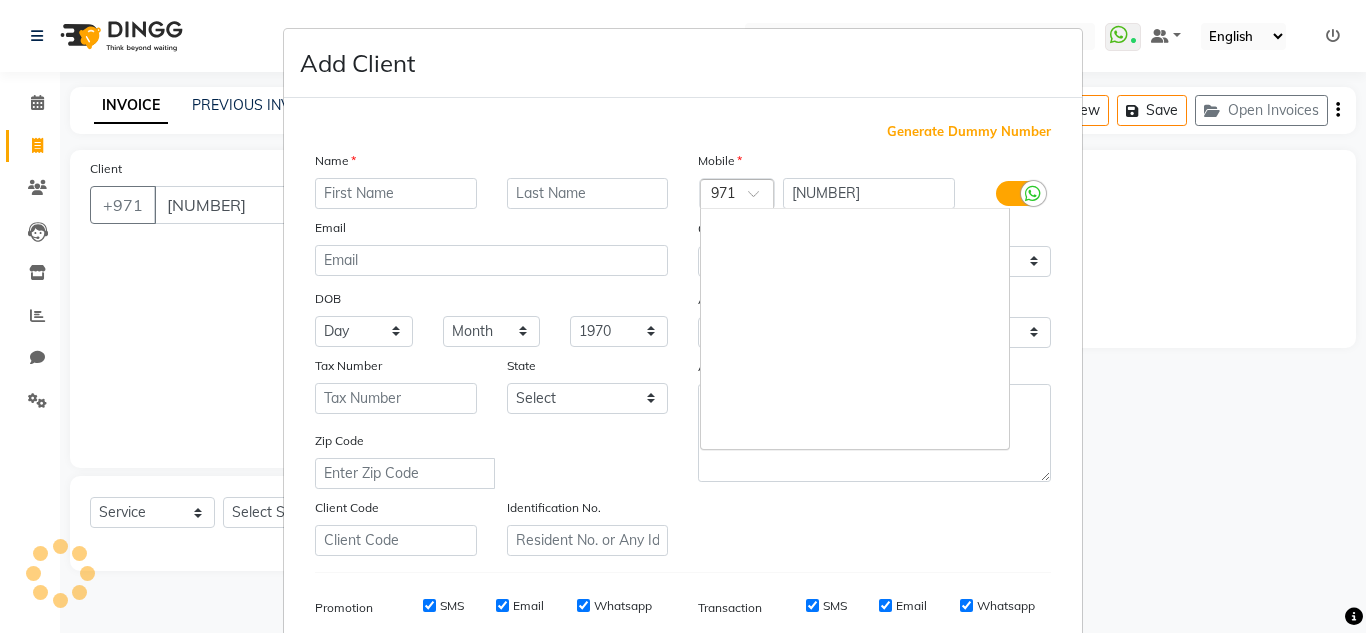 click at bounding box center (760, 199) 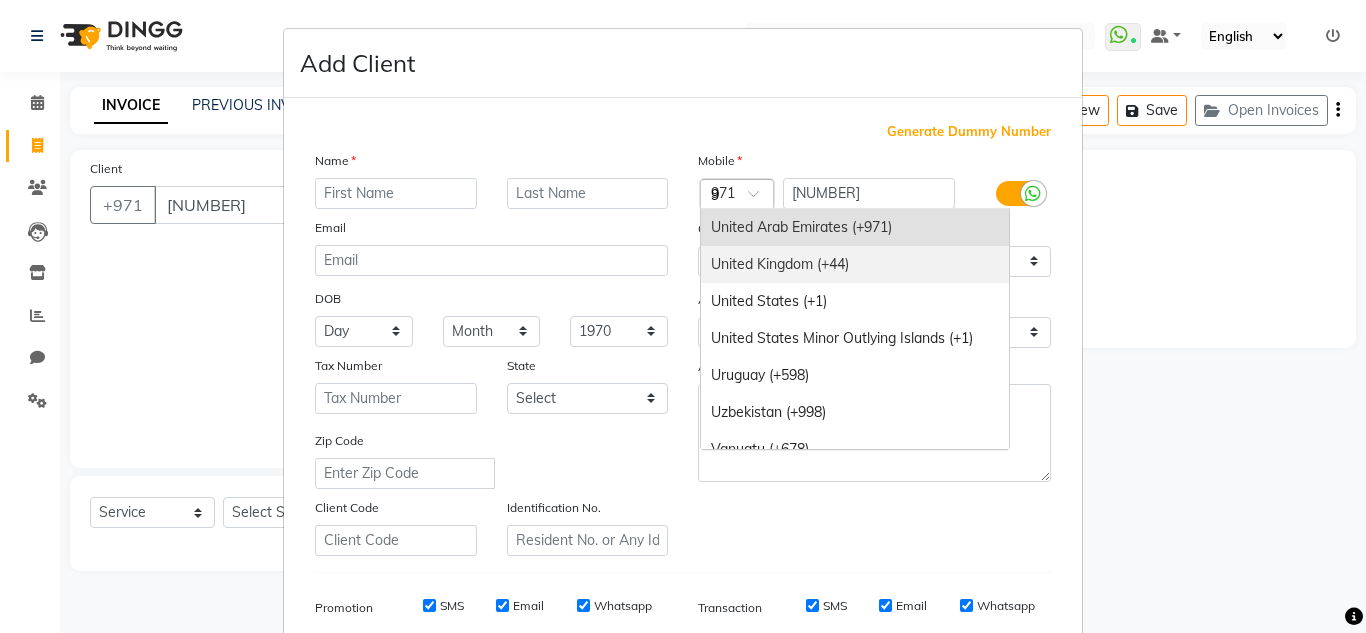 scroll, scrollTop: 2091, scrollLeft: 0, axis: vertical 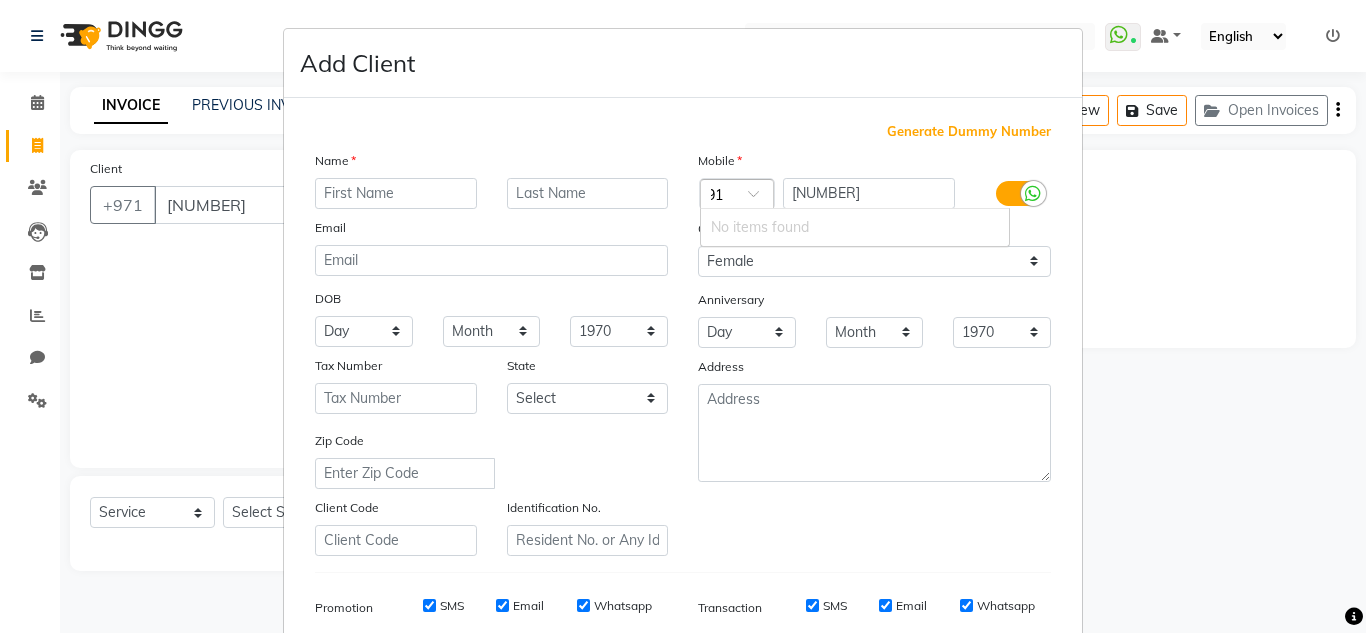 type on "9" 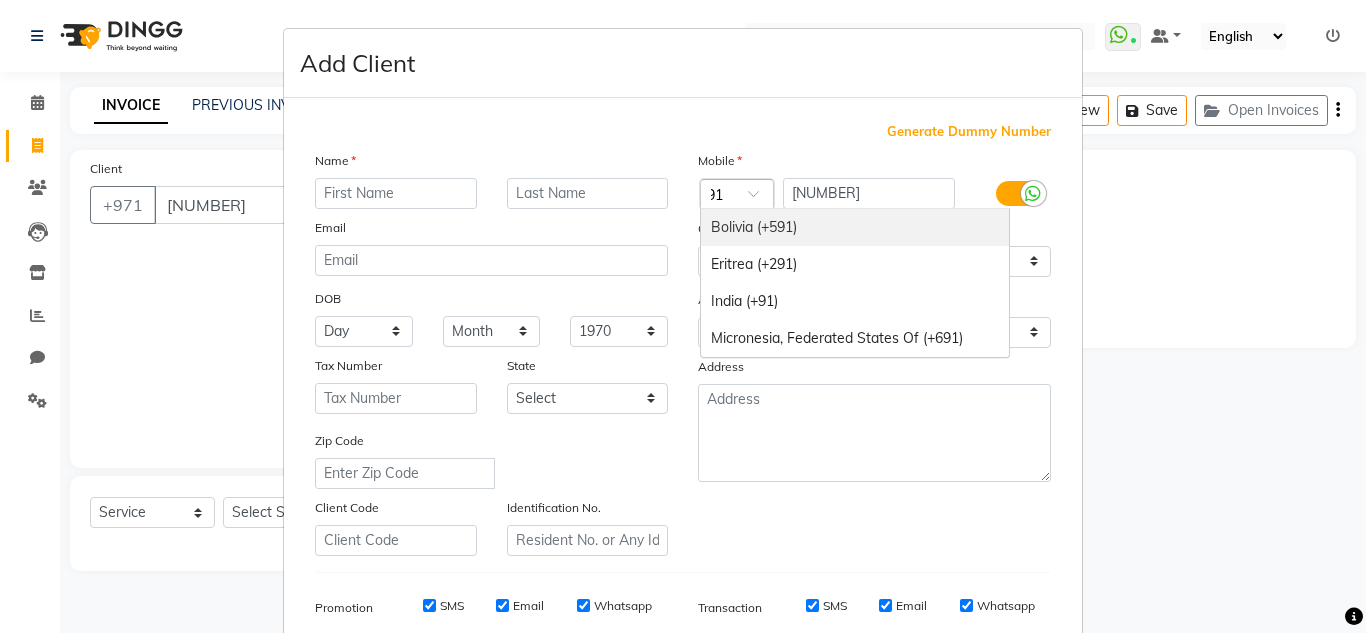 scroll, scrollTop: 0, scrollLeft: 0, axis: both 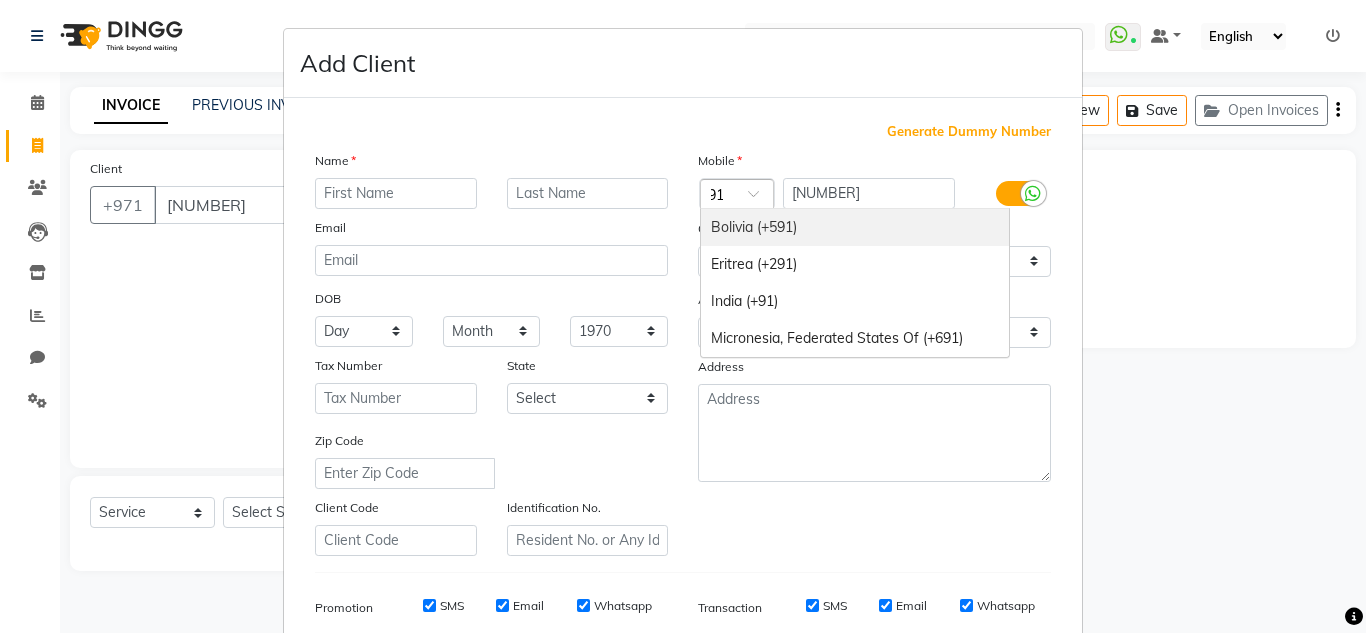 type on "9" 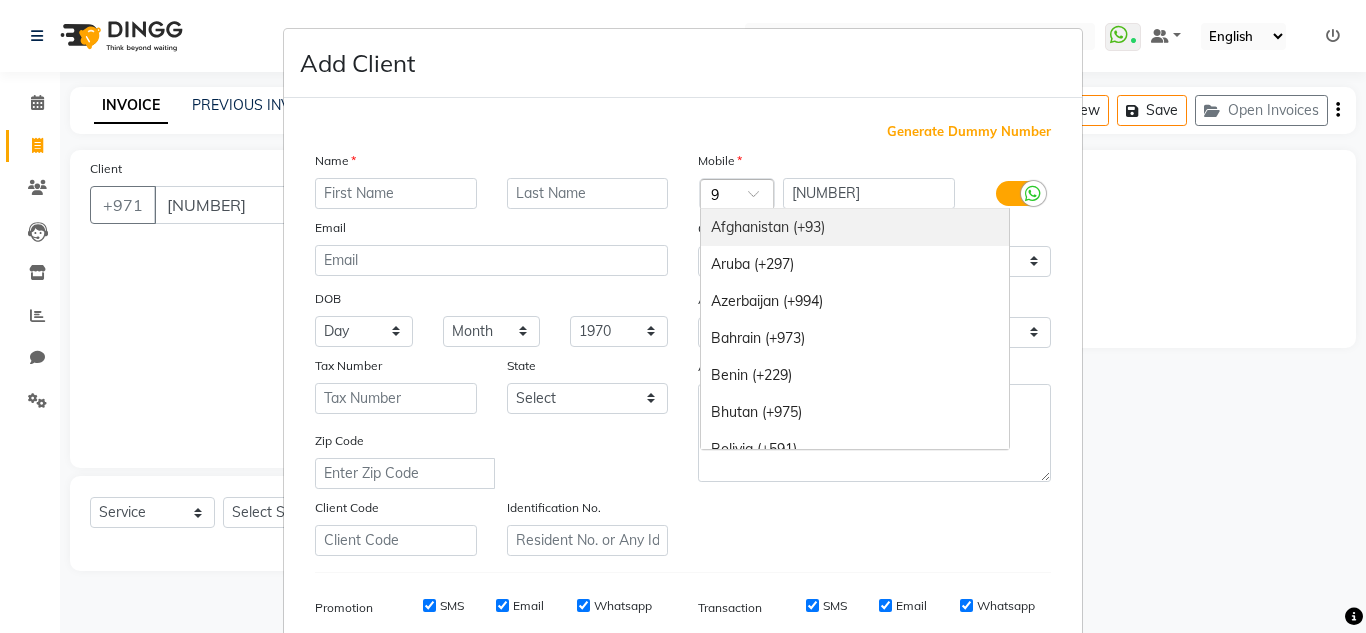 type on "91" 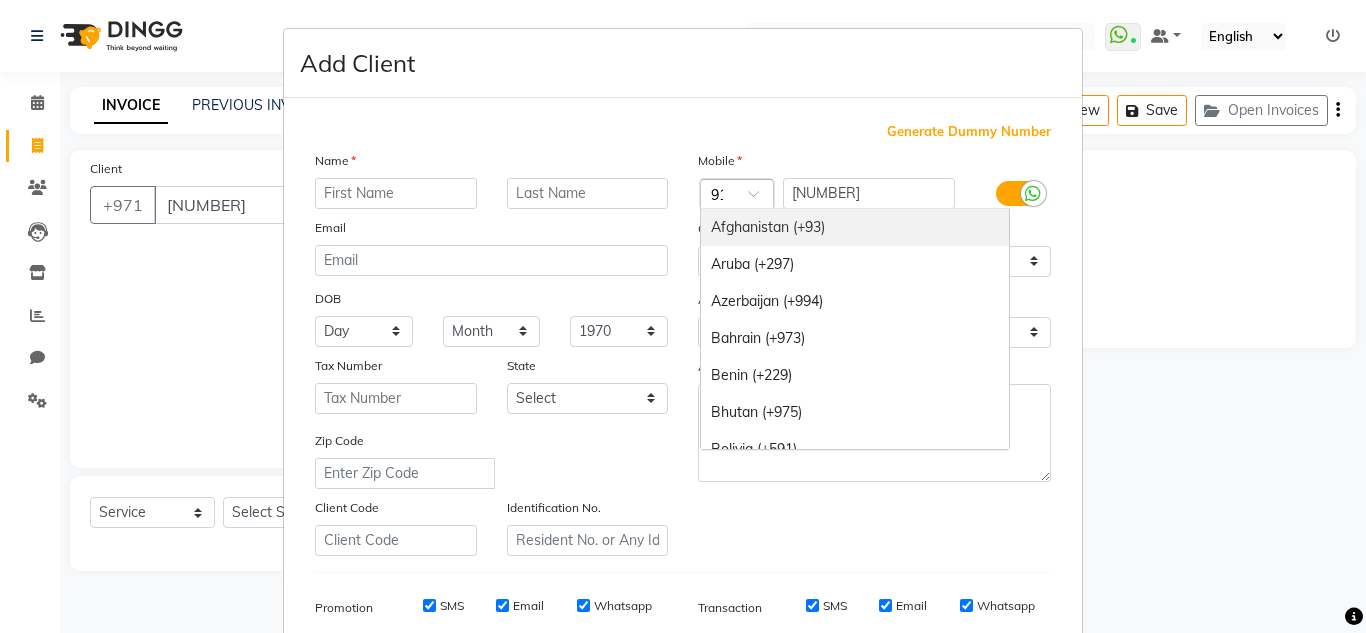 scroll, scrollTop: 0, scrollLeft: 5, axis: horizontal 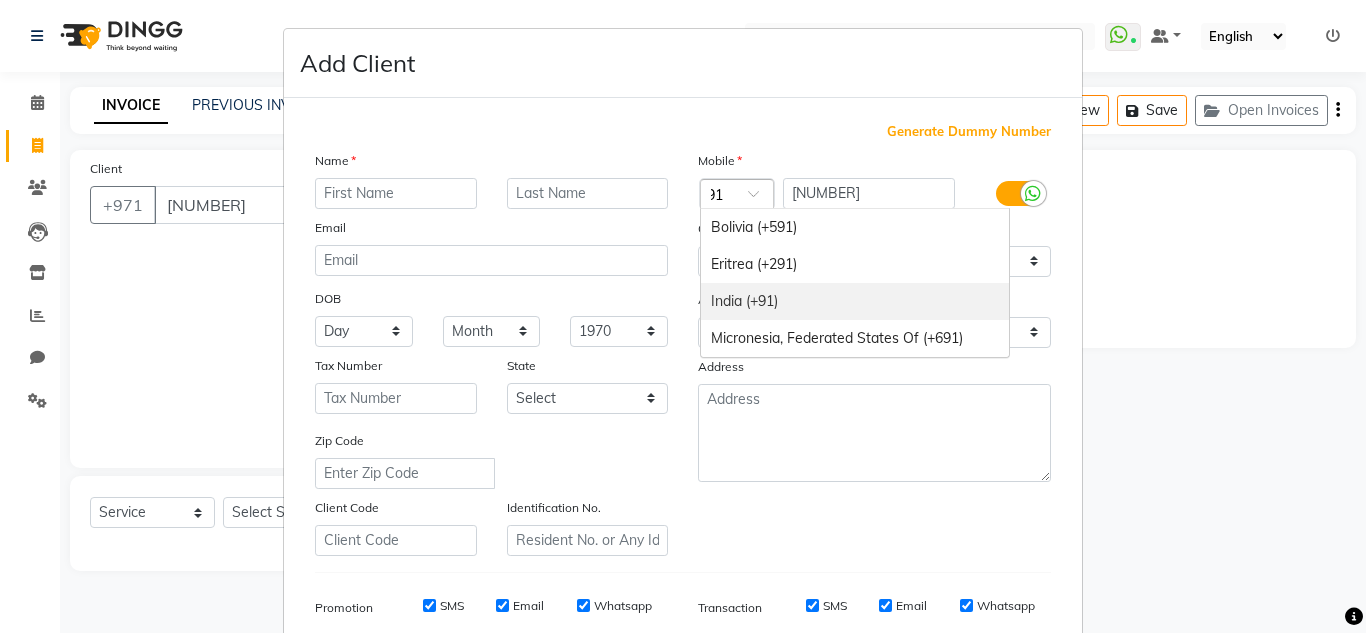 click on "India (+91)" at bounding box center [855, 301] 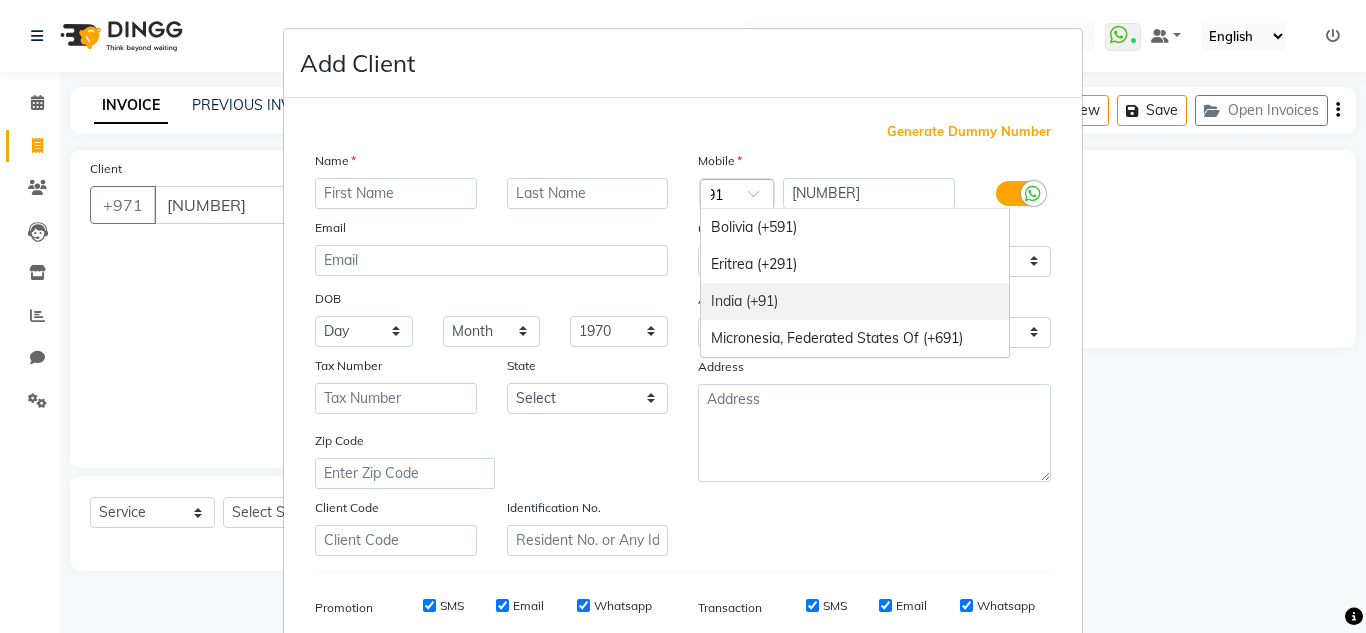 type 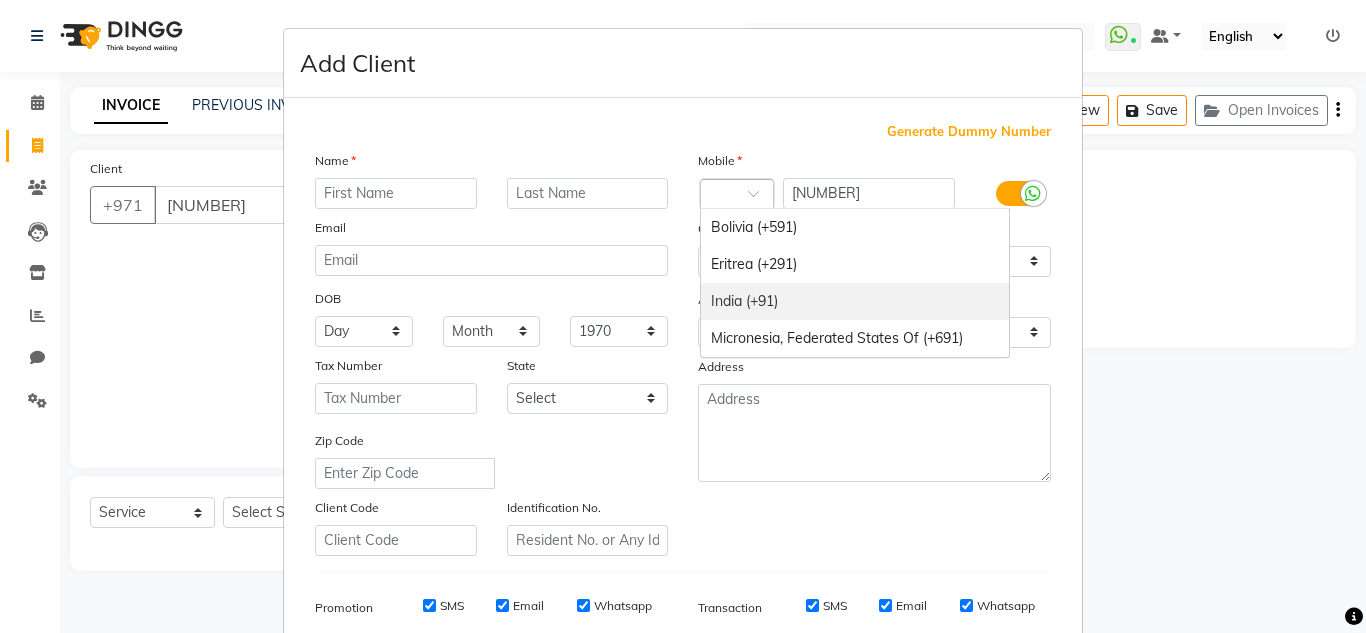 scroll, scrollTop: 0, scrollLeft: 0, axis: both 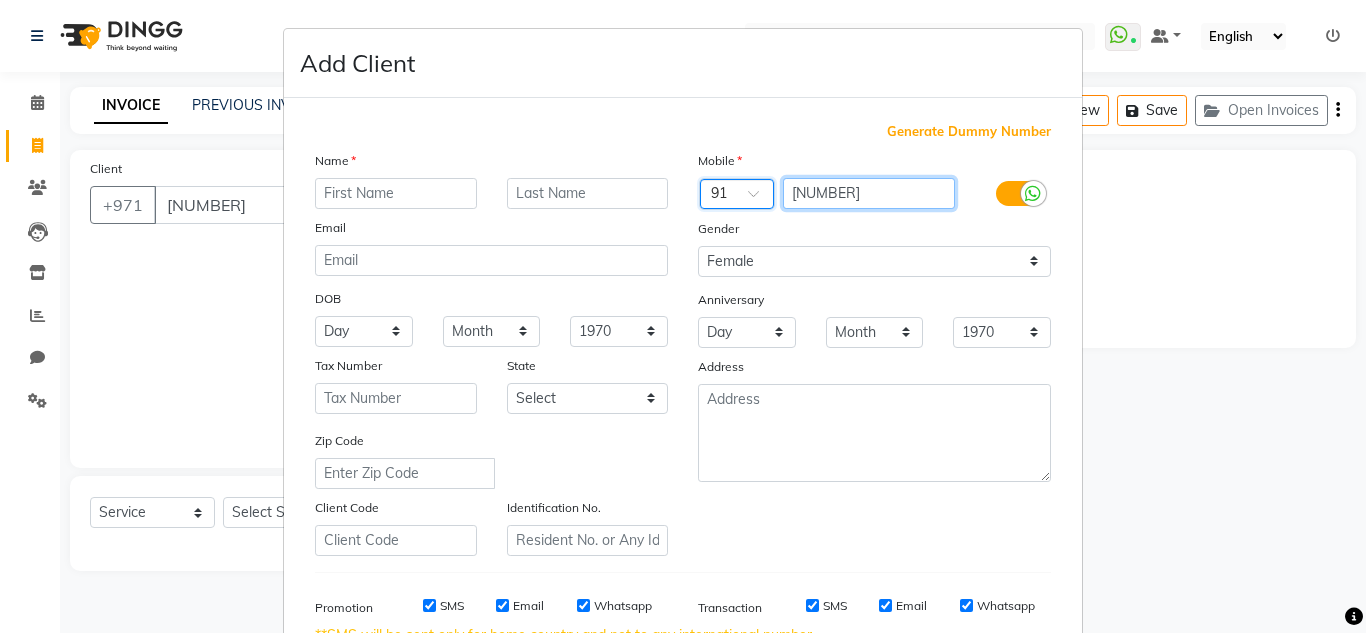 click on "[NUMBER]" at bounding box center (869, 193) 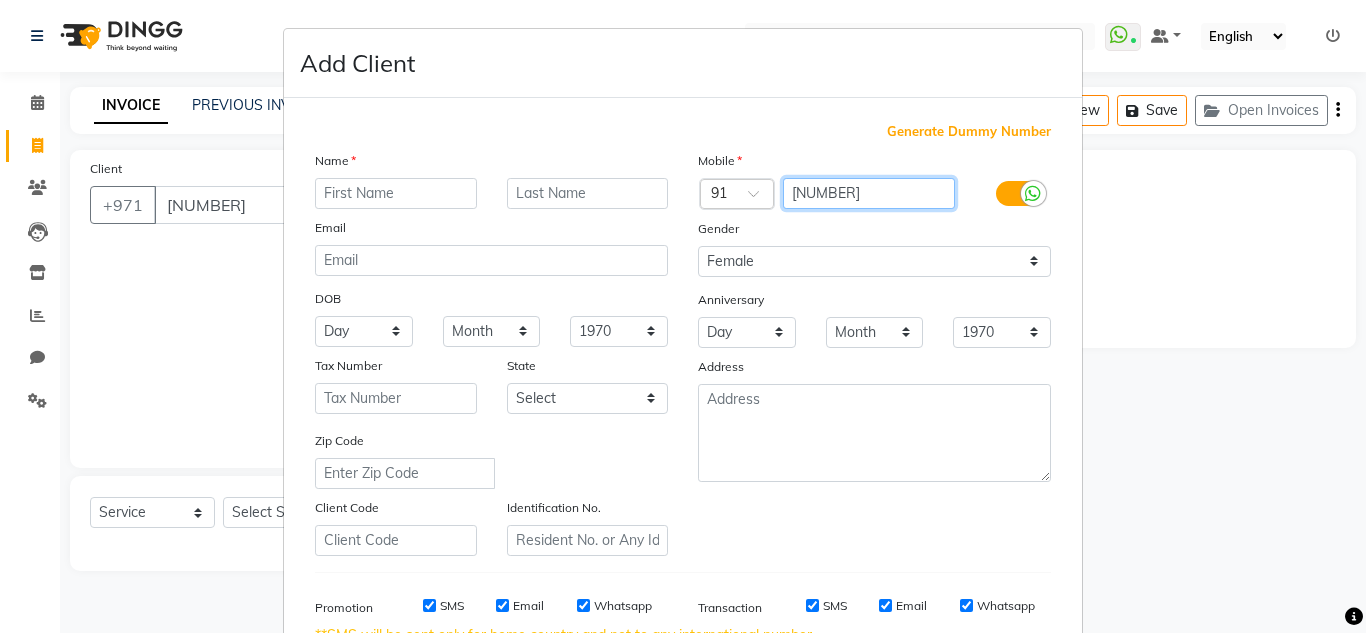 type on "[NUMBER]" 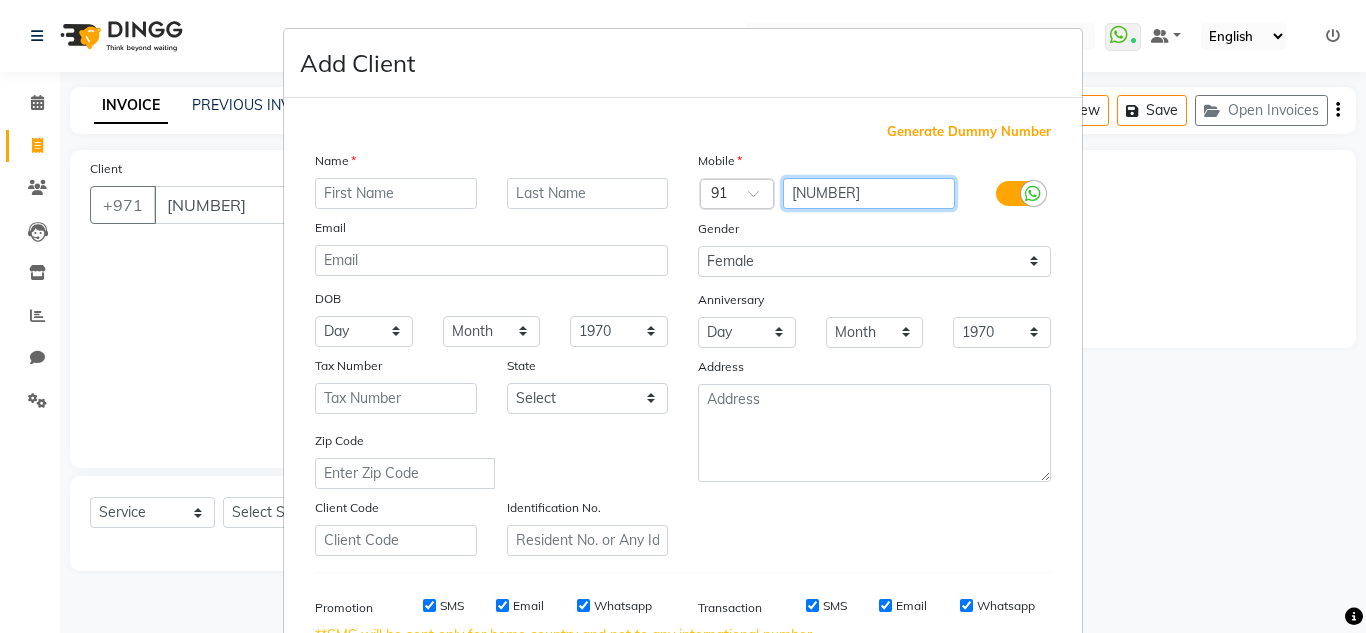 drag, startPoint x: 851, startPoint y: 194, endPoint x: 775, endPoint y: 200, distance: 76.23647 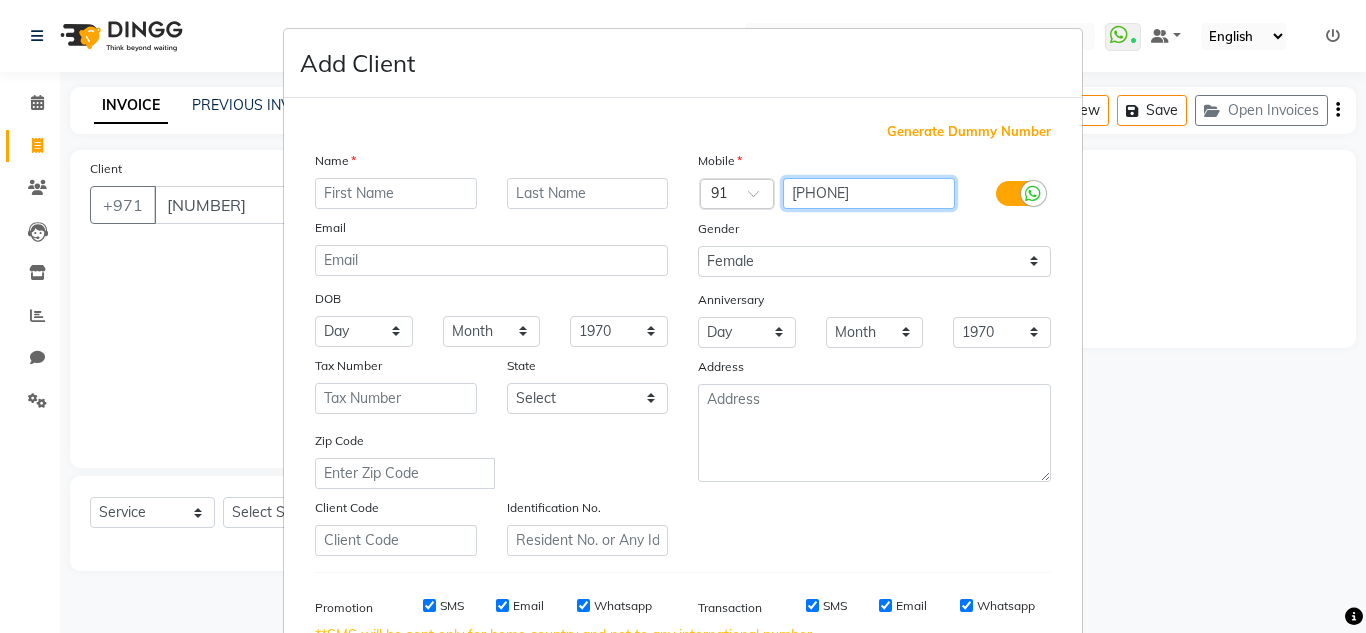 type on "[PHONE]" 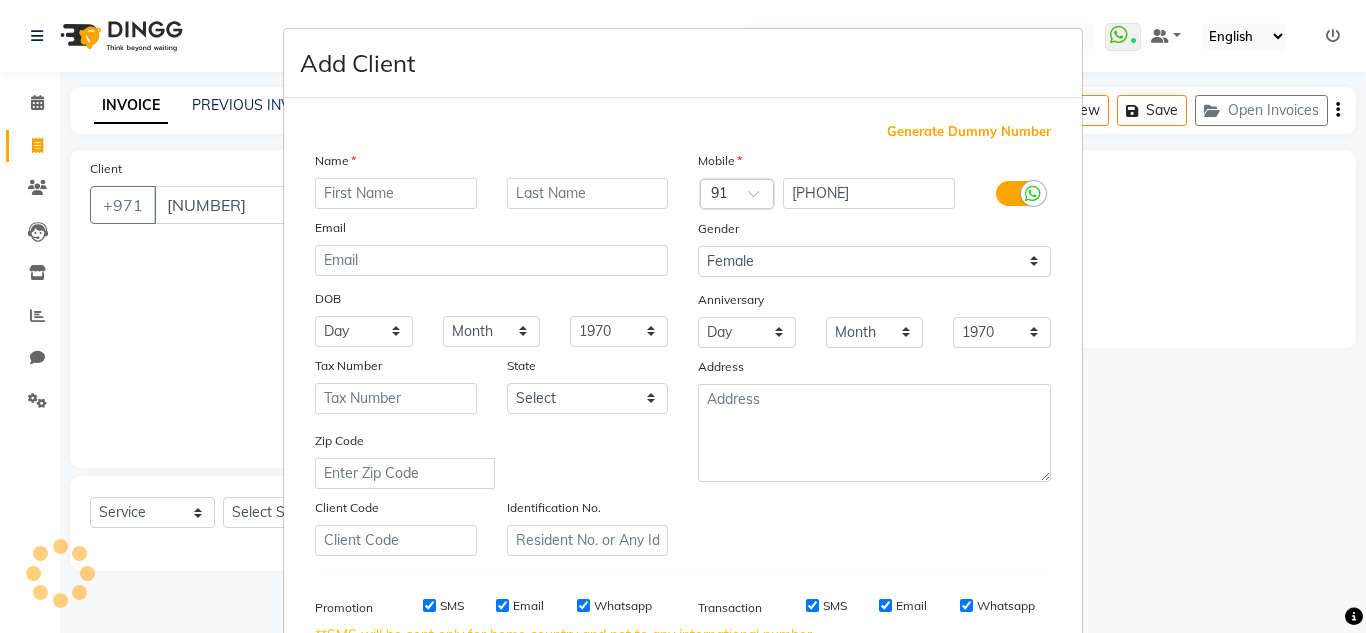 scroll, scrollTop: 311, scrollLeft: 0, axis: vertical 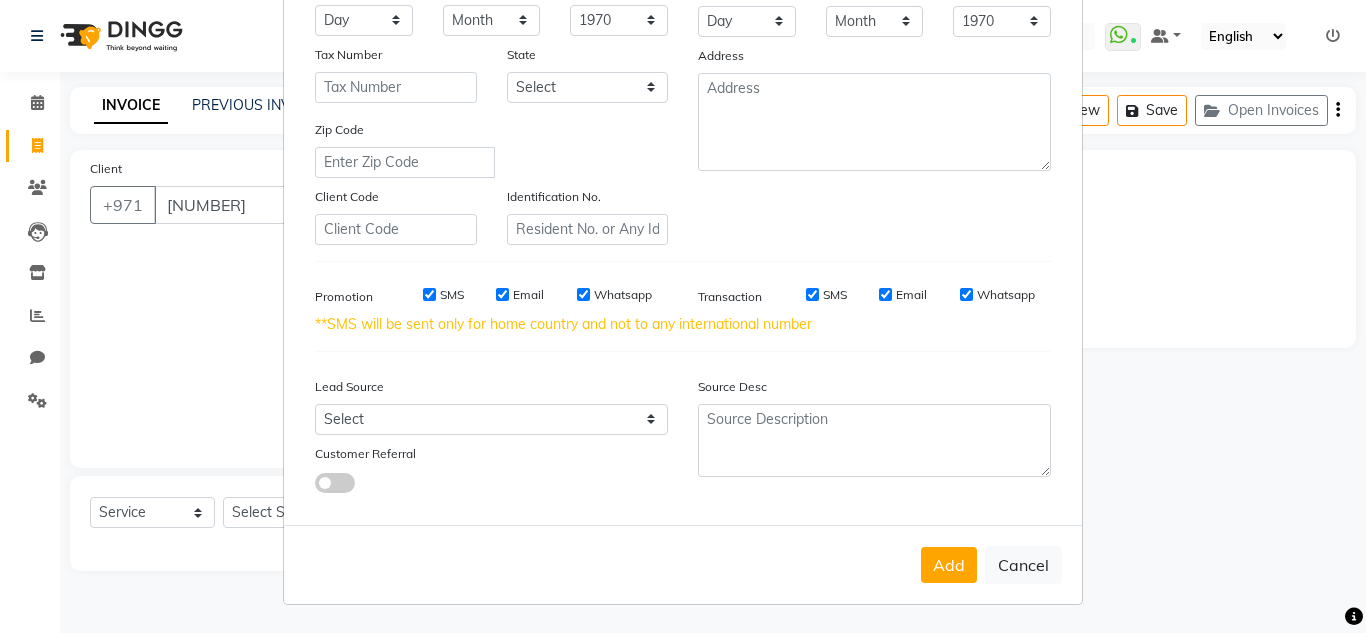 click on "Add" at bounding box center (949, 565) 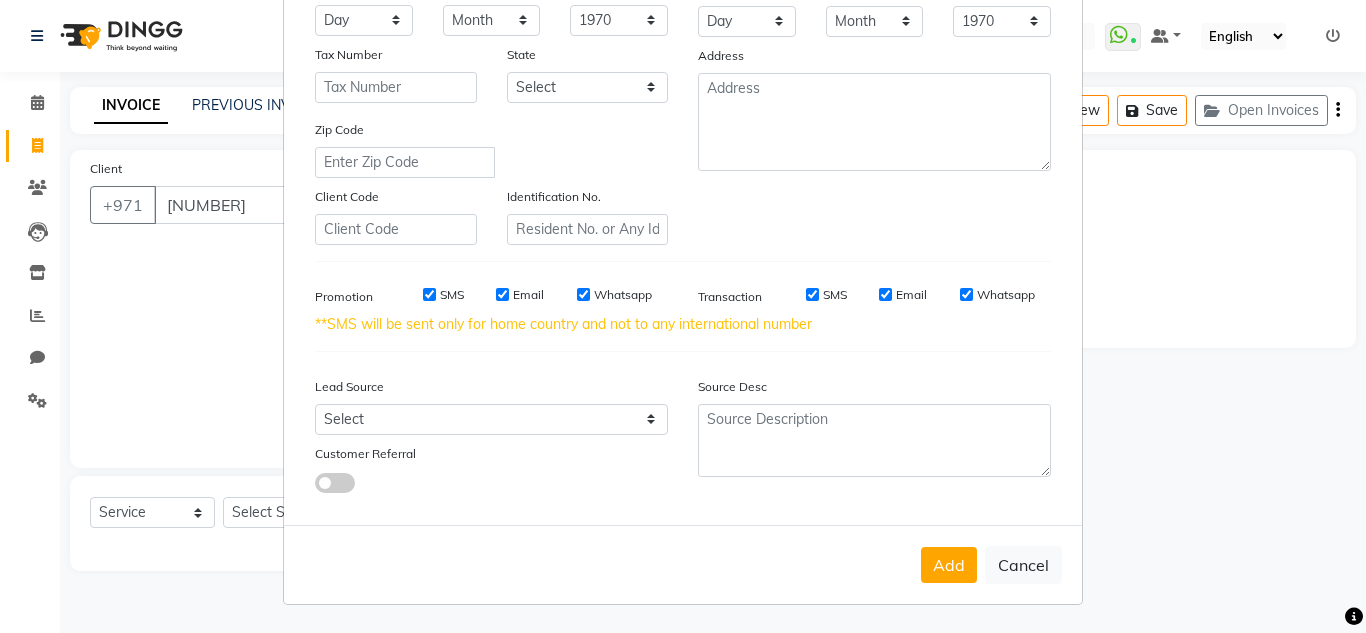 scroll, scrollTop: 337, scrollLeft: 0, axis: vertical 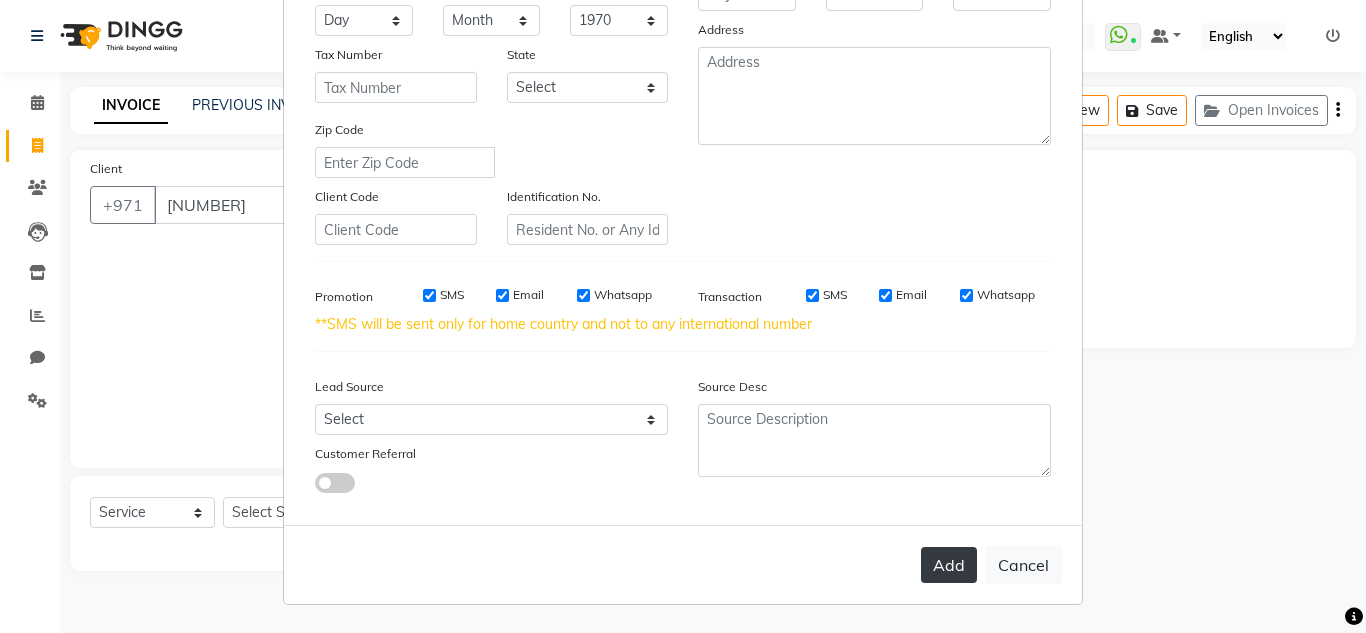 click on "Add" at bounding box center [949, 565] 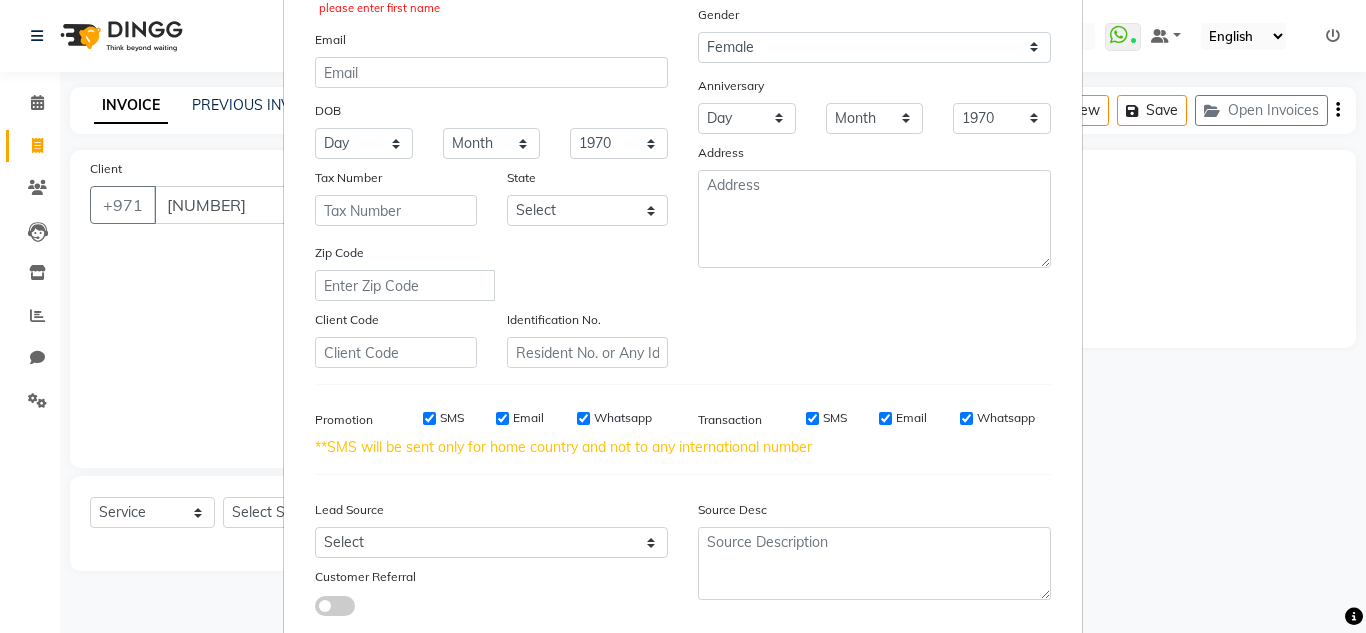 scroll, scrollTop: 37, scrollLeft: 0, axis: vertical 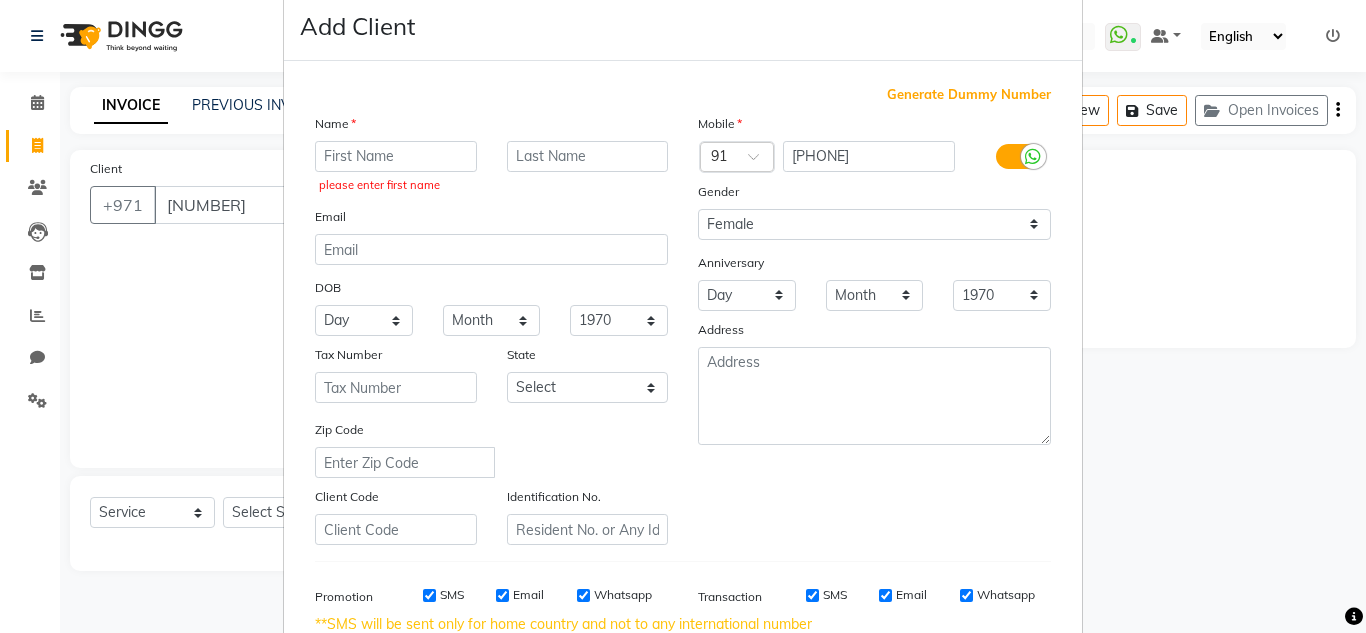 click on "Name please enter first name Email DOB Day 01 02 03 04 05 06 07 08 09 10 11 12 13 14 15 16 17 18 19 20 21 22 23 24 25 26 27 28 29 30 31 Month January February March April May June July August September October November December 1940 1941 1942 1943 1944 1945 1946 1947 1948 1949 1950 1951 1952 1953 1954 1955 1956 1957 1958 1959 1960 1961 1962 1963 1964 1965 1966 1967 1968 1969 1970 1971 1972 1973 1974 1975 1976 1977 1978 1979 1980 1981 1982 1983 1984 1985 1986 1987 1988 1989 1990 1991 1992 1993 1994 1995 1996 1997 1998 1999 2000 2001 2002 2003 2004 2005 2006 2007 2008 2009 2010 2011 2012 2013 2014 2015 2016 2017 2018 2019 2020 2021 2022 2023 2024 Tax Number State Select Abu Zabi Ajman Dubai Ras al-Khaymah Sharjah Sharjha Umm al Qaywayn al-Fujayrah ash-Shariqah Zip Code Client Code Identification No." at bounding box center [491, 329] 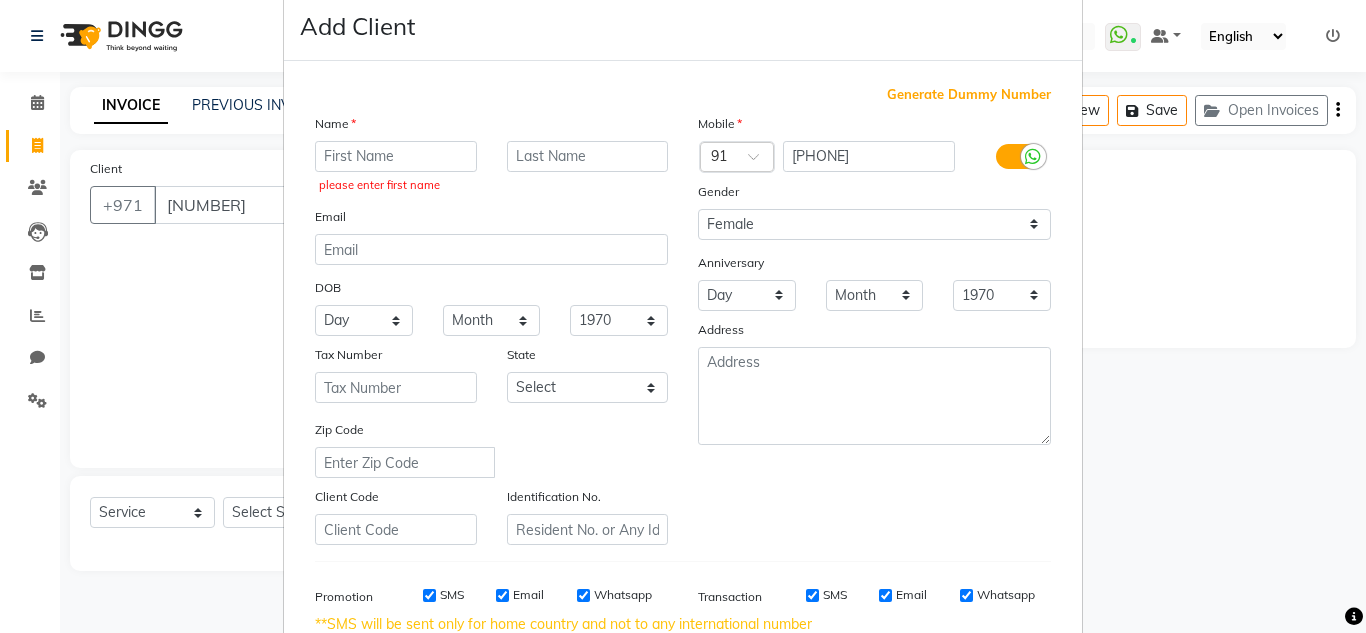 click on "please enter first name" at bounding box center (396, 170) 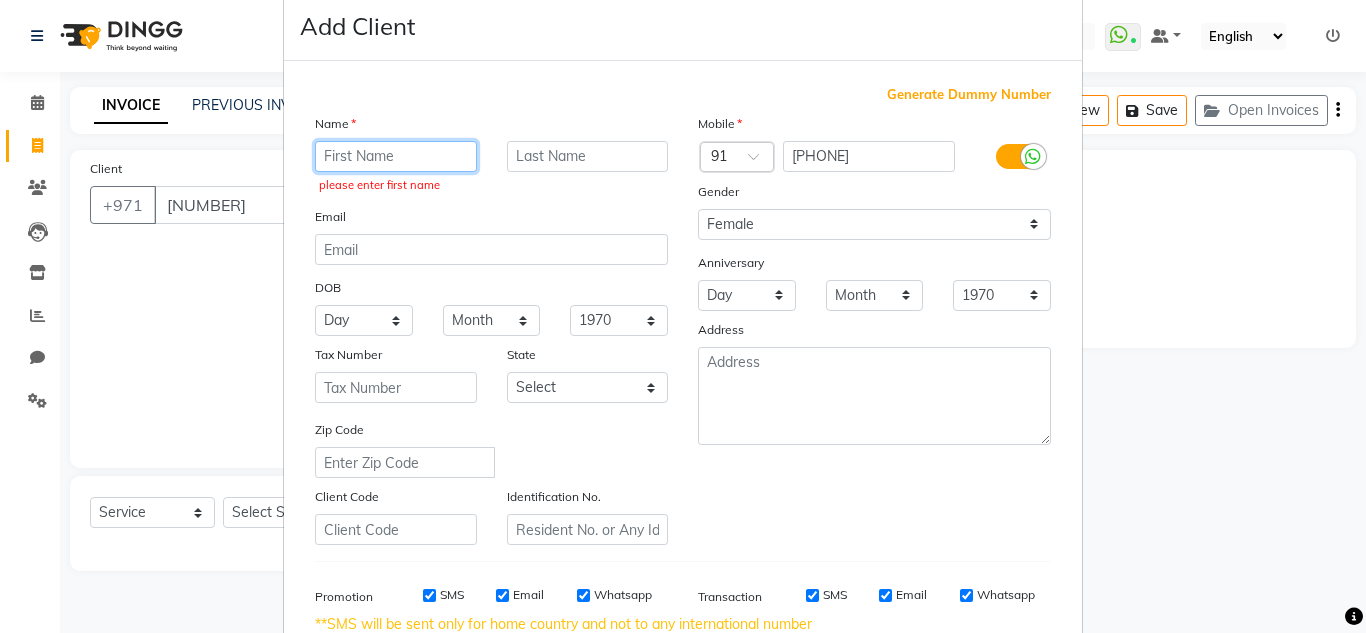 click at bounding box center [396, 156] 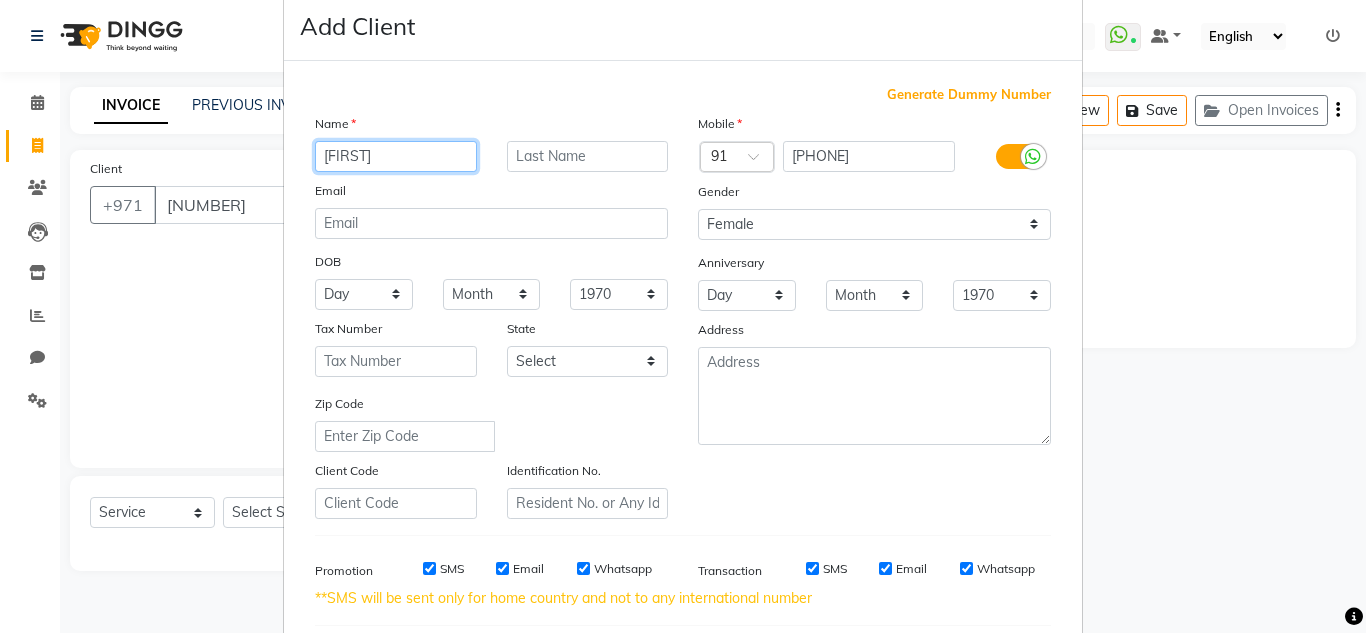 type on "[FIRST]" 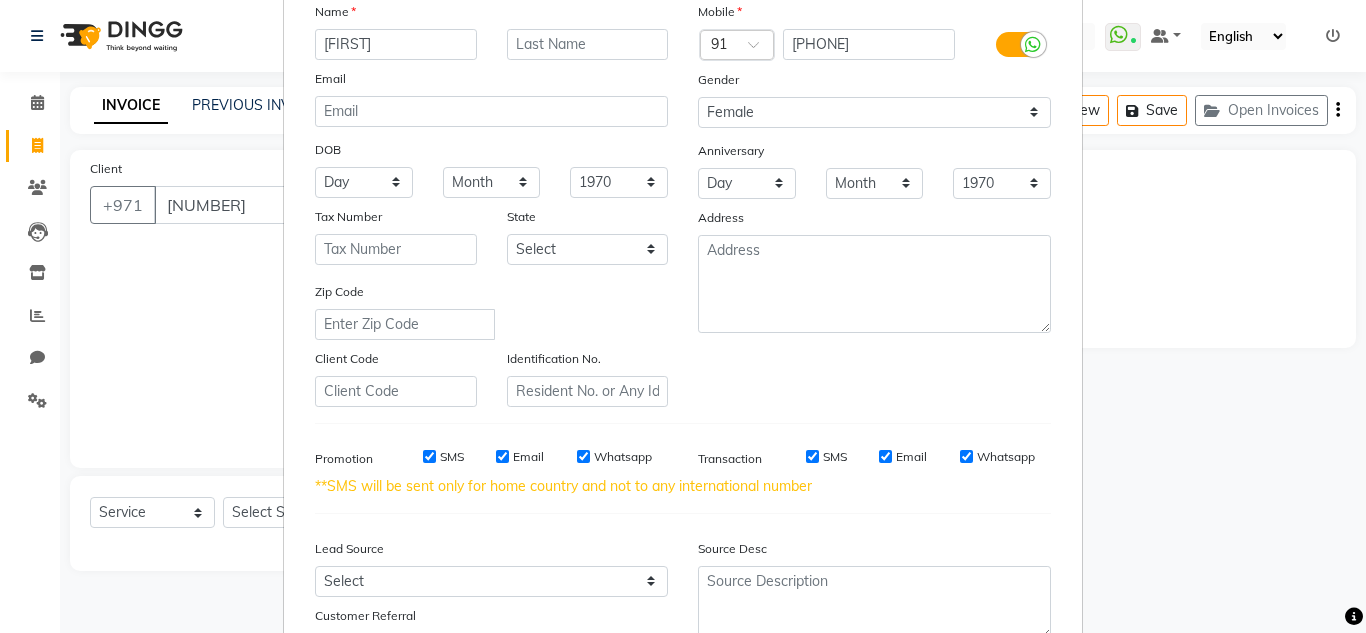 scroll, scrollTop: 311, scrollLeft: 0, axis: vertical 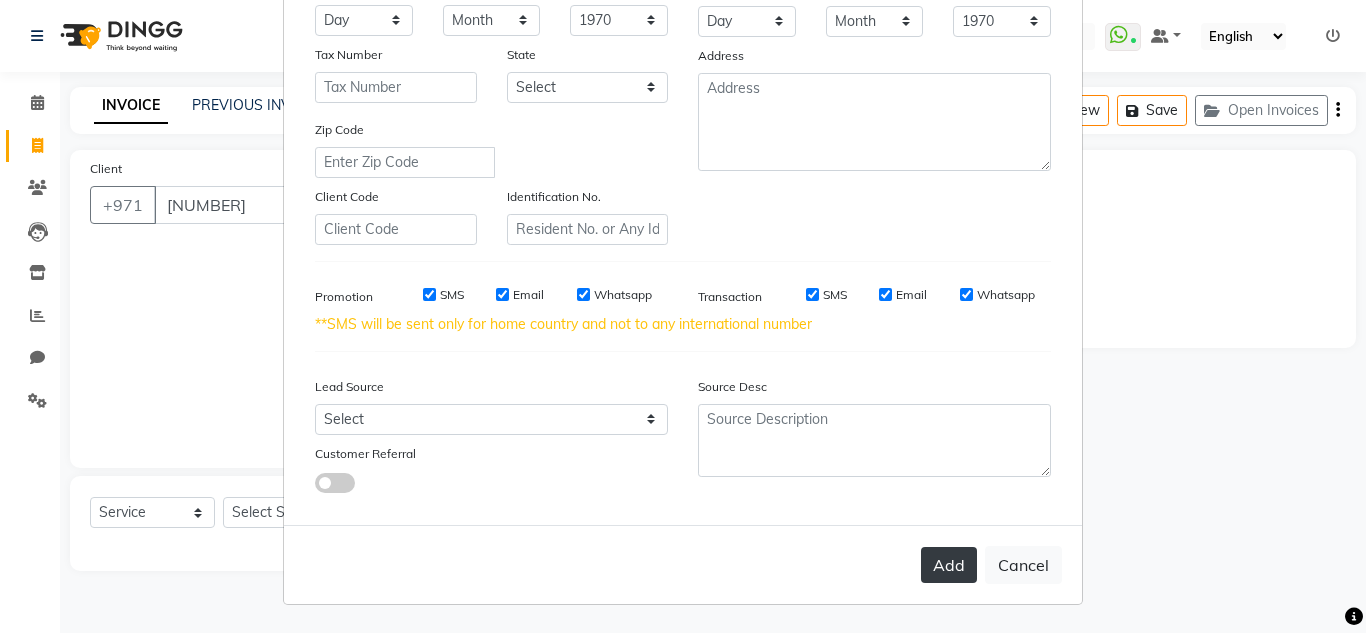 click on "Add" at bounding box center (949, 565) 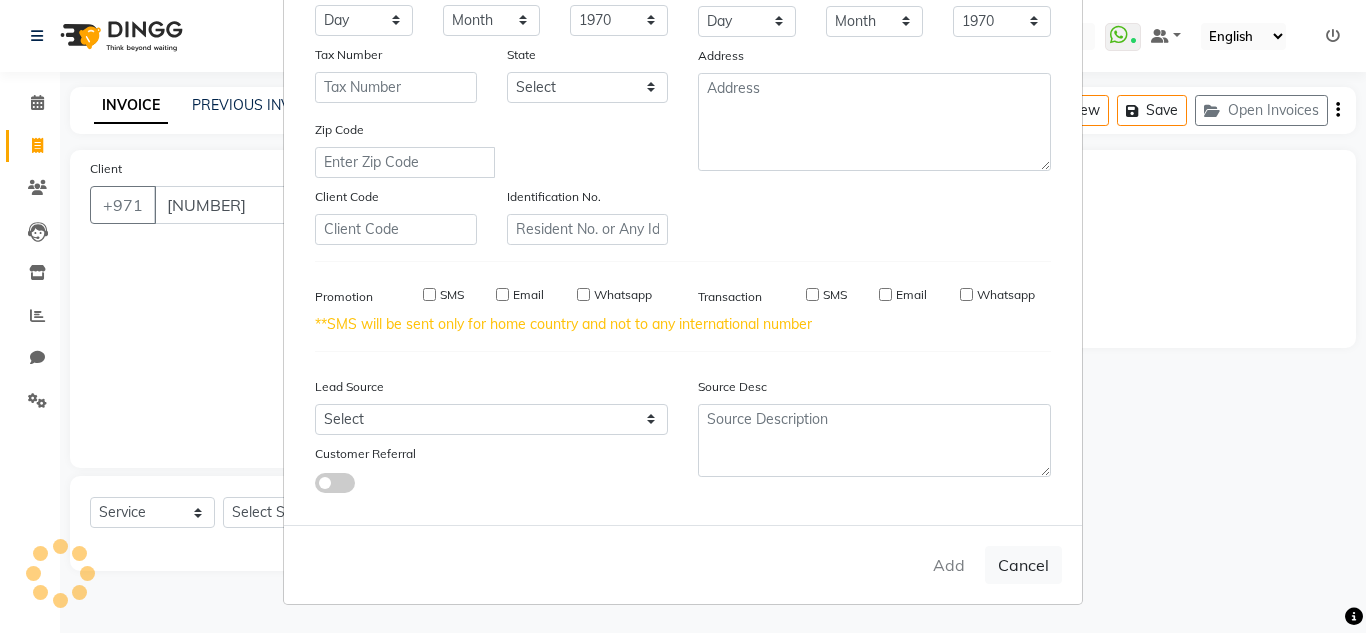 type on "[PHONE]" 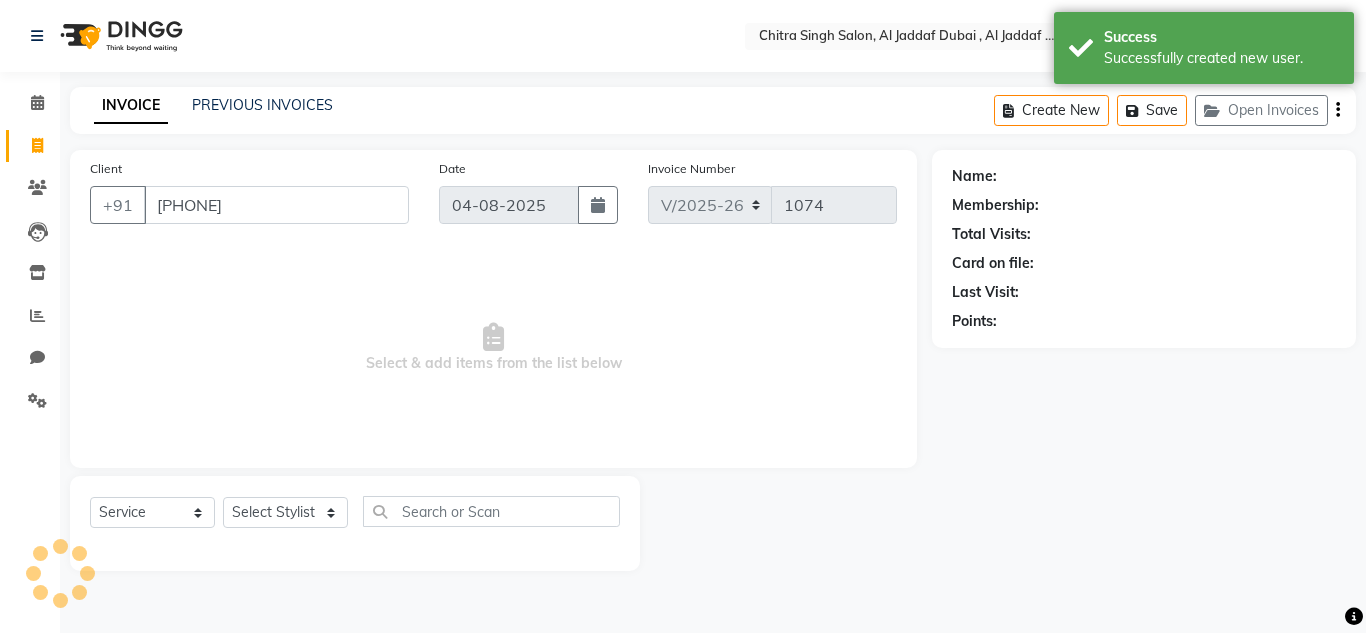 select on "1: Object" 